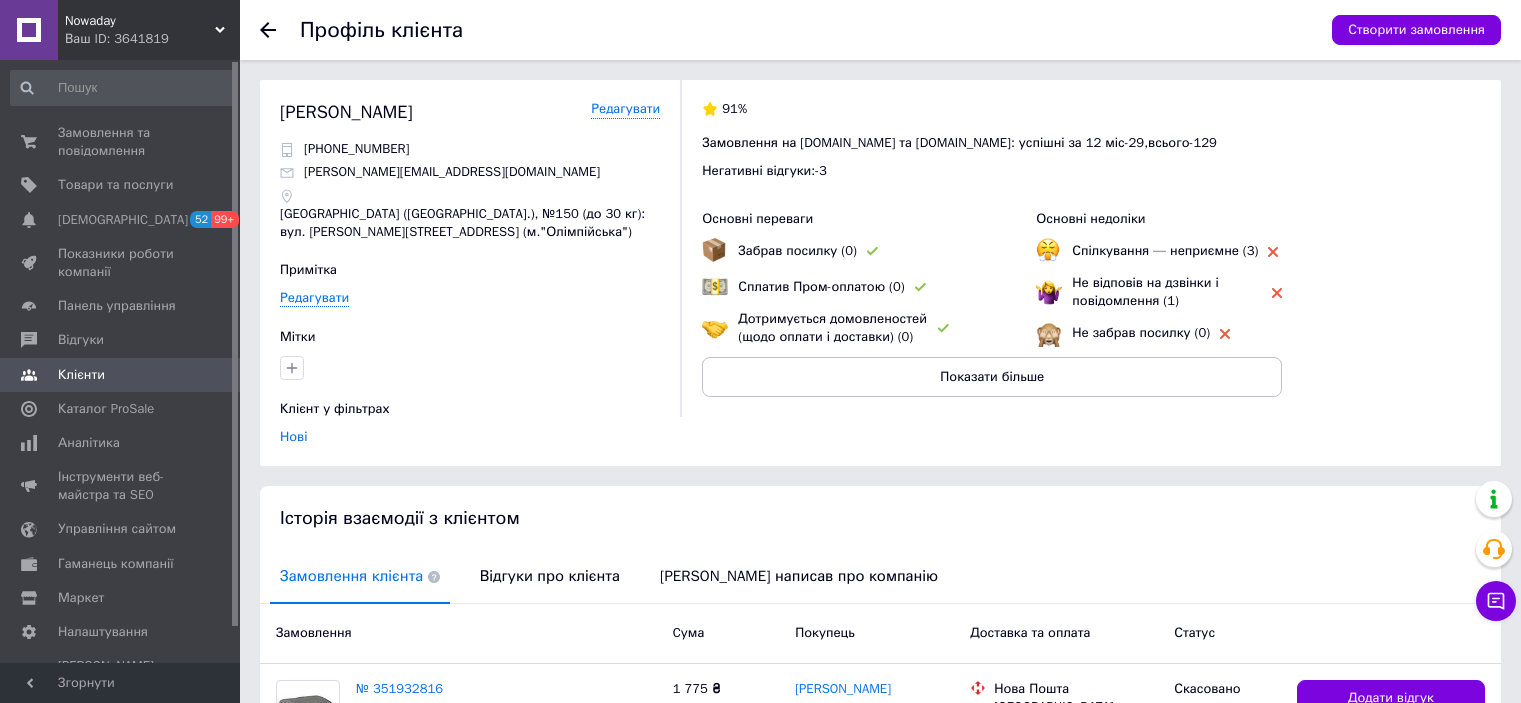 scroll, scrollTop: 0, scrollLeft: 0, axis: both 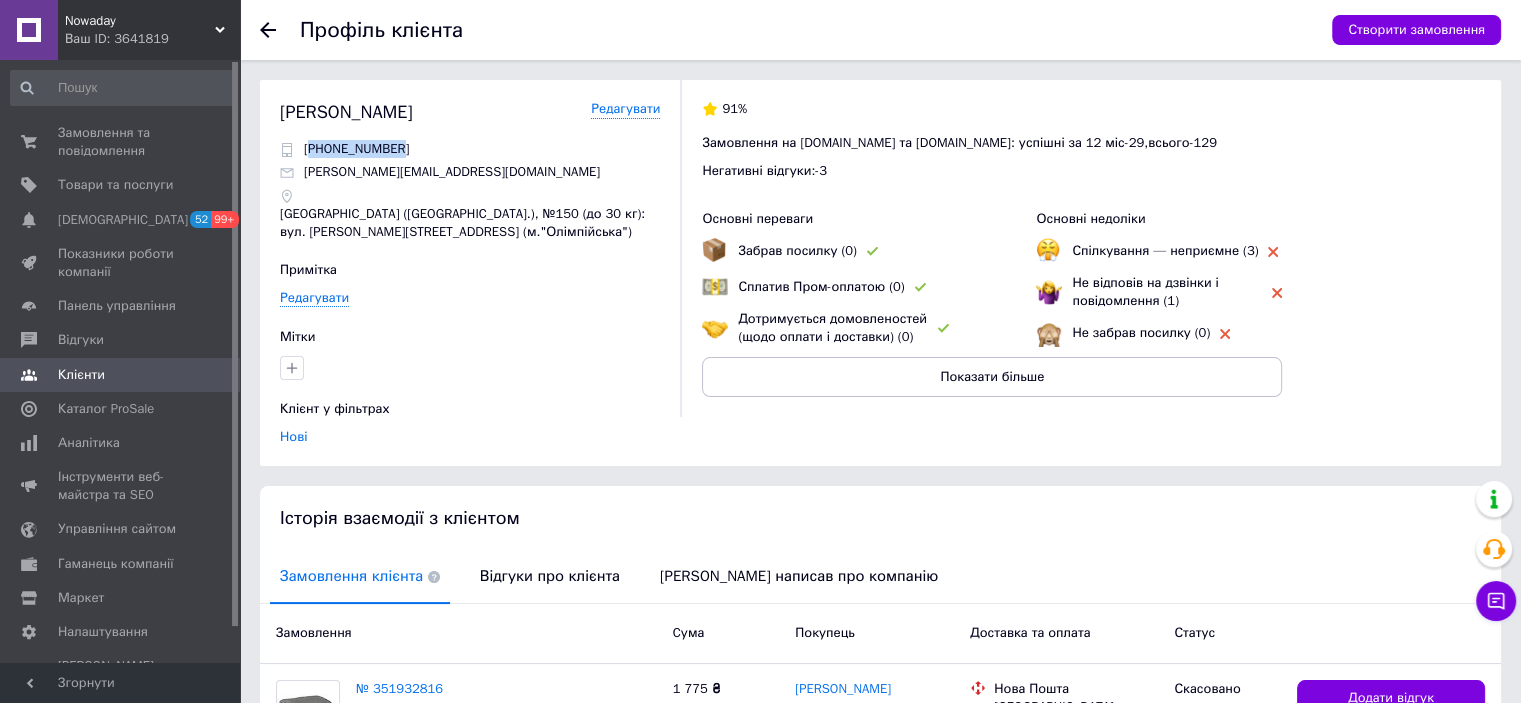 click on "Замовлення та повідомлення 0 0" at bounding box center (123, 142) 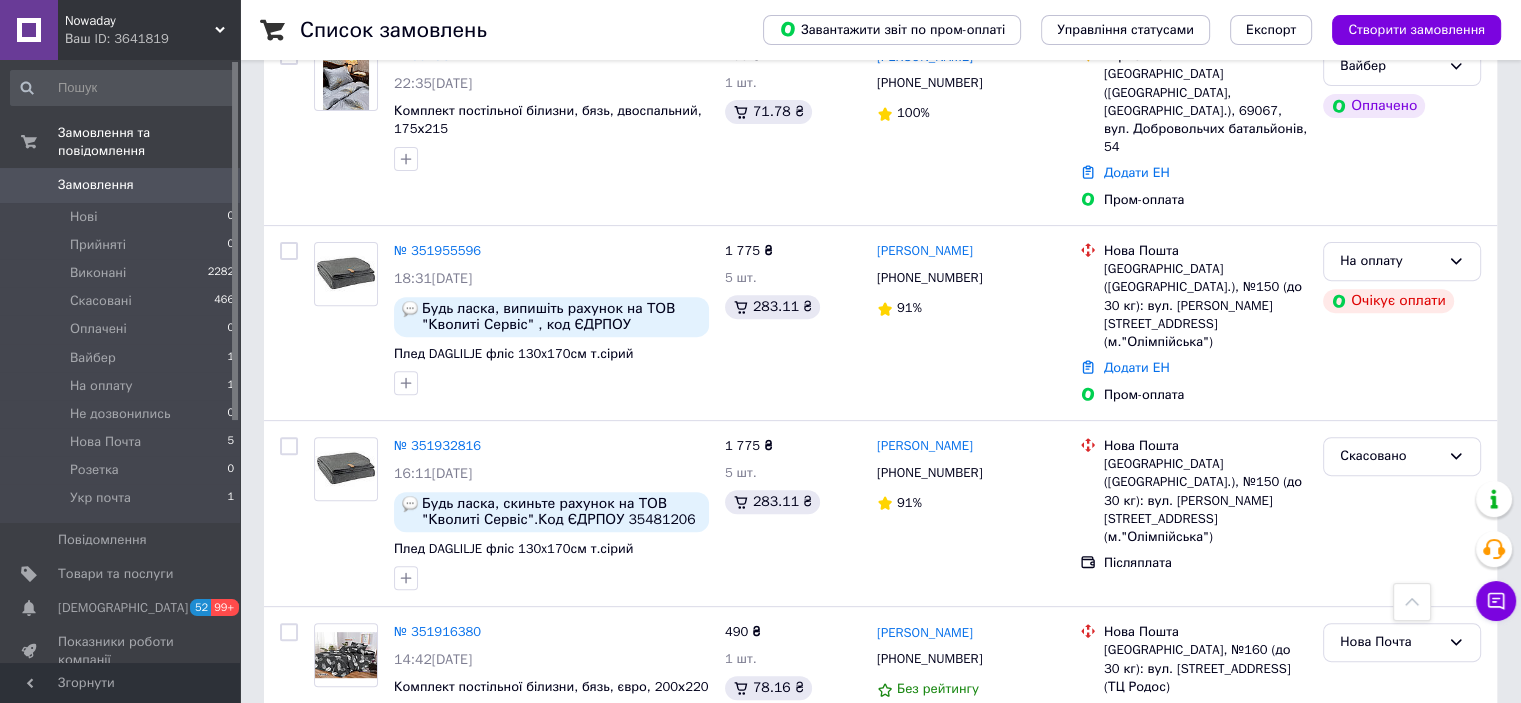 scroll, scrollTop: 0, scrollLeft: 0, axis: both 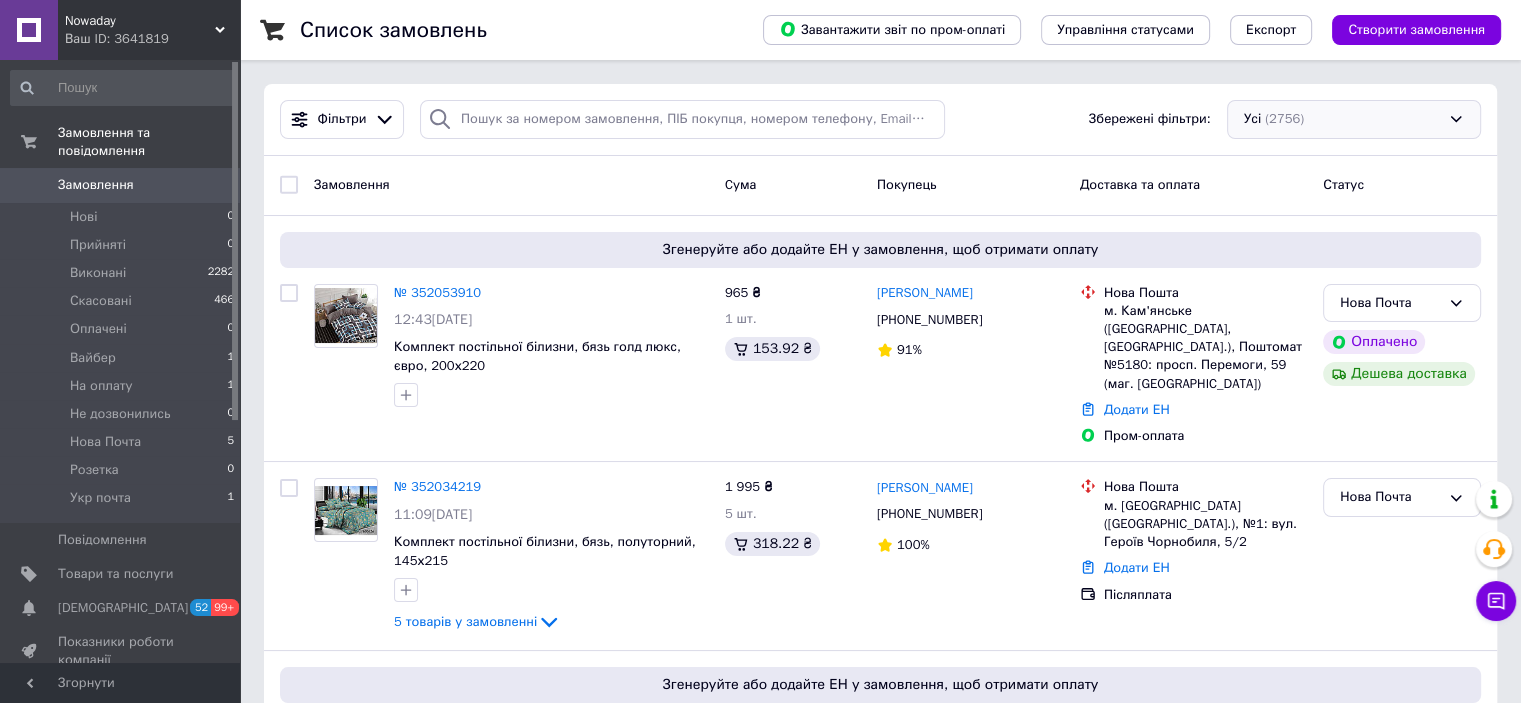 click on "Усі (2756)" at bounding box center [1354, 119] 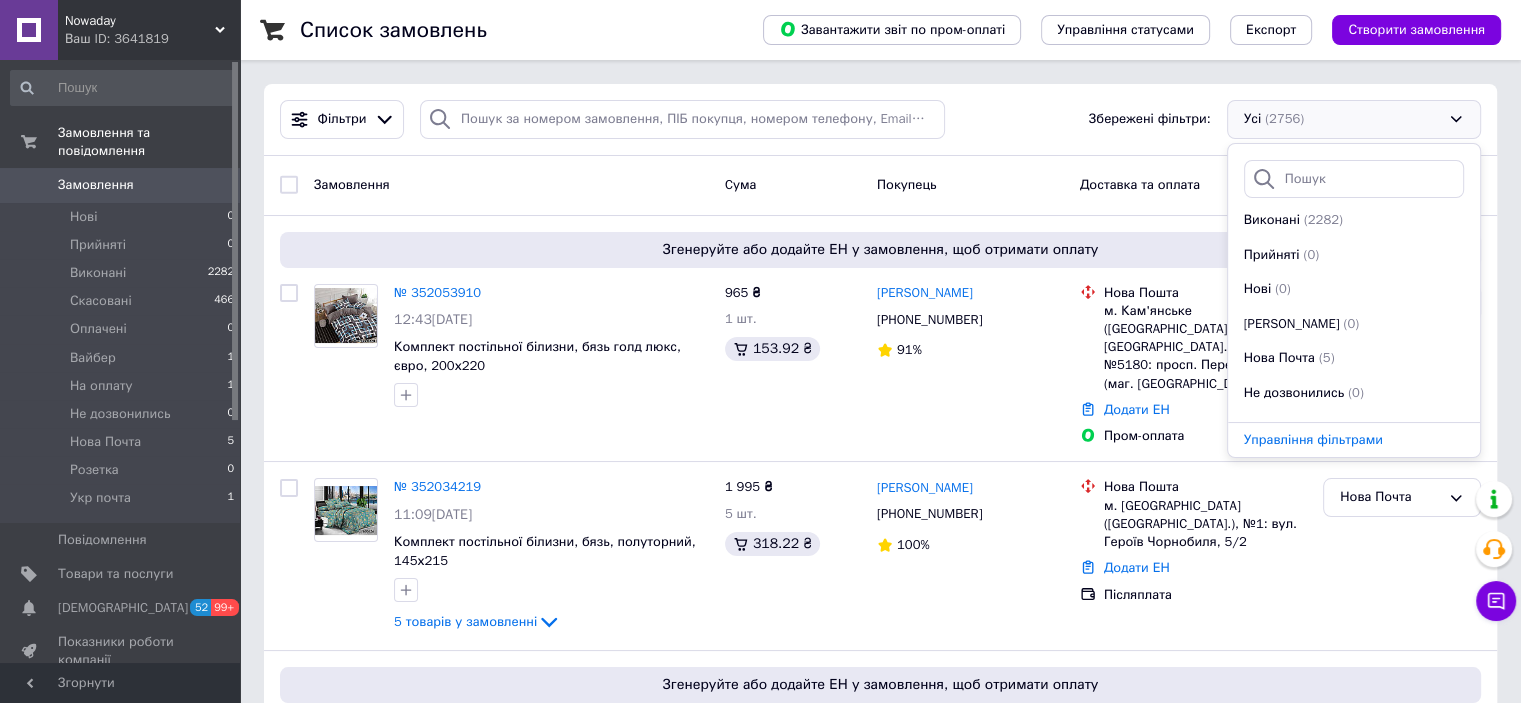scroll, scrollTop: 276, scrollLeft: 0, axis: vertical 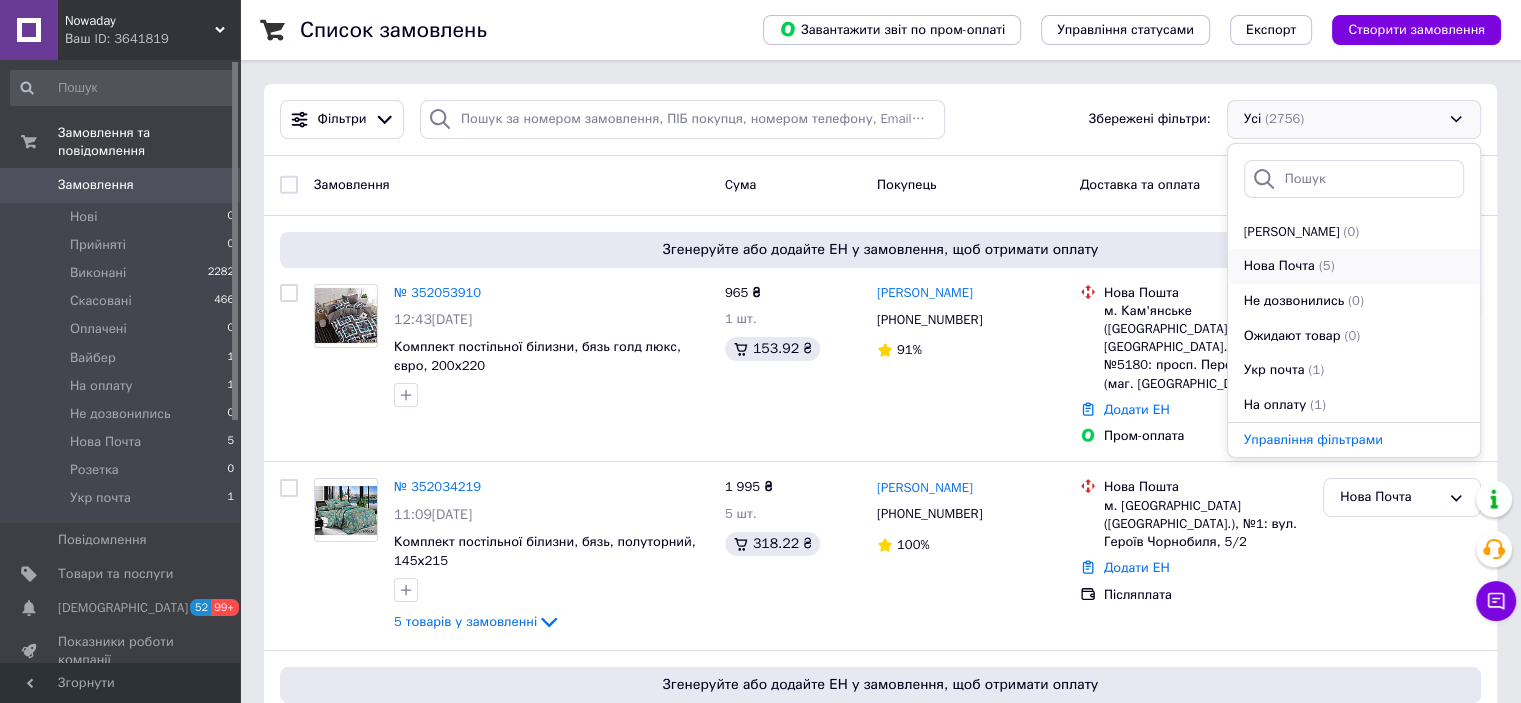 click on "Нова Почта" at bounding box center (1279, 266) 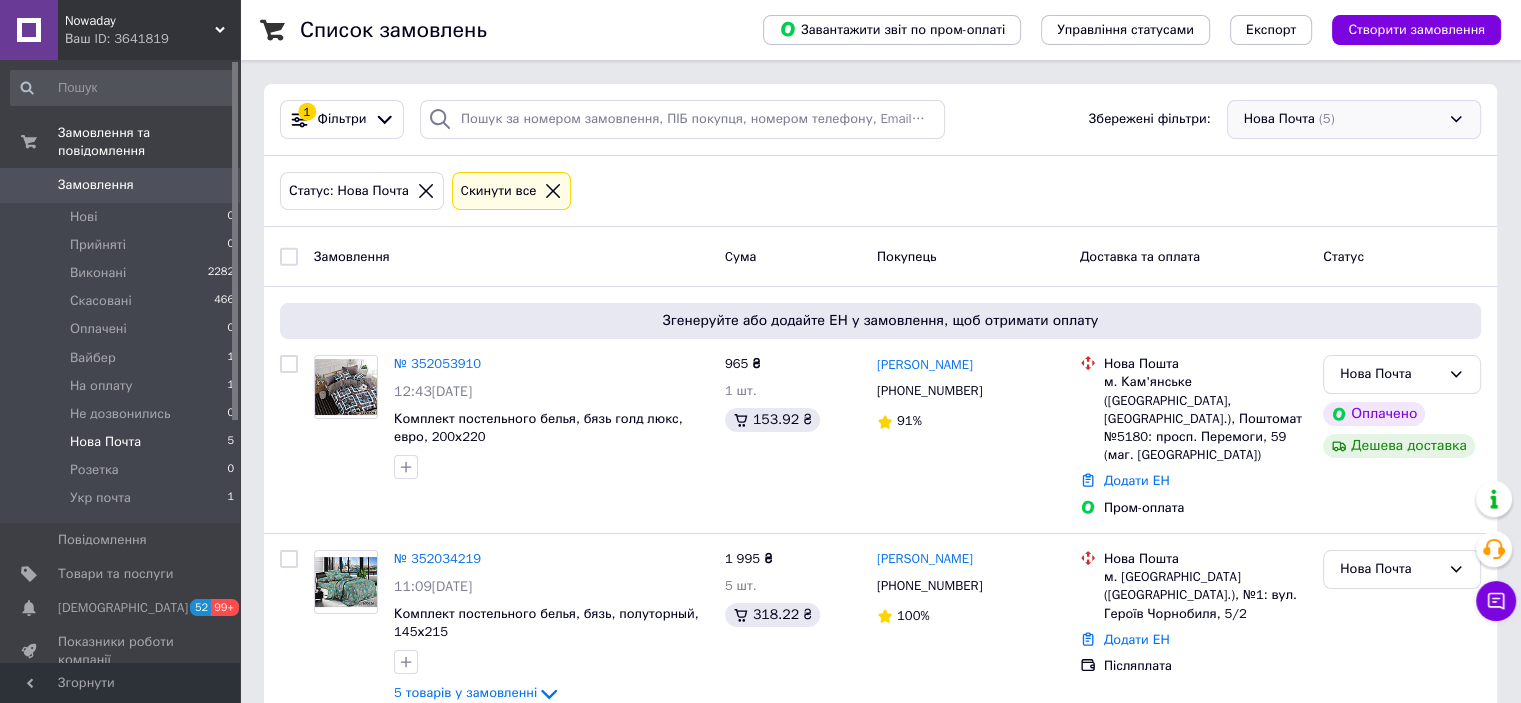 click on "Нова Почта (5)" at bounding box center (1354, 119) 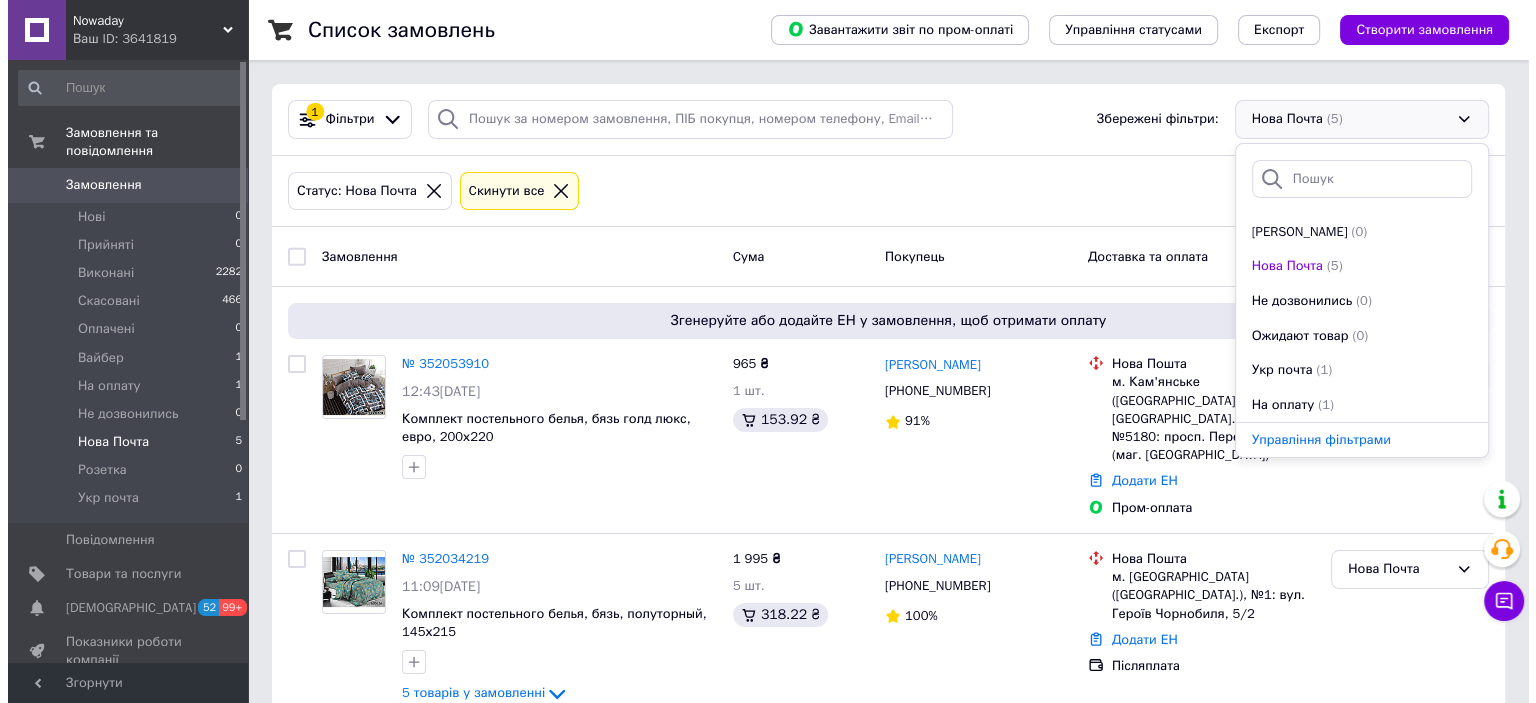 scroll, scrollTop: 276, scrollLeft: 0, axis: vertical 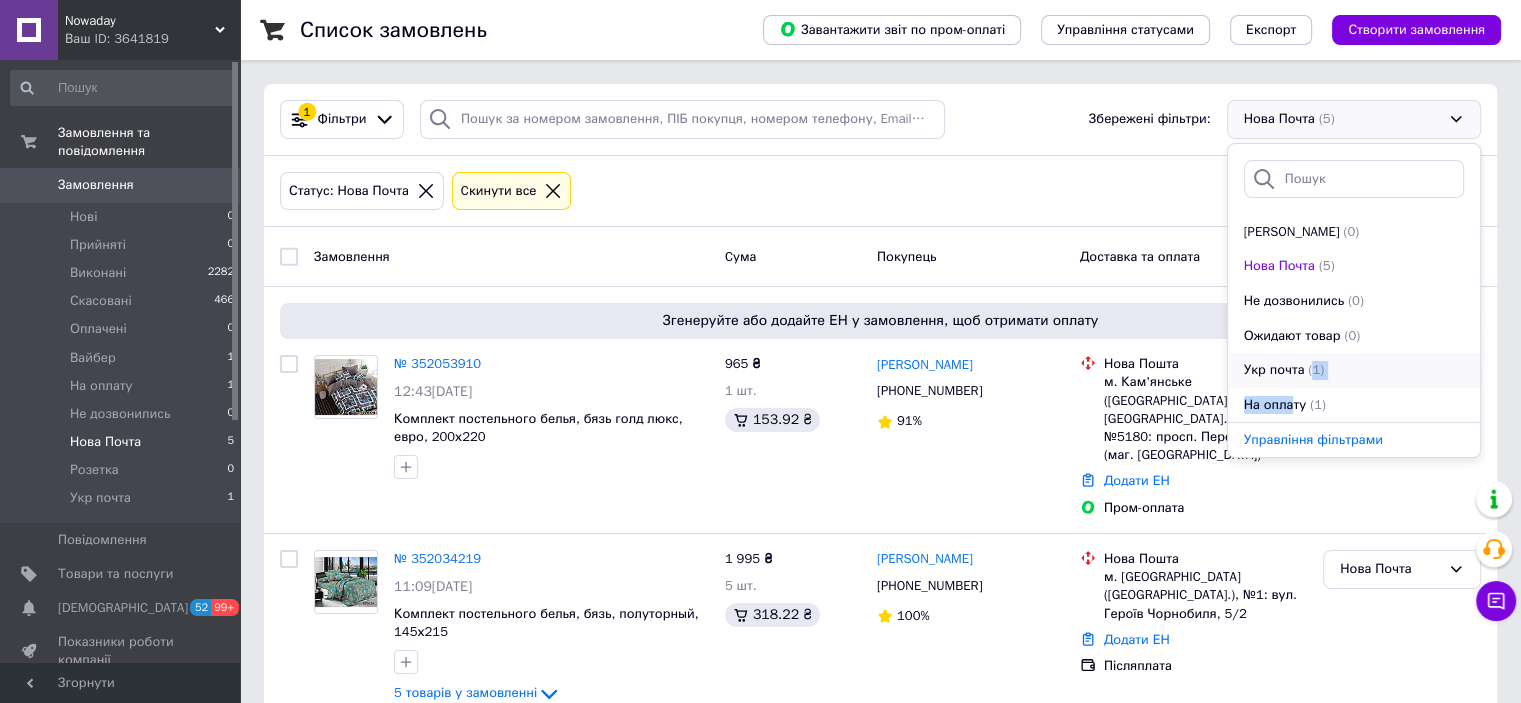 drag, startPoint x: 1288, startPoint y: 389, endPoint x: 1311, endPoint y: 373, distance: 28.01785 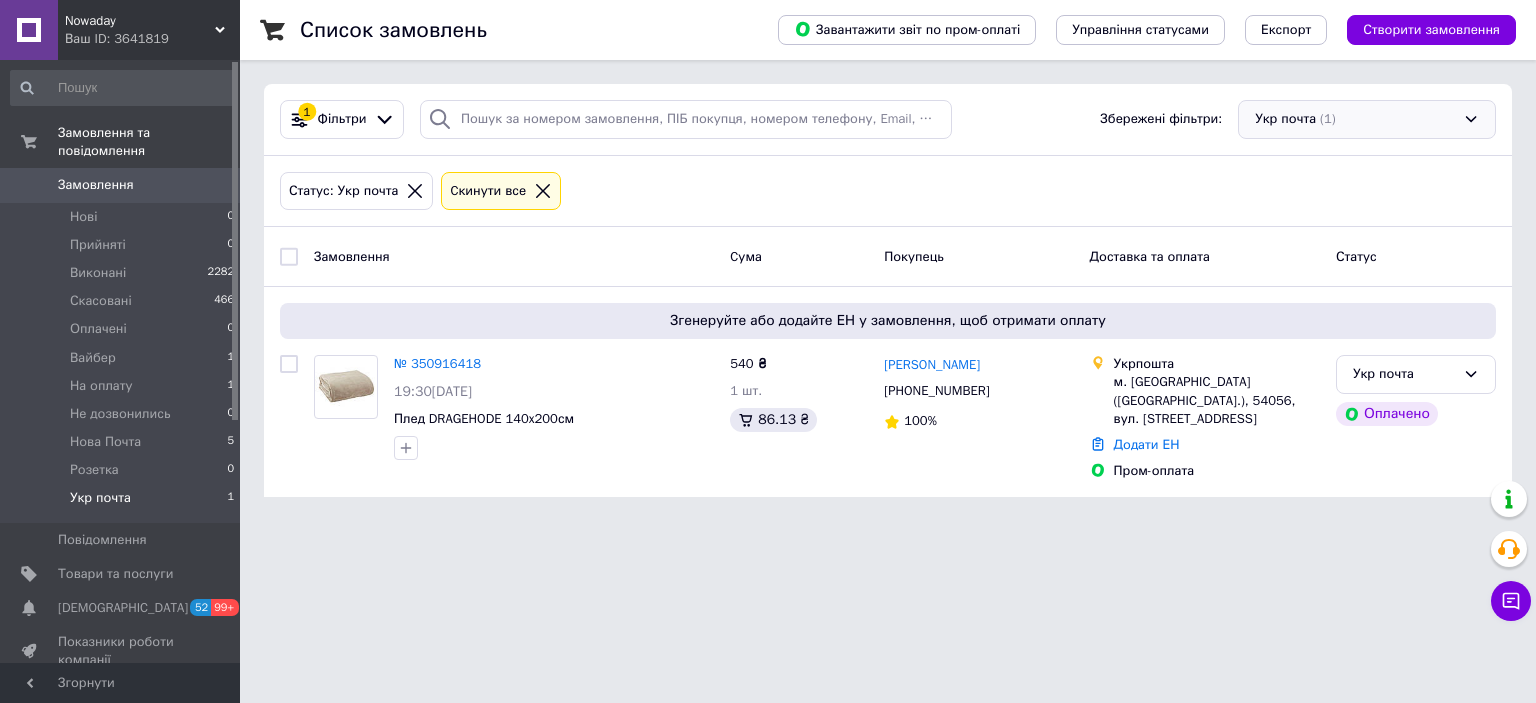 click on "Укр почта (1)" at bounding box center [1367, 119] 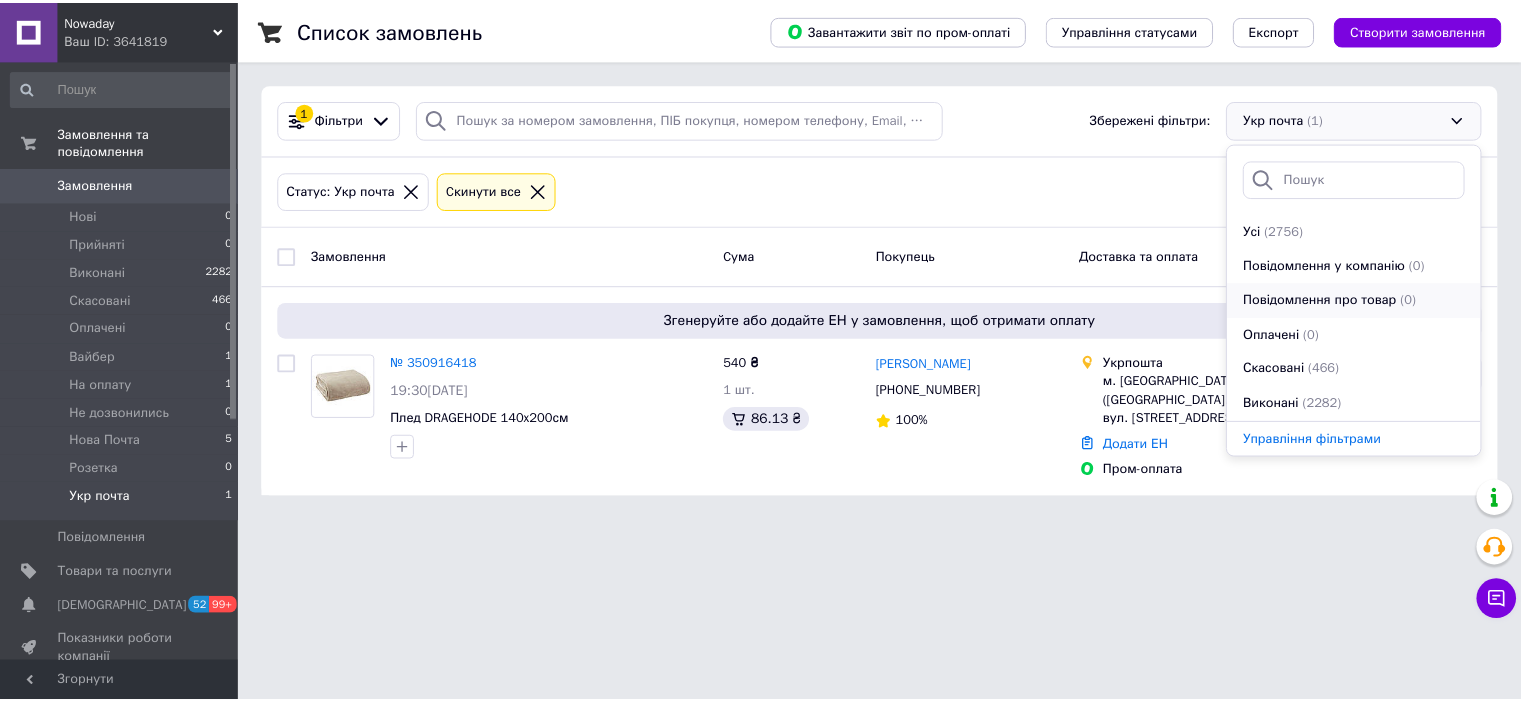 scroll, scrollTop: 139, scrollLeft: 0, axis: vertical 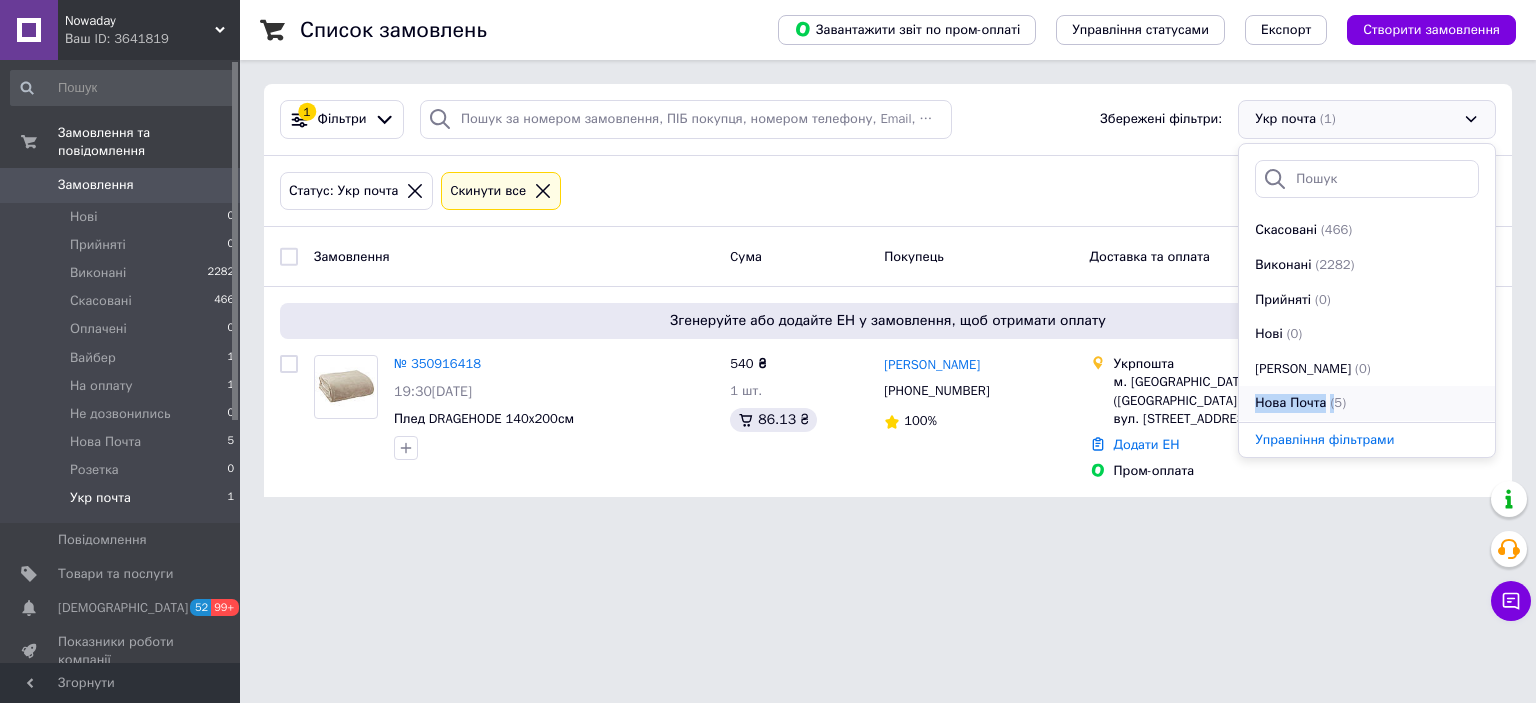 drag, startPoint x: 1319, startPoint y: 383, endPoint x: 1332, endPoint y: 400, distance: 21.400934 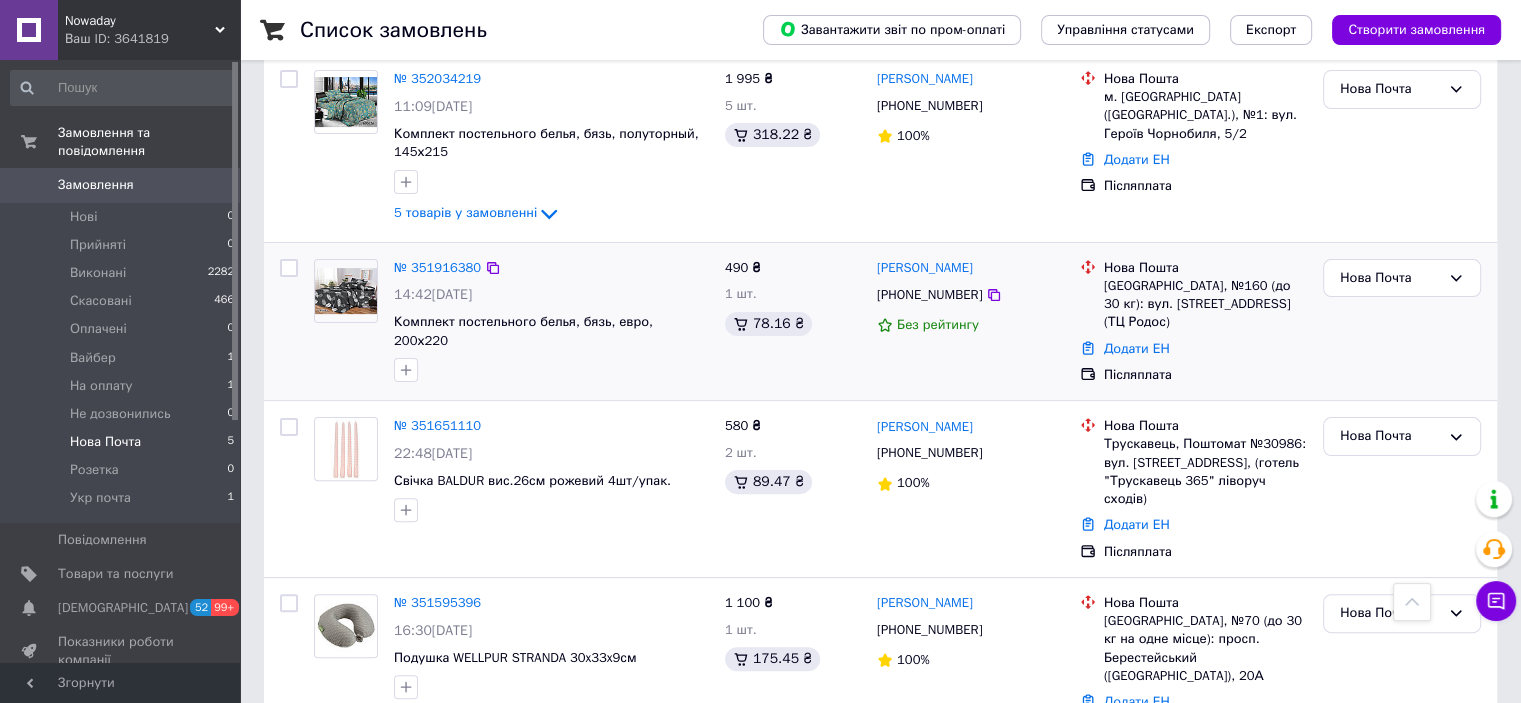 scroll, scrollTop: 0, scrollLeft: 0, axis: both 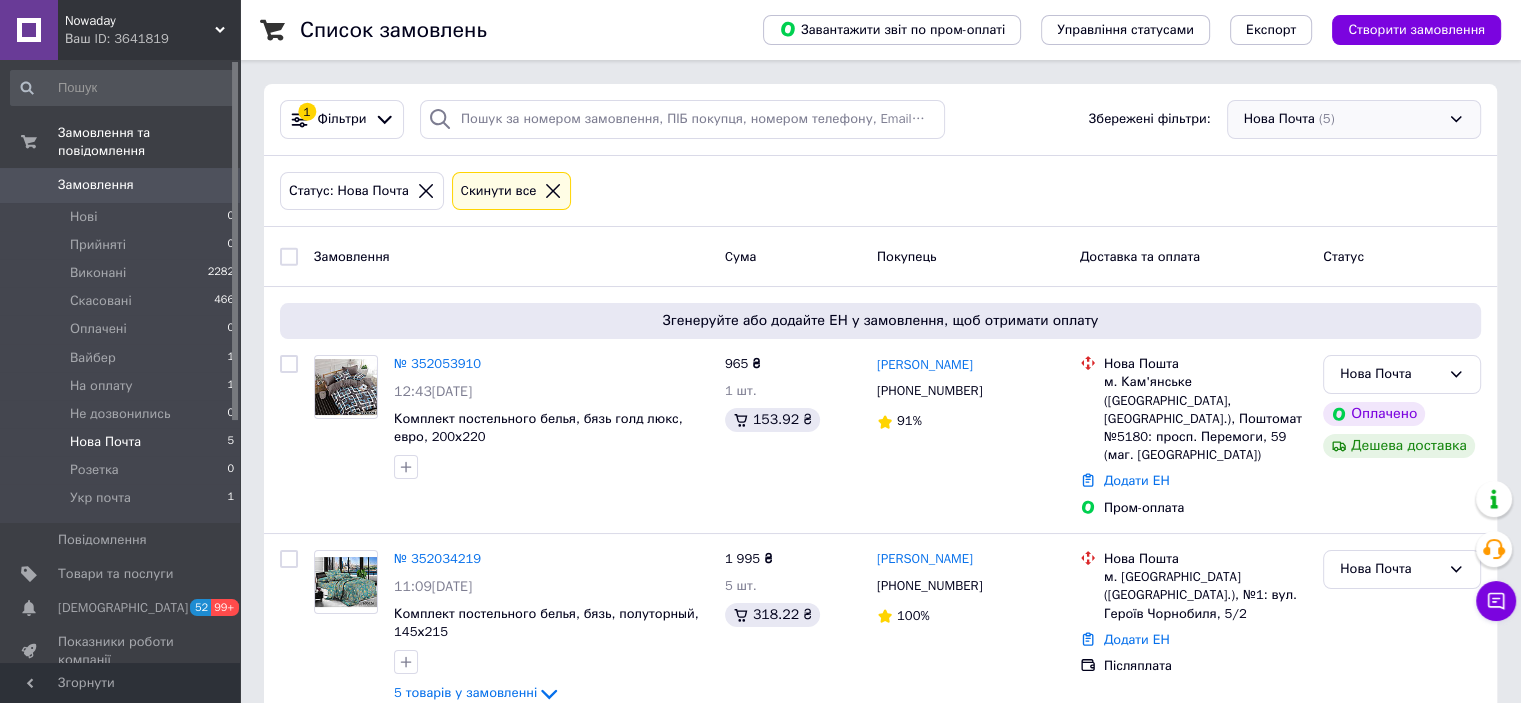 click on "Нова Почта (5)" at bounding box center (1354, 119) 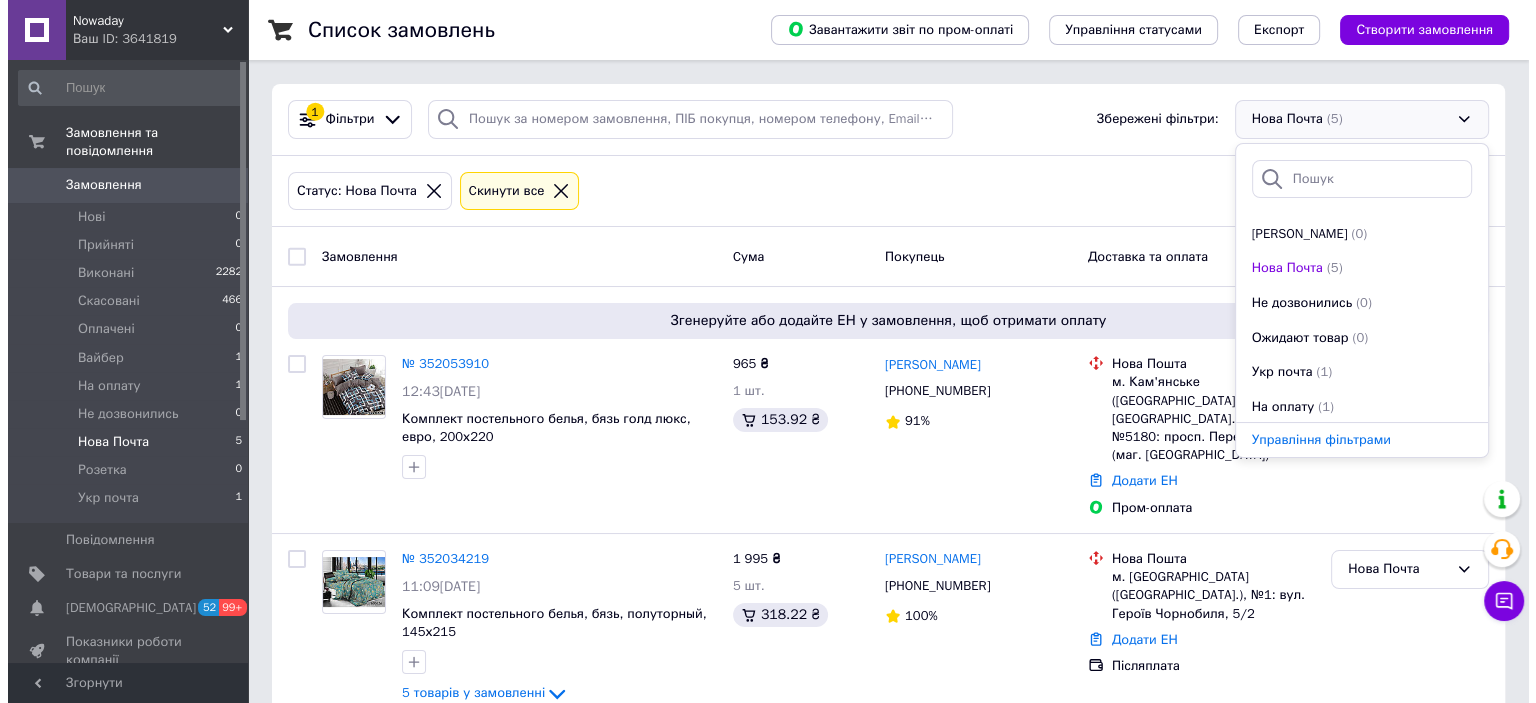 scroll, scrollTop: 276, scrollLeft: 0, axis: vertical 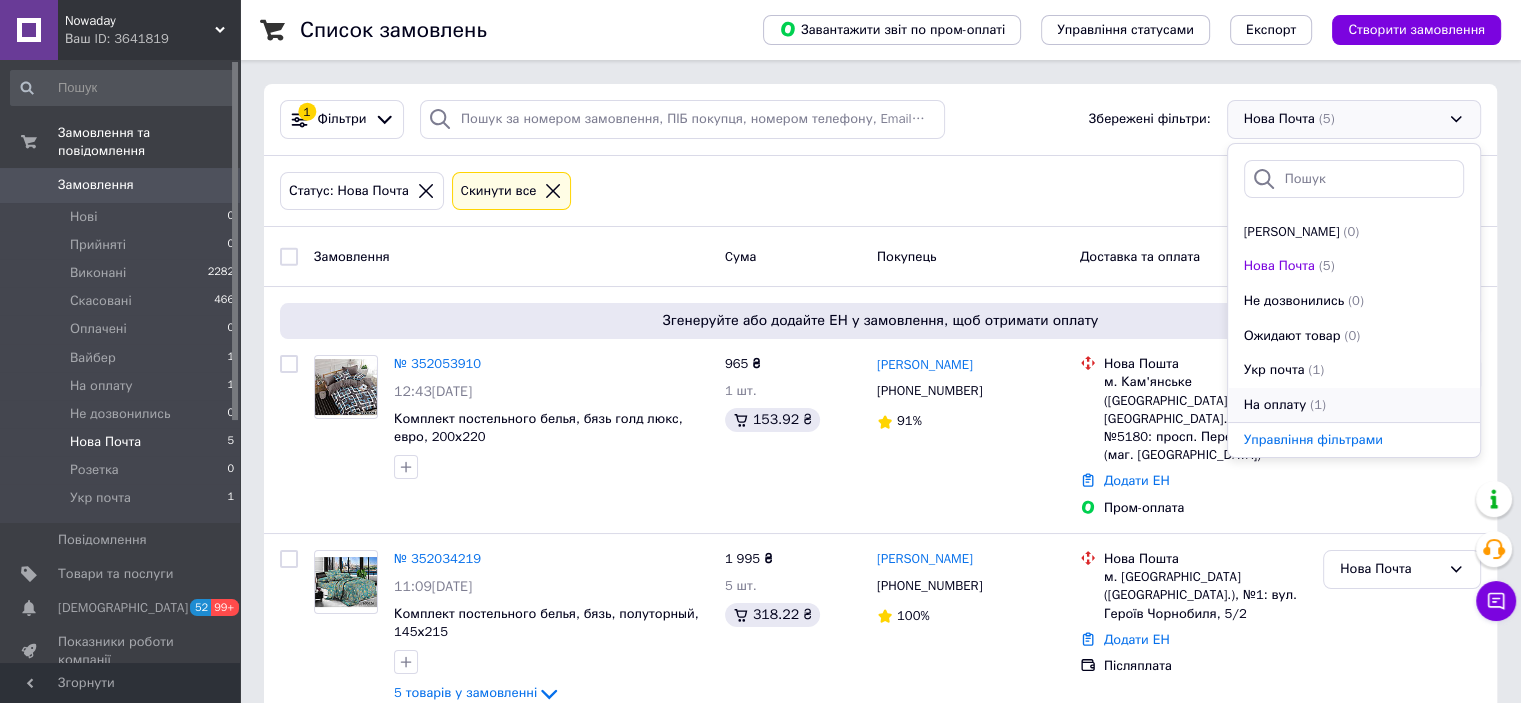 click on "На оплату" at bounding box center (1275, 405) 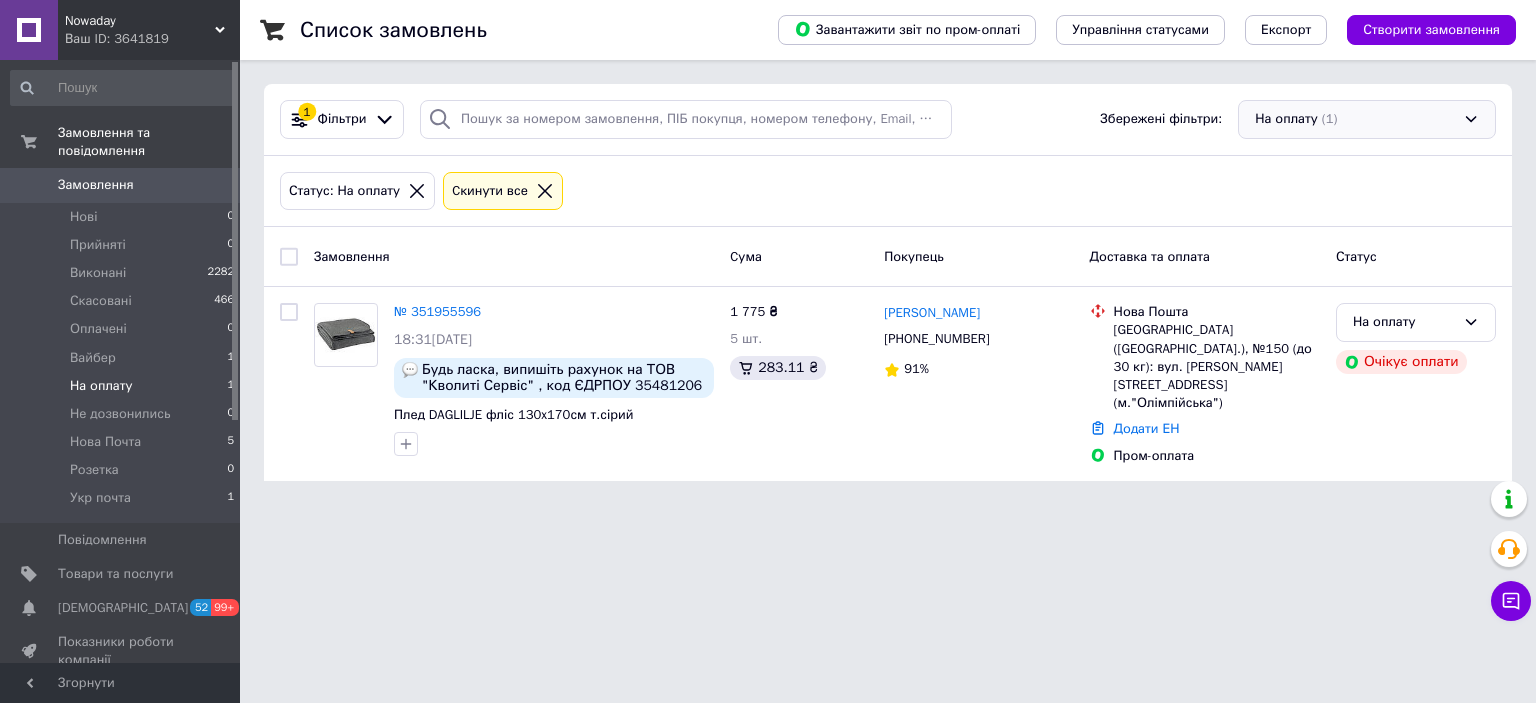 drag, startPoint x: 1381, startPoint y: 139, endPoint x: 1375, endPoint y: 122, distance: 18.027756 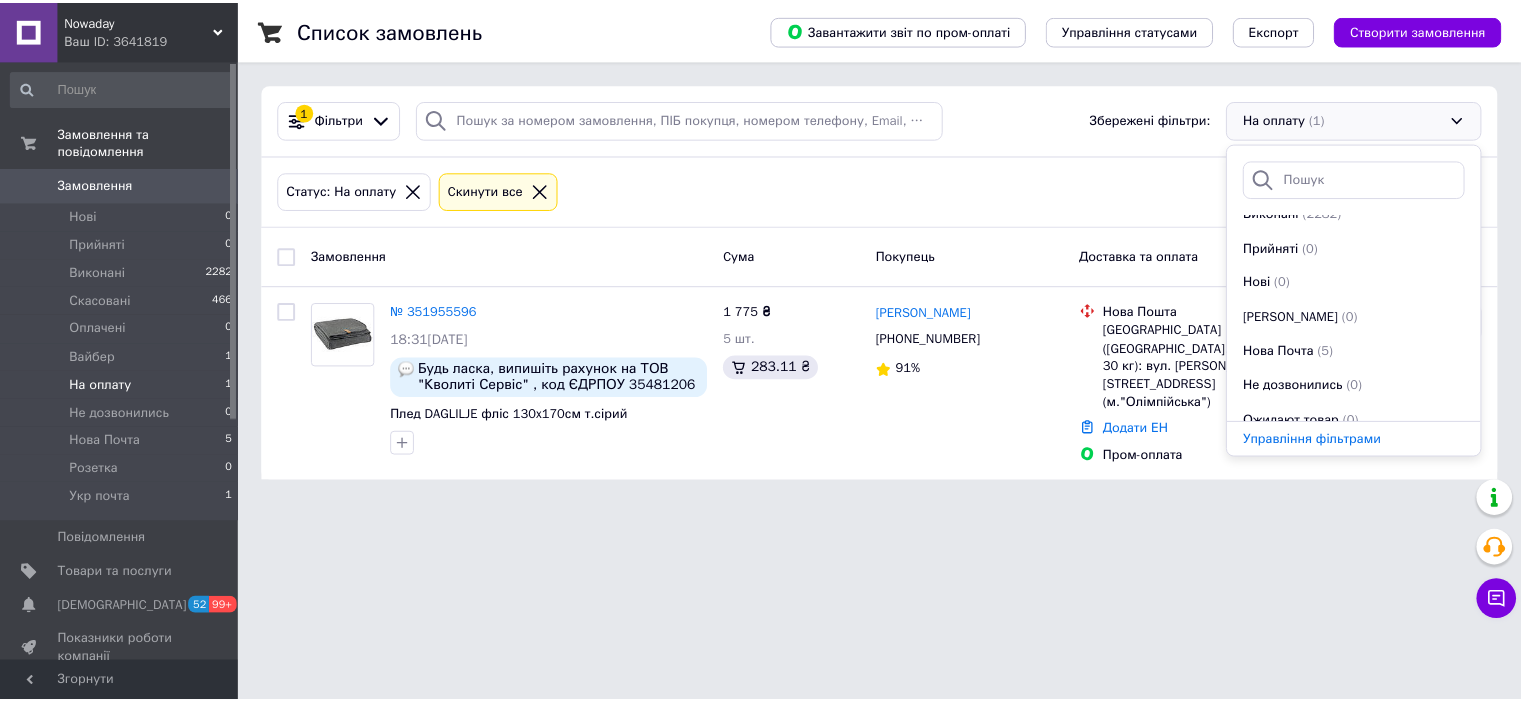 scroll, scrollTop: 276, scrollLeft: 0, axis: vertical 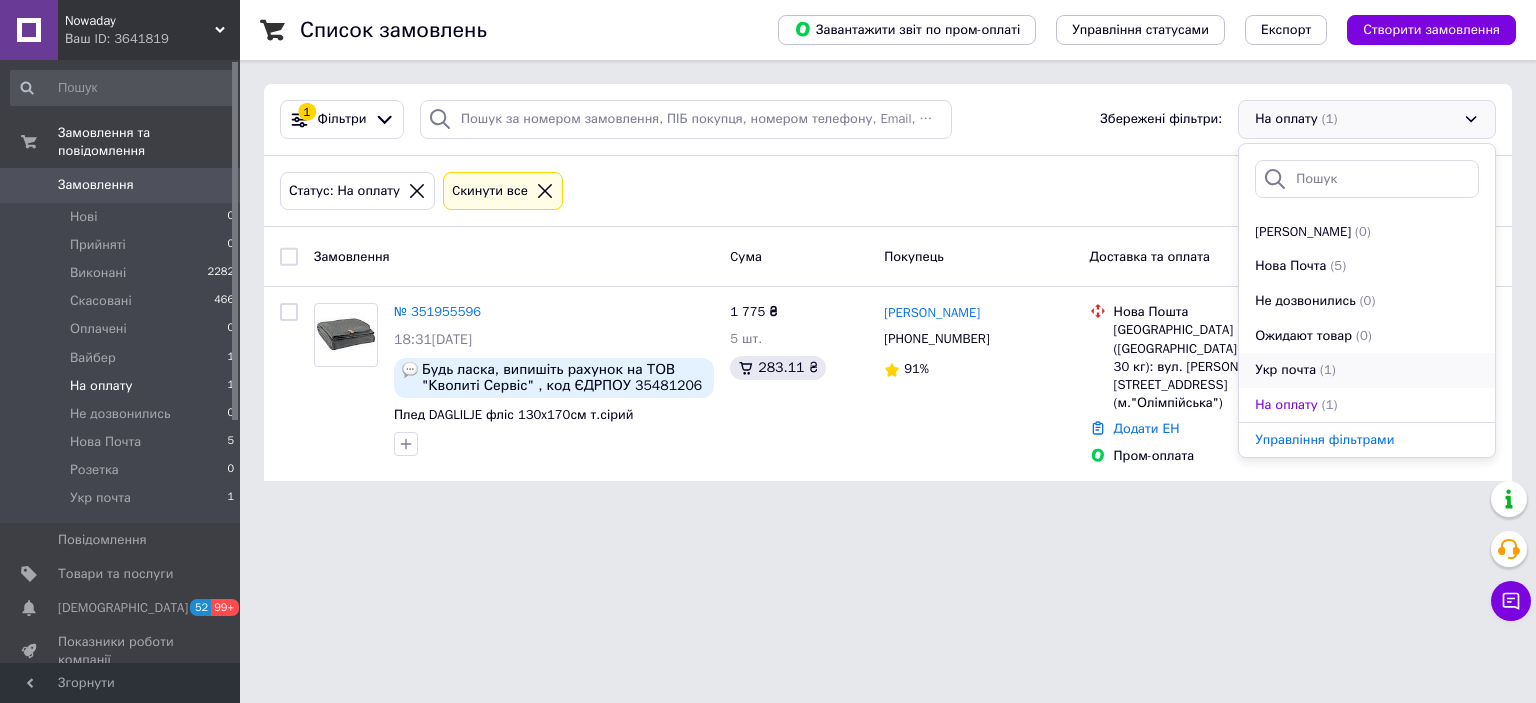 click on "Укр почта" at bounding box center (1285, 370) 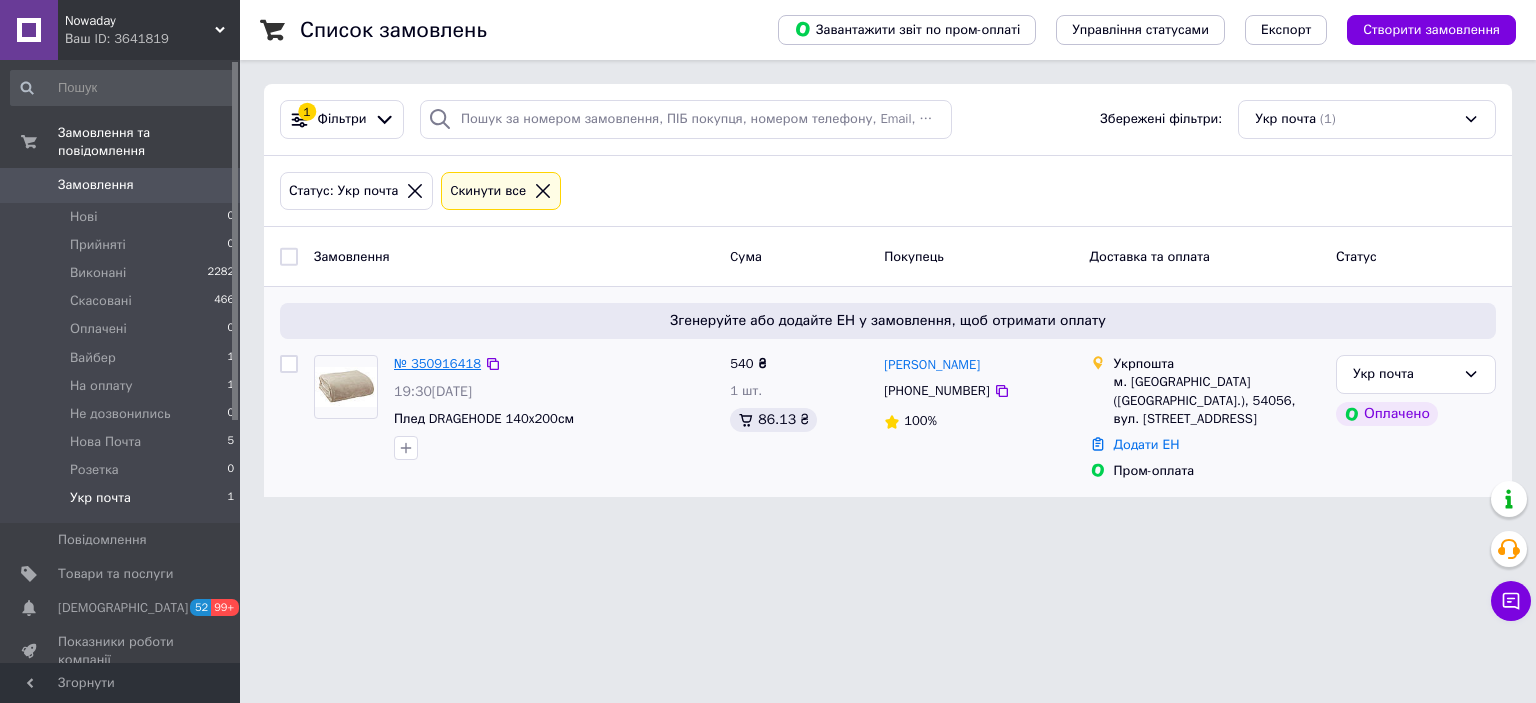 click on "№ 350916418" at bounding box center [437, 363] 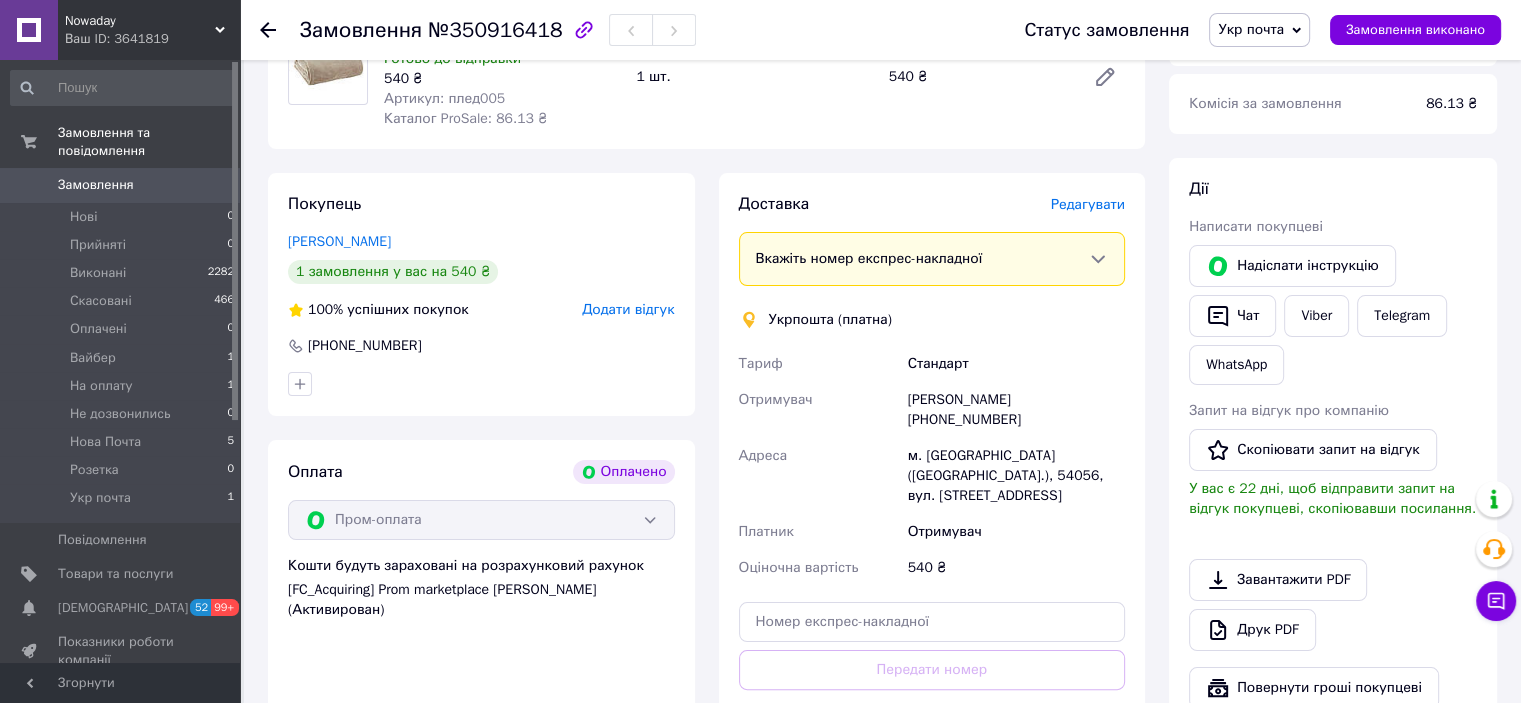 scroll, scrollTop: 335, scrollLeft: 0, axis: vertical 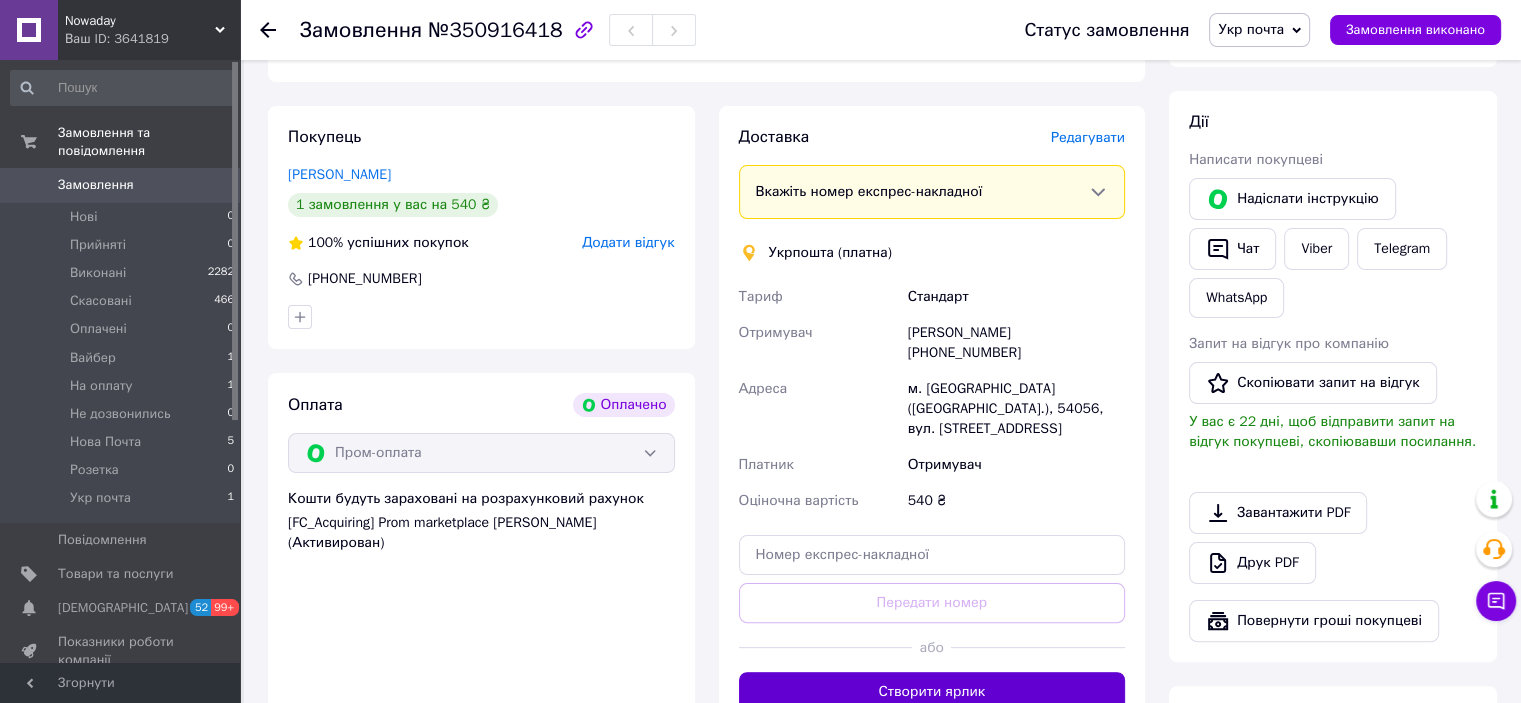 click on "Створити ярлик" at bounding box center (932, 692) 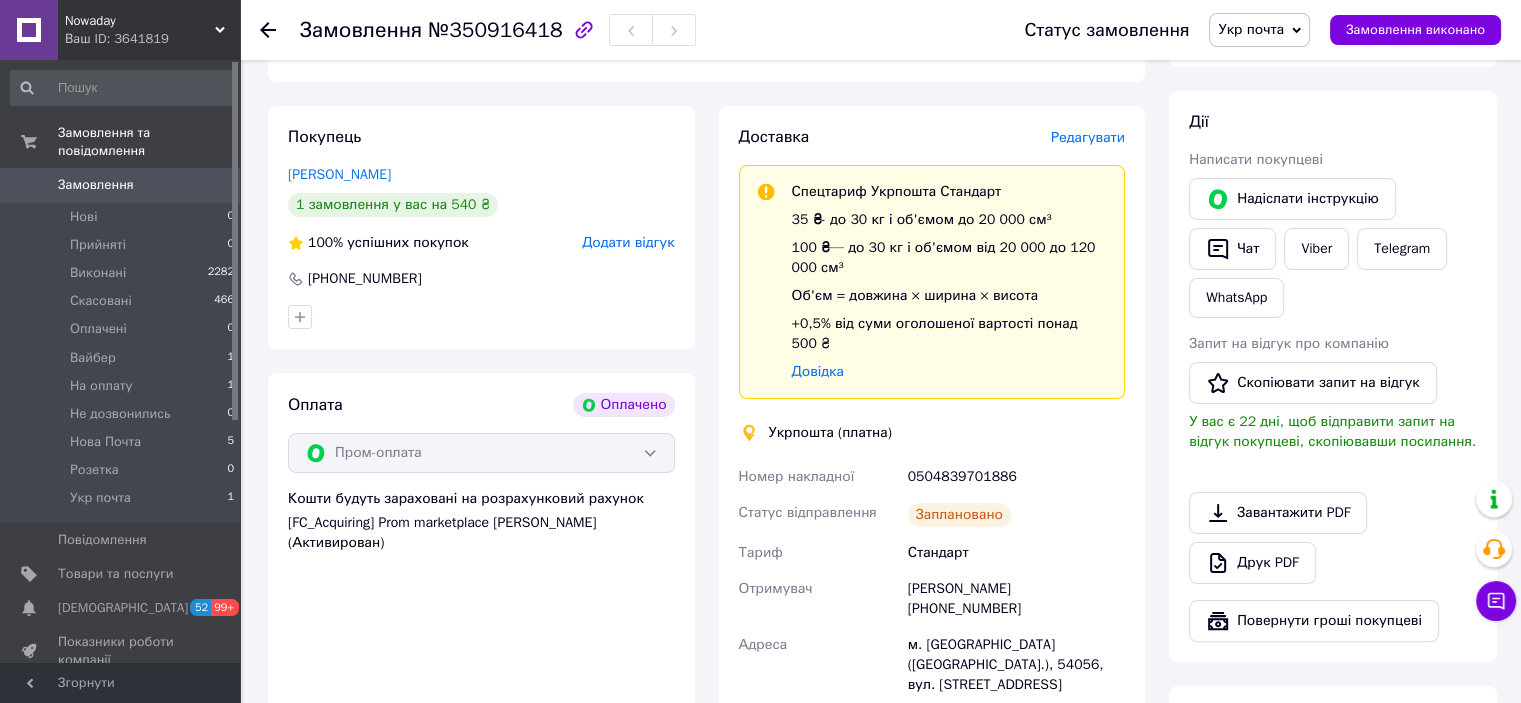 click on "0504839701886" at bounding box center [1016, 477] 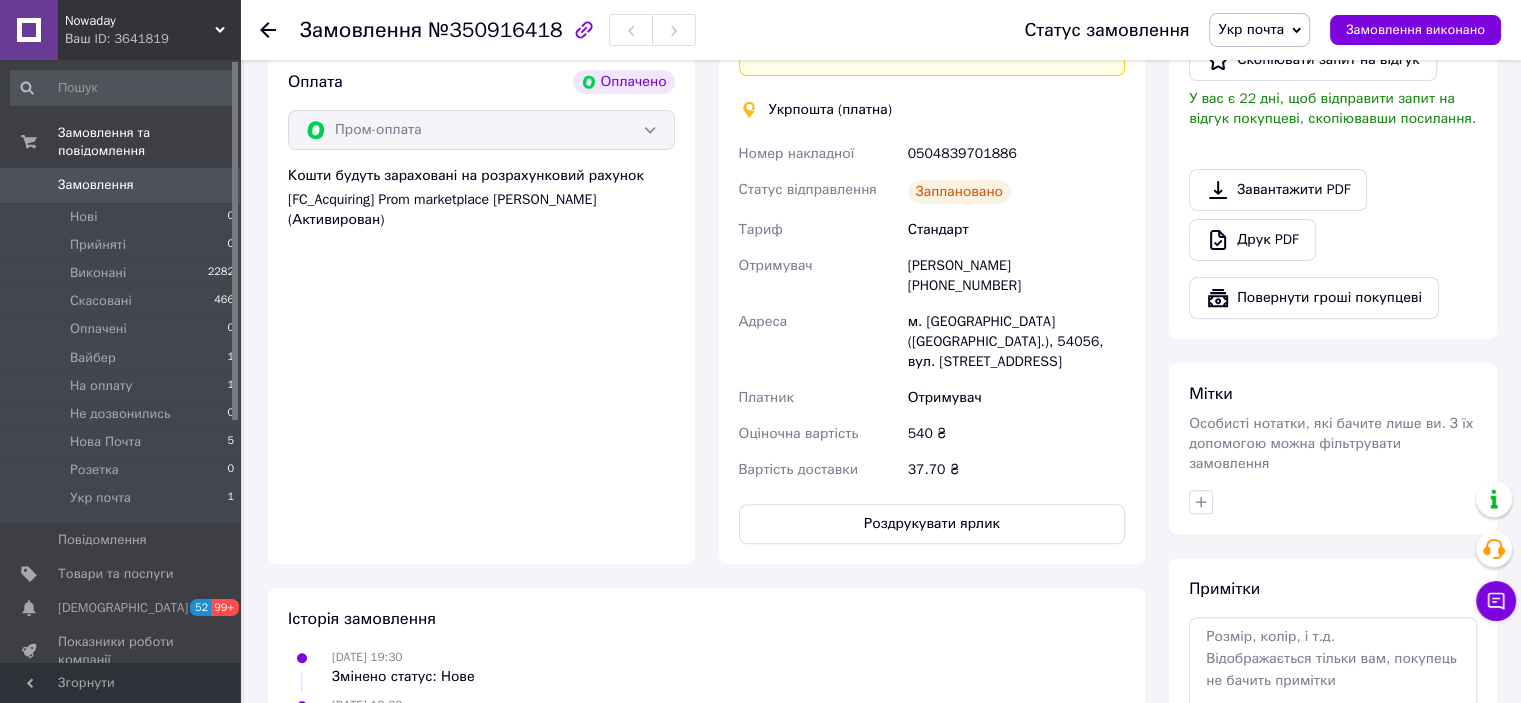 scroll, scrollTop: 659, scrollLeft: 0, axis: vertical 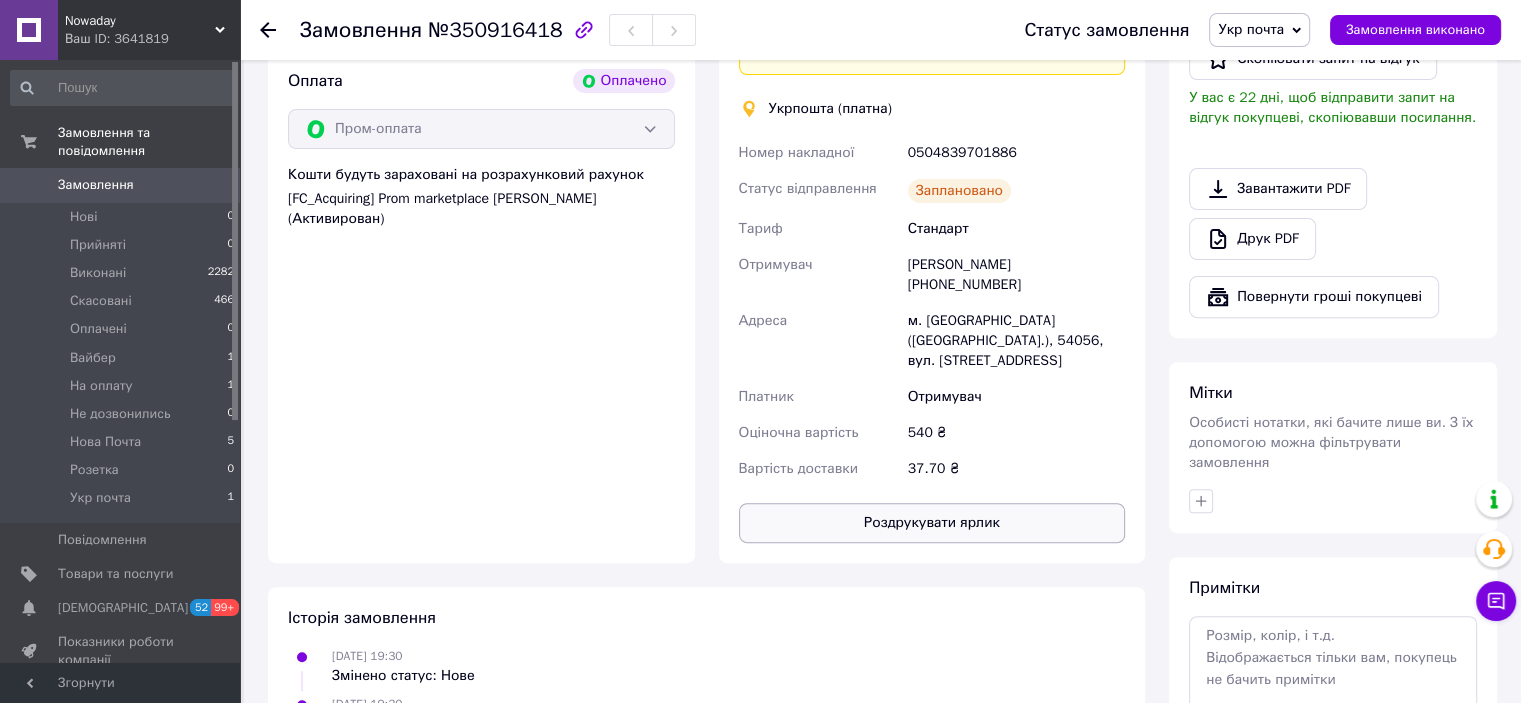 click on "Роздрукувати ярлик" at bounding box center [932, 523] 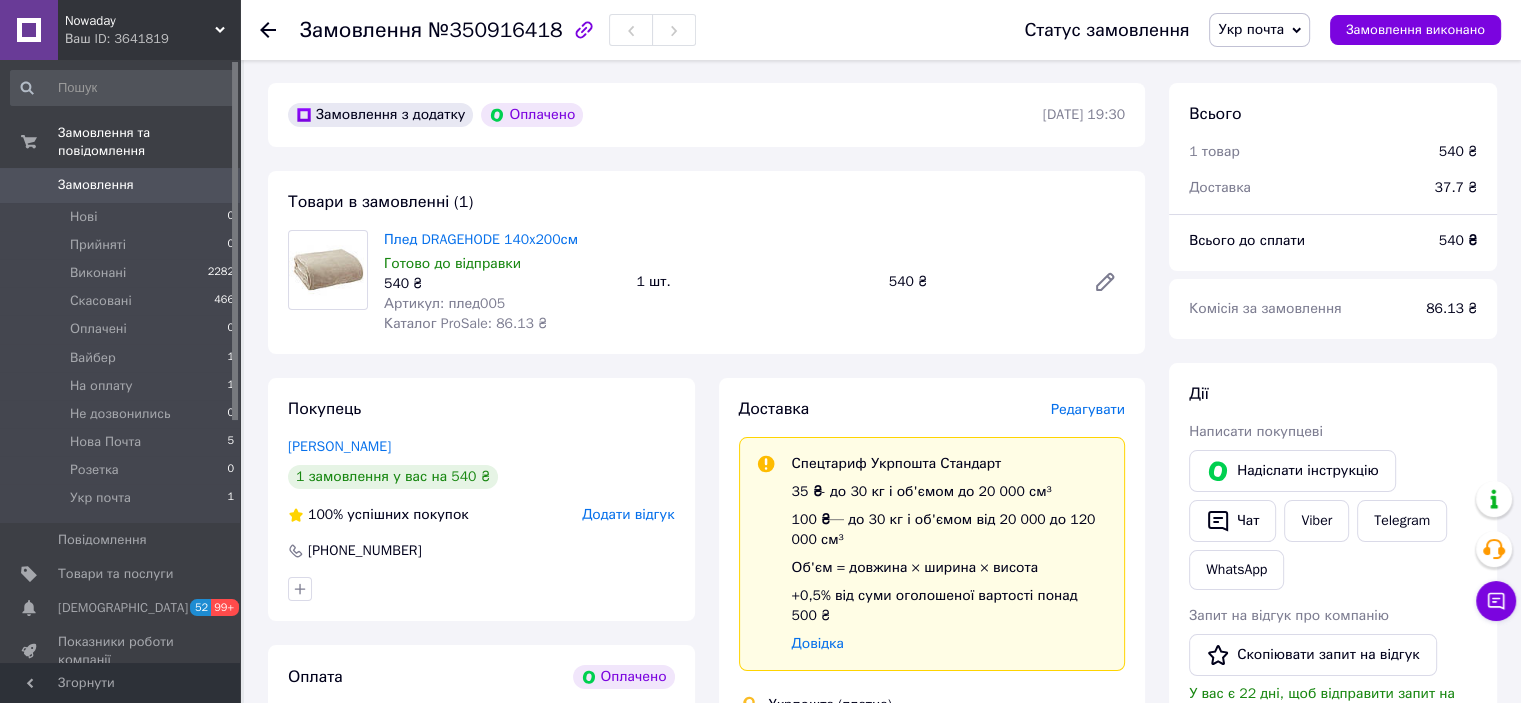scroll, scrollTop: 0, scrollLeft: 0, axis: both 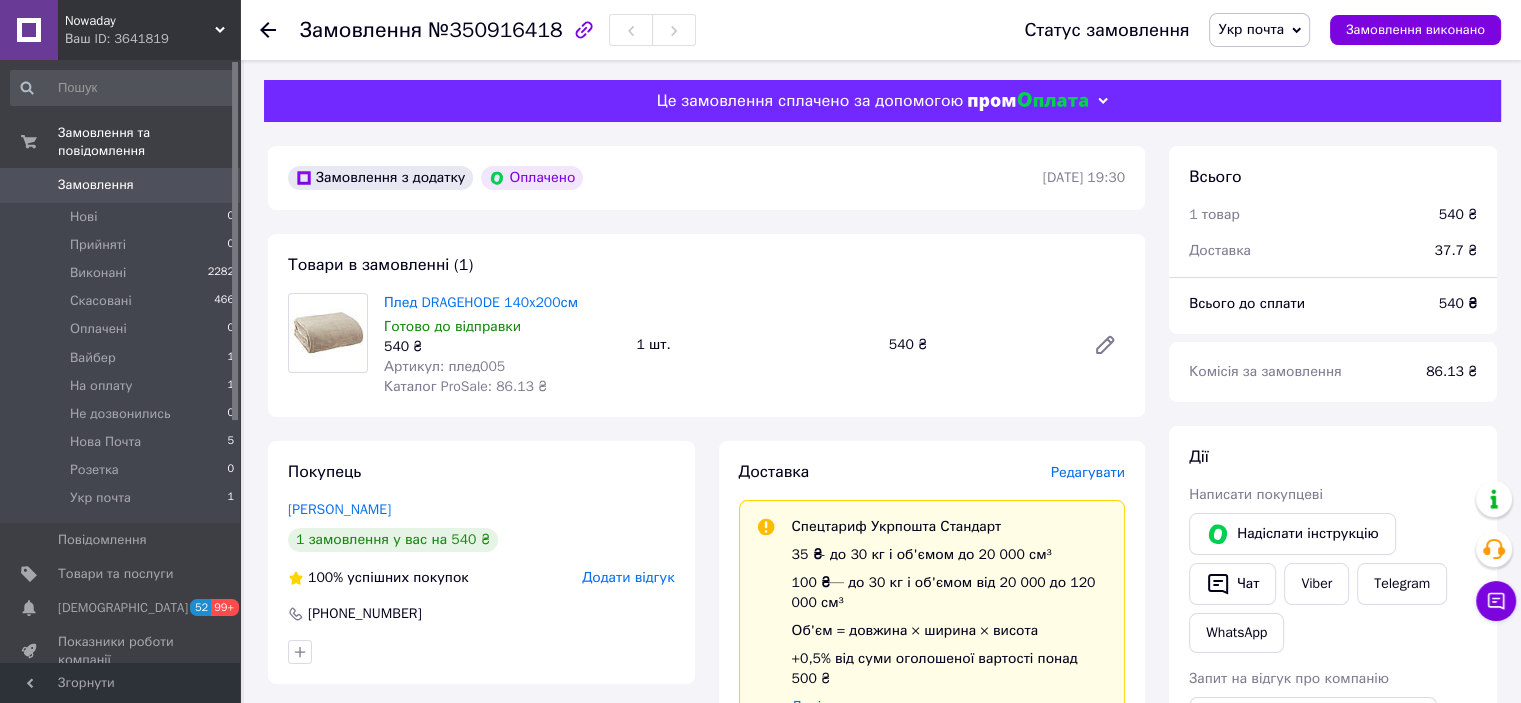 click on "Укр почта" at bounding box center [1259, 30] 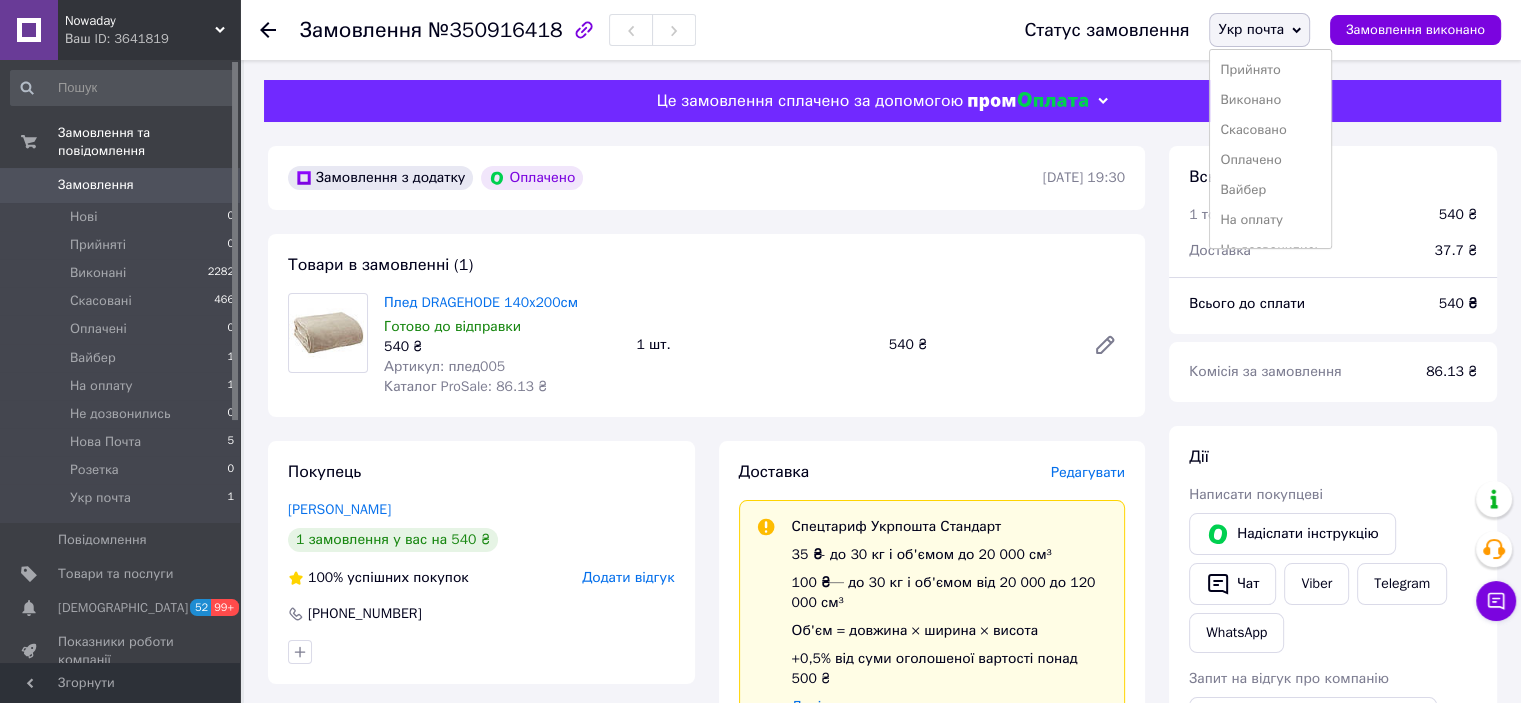 click on "Замовлення №350916418" at bounding box center [642, 30] 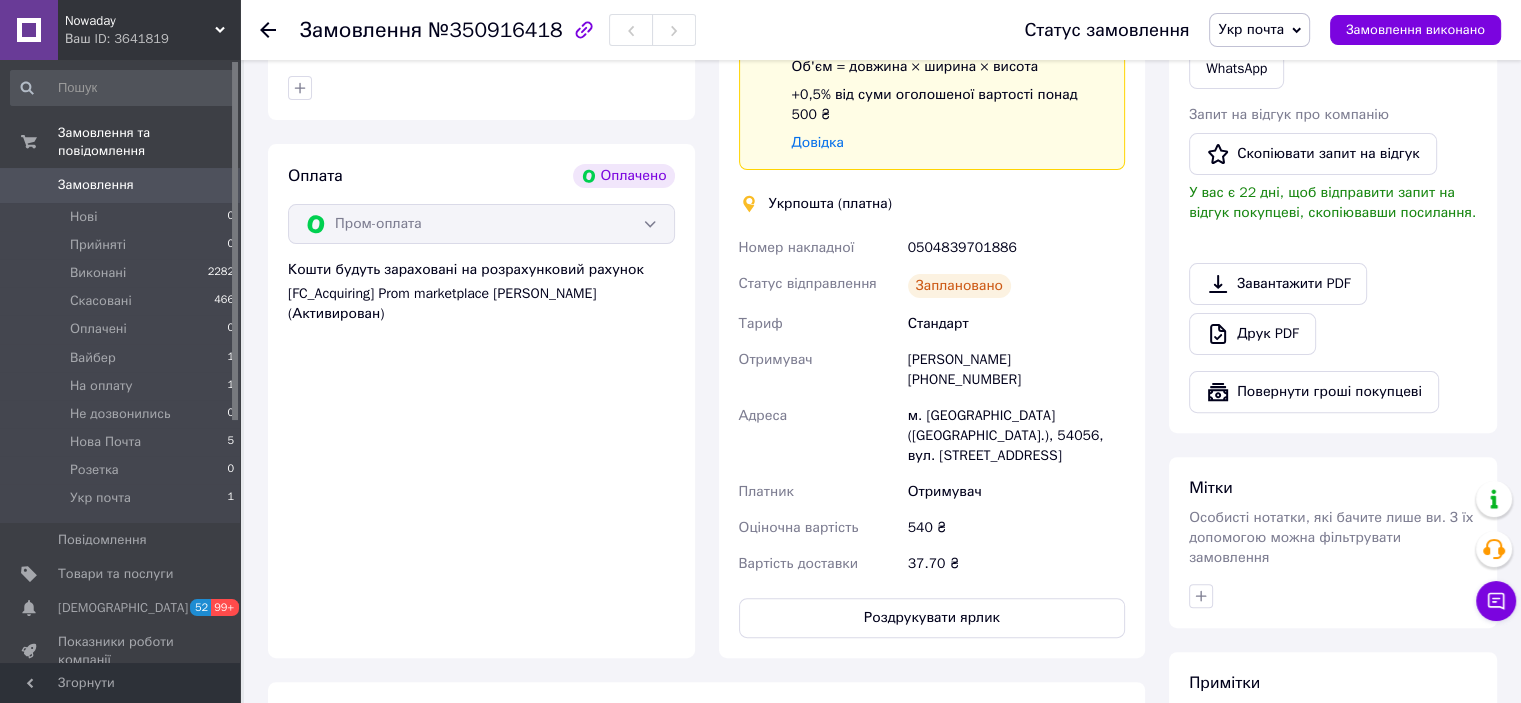 scroll, scrollTop: 564, scrollLeft: 0, axis: vertical 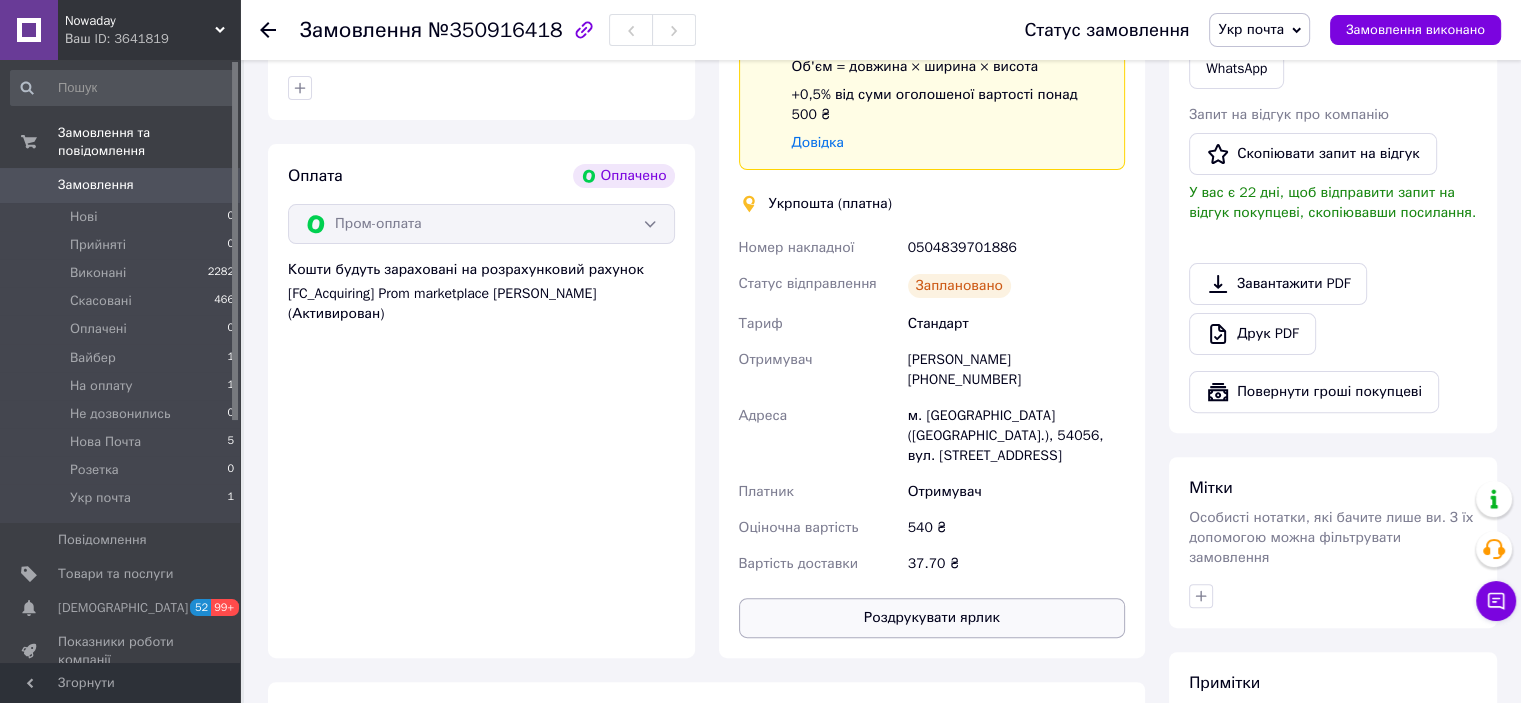 click on "Роздрукувати ярлик" at bounding box center (932, 618) 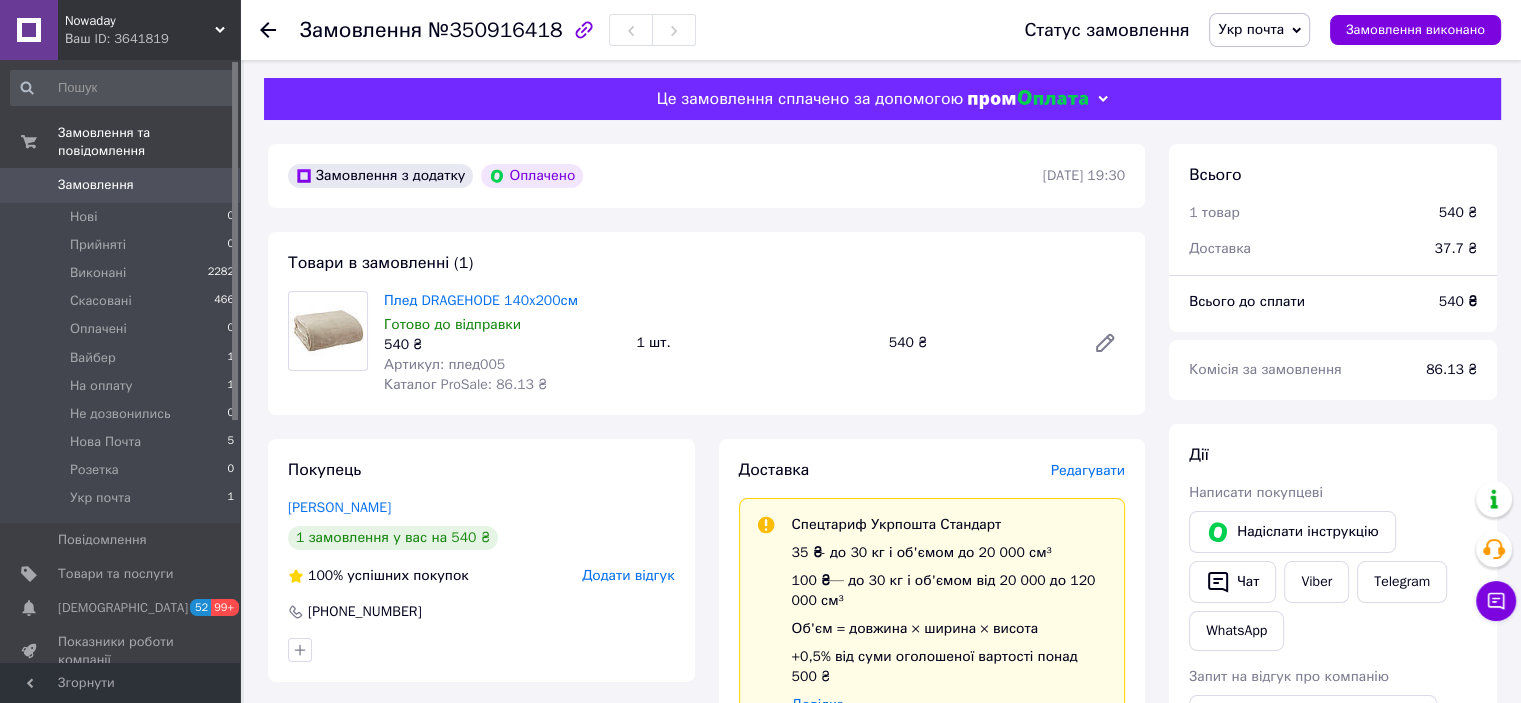 scroll, scrollTop: 0, scrollLeft: 0, axis: both 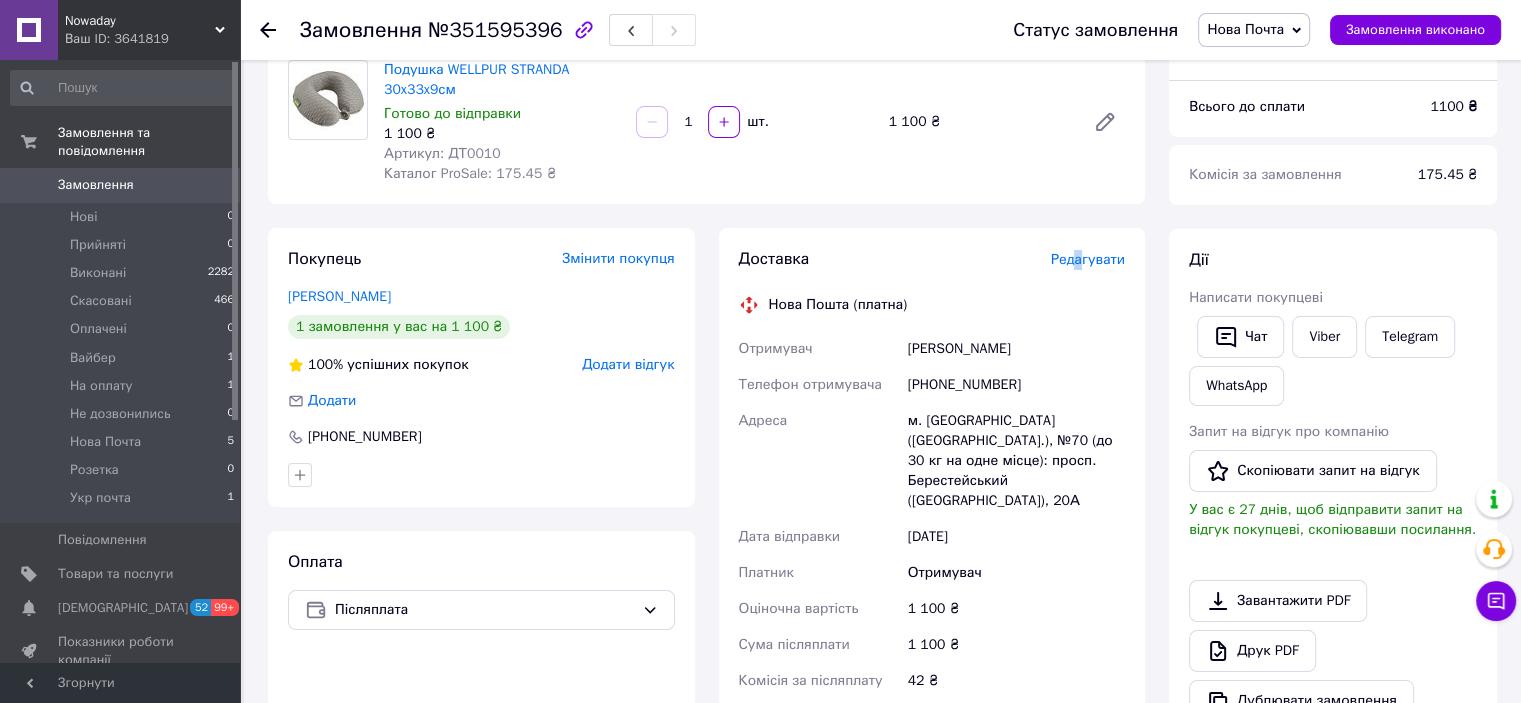 click on "Доставка Редагувати Нова Пошта (платна) Отримувач гусева тетяна Телефон отримувача +380967579070 Адреса м. Київ (Київська обл.), №70 (до 30 кг на одне місце): просп. Берестейський (Перемоги), 20А Дата відправки 10.07.2025 Платник Отримувач Оціночна вартість 1 100 ₴ Сума післяплати 1 100 ₴ Комісія за післяплату 42 ₴ Платник комісії післяплати Отримувач Передати номер або Згенерувати ЕН Платник Отримувач Відправник Прізвище отримувача гусева Ім'я отримувача тетяна По батькові отримувача Телефон отримувача +380967579070 Тип доставки У відділенні Кур'єром В поштоматі Місто 1100 < > <" at bounding box center (932, 598) 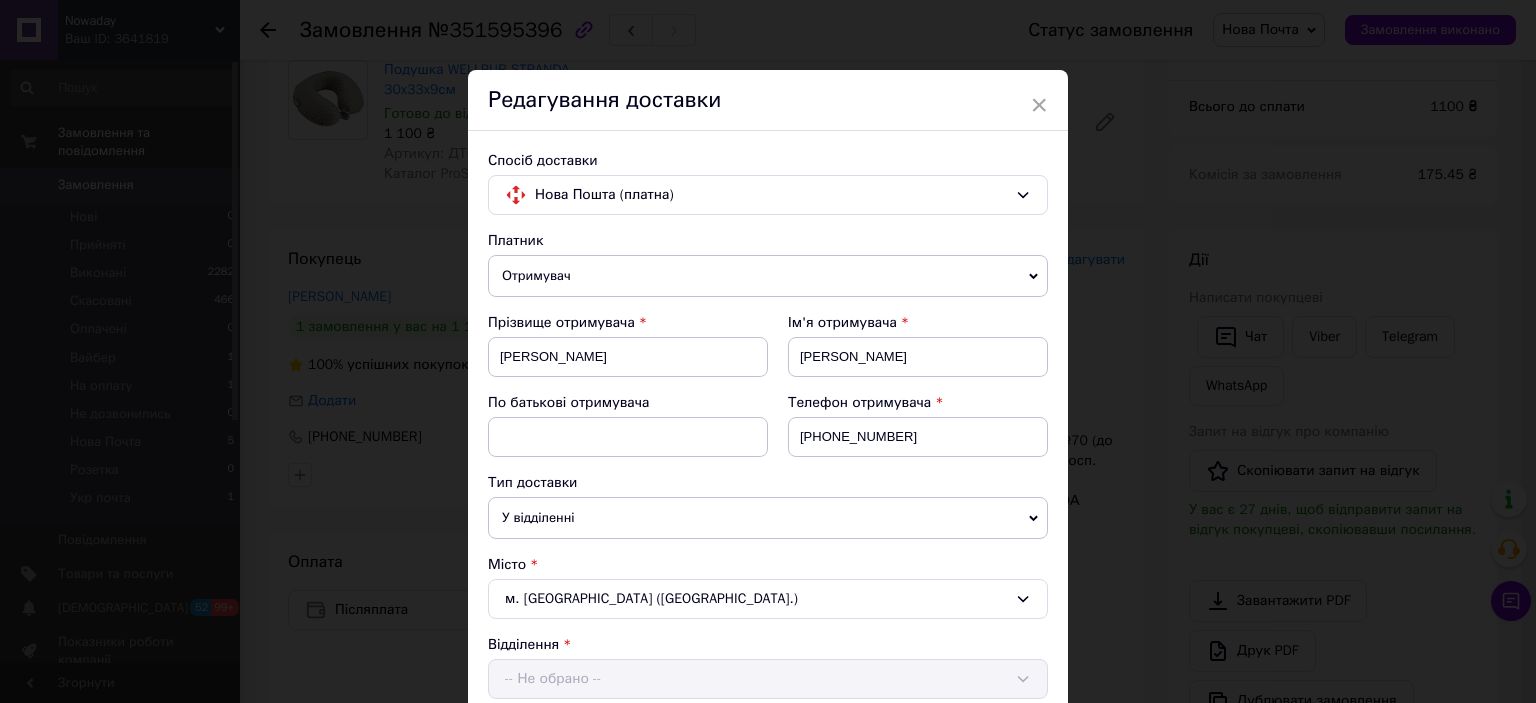 scroll, scrollTop: 816, scrollLeft: 0, axis: vertical 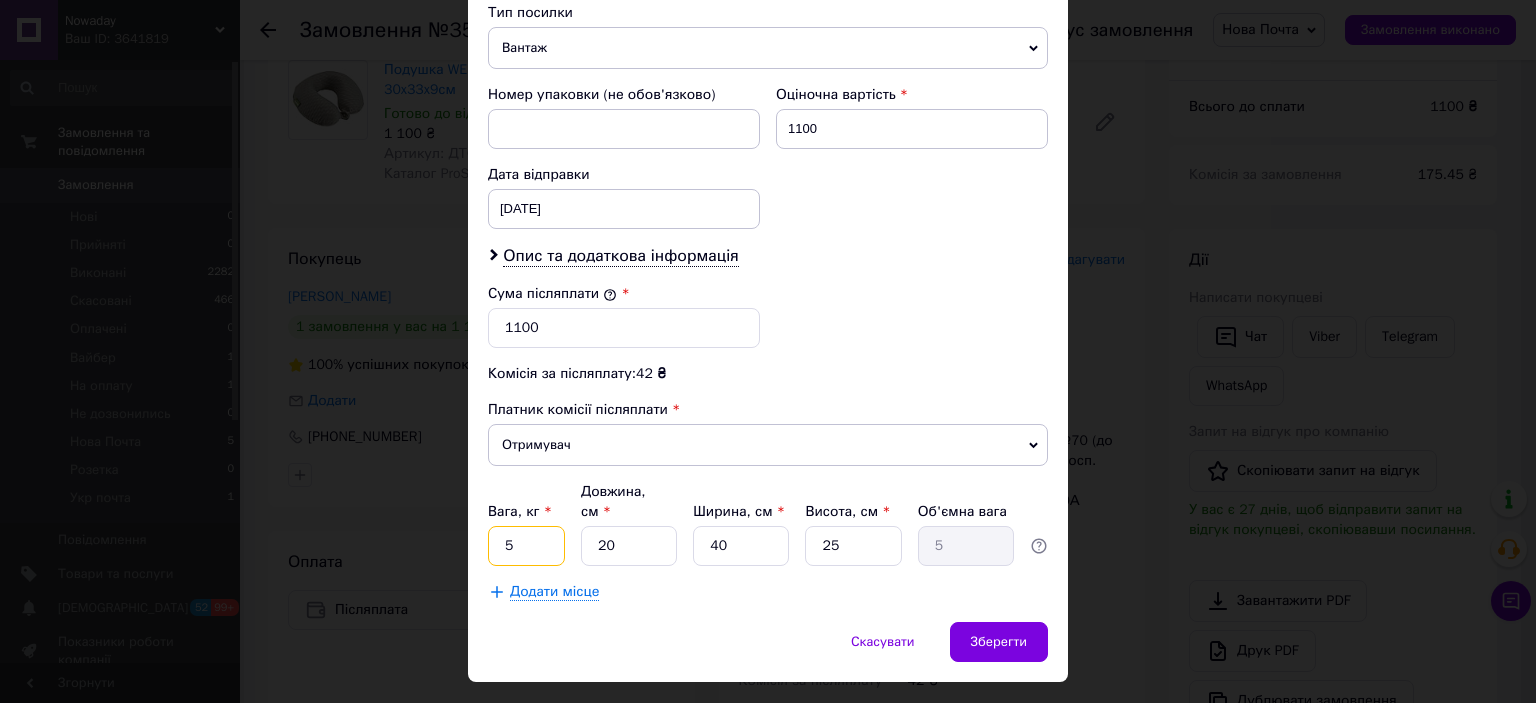 click on "5" at bounding box center (526, 546) 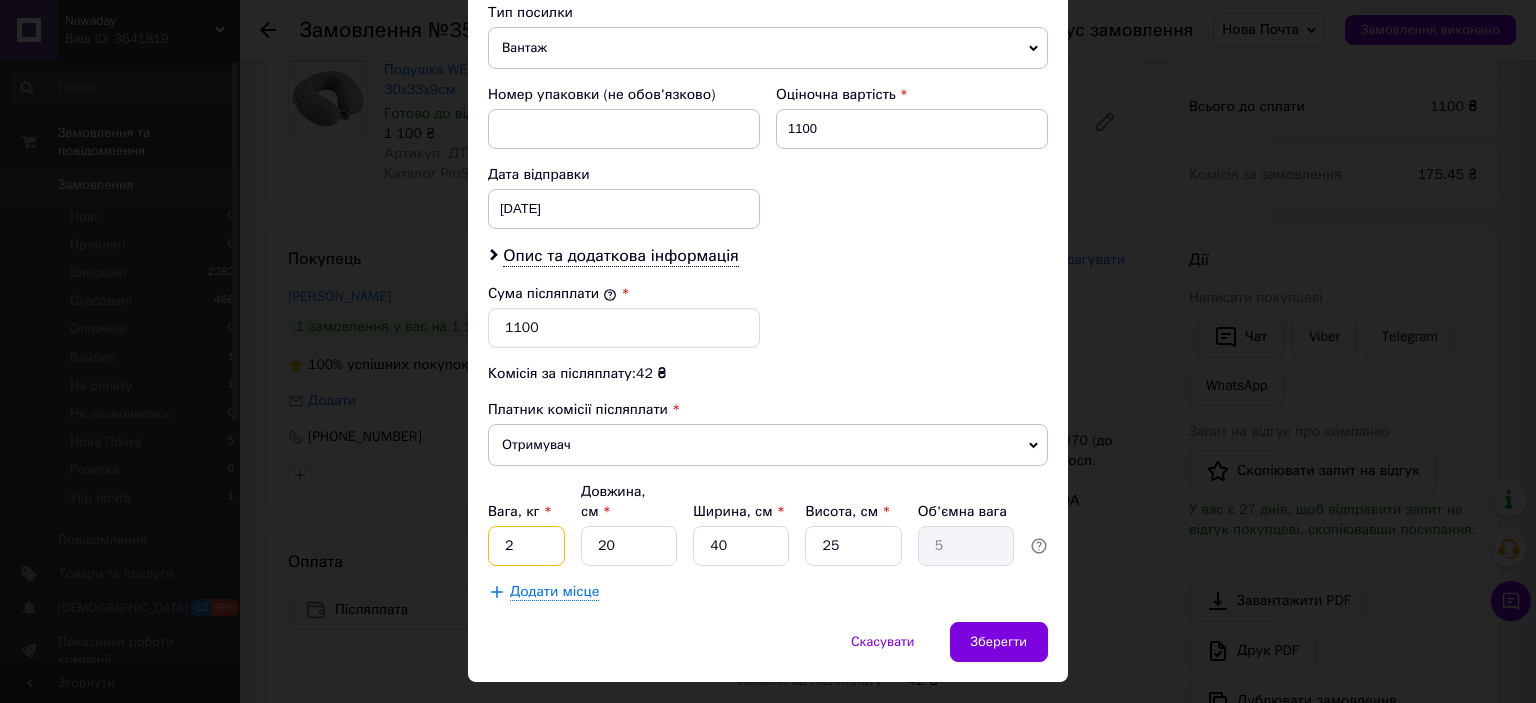 type on "2" 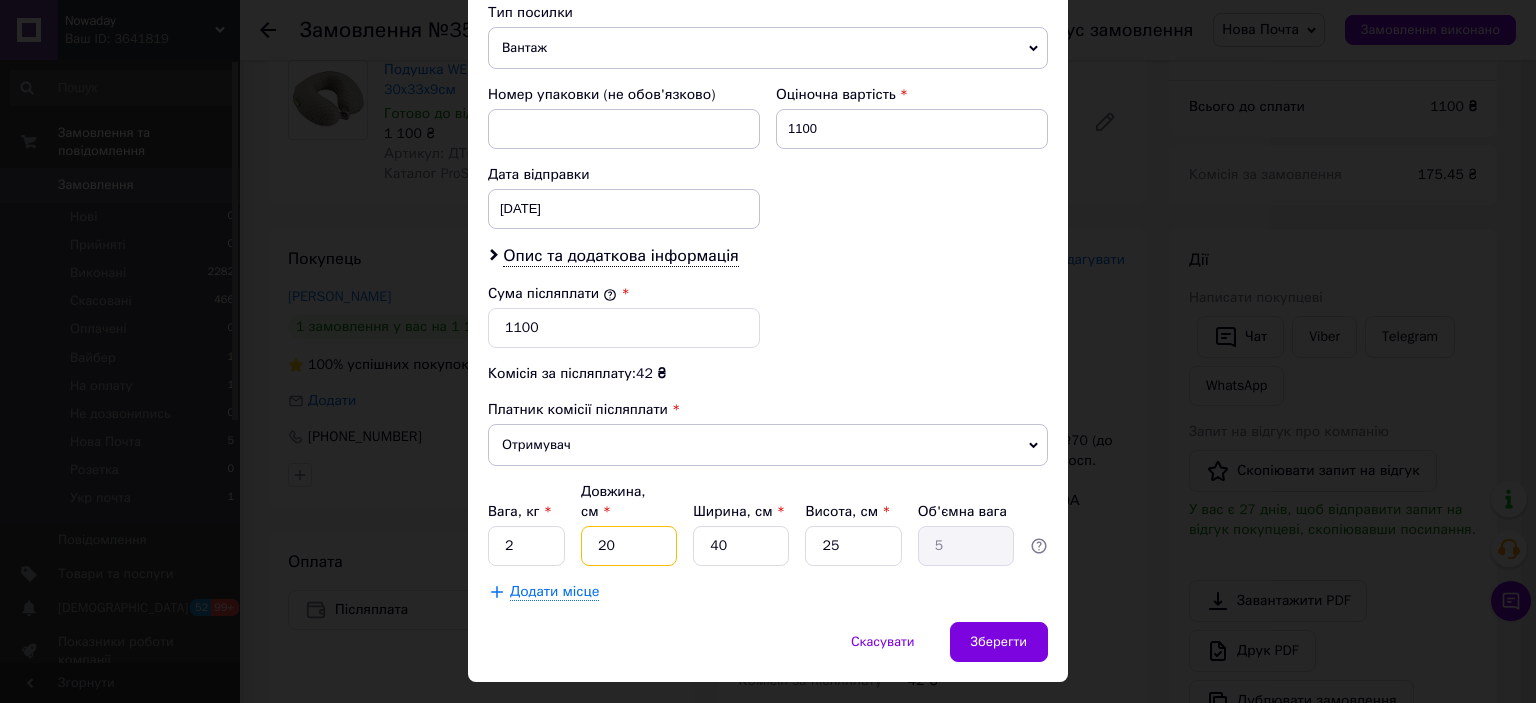 click on "20" at bounding box center [629, 546] 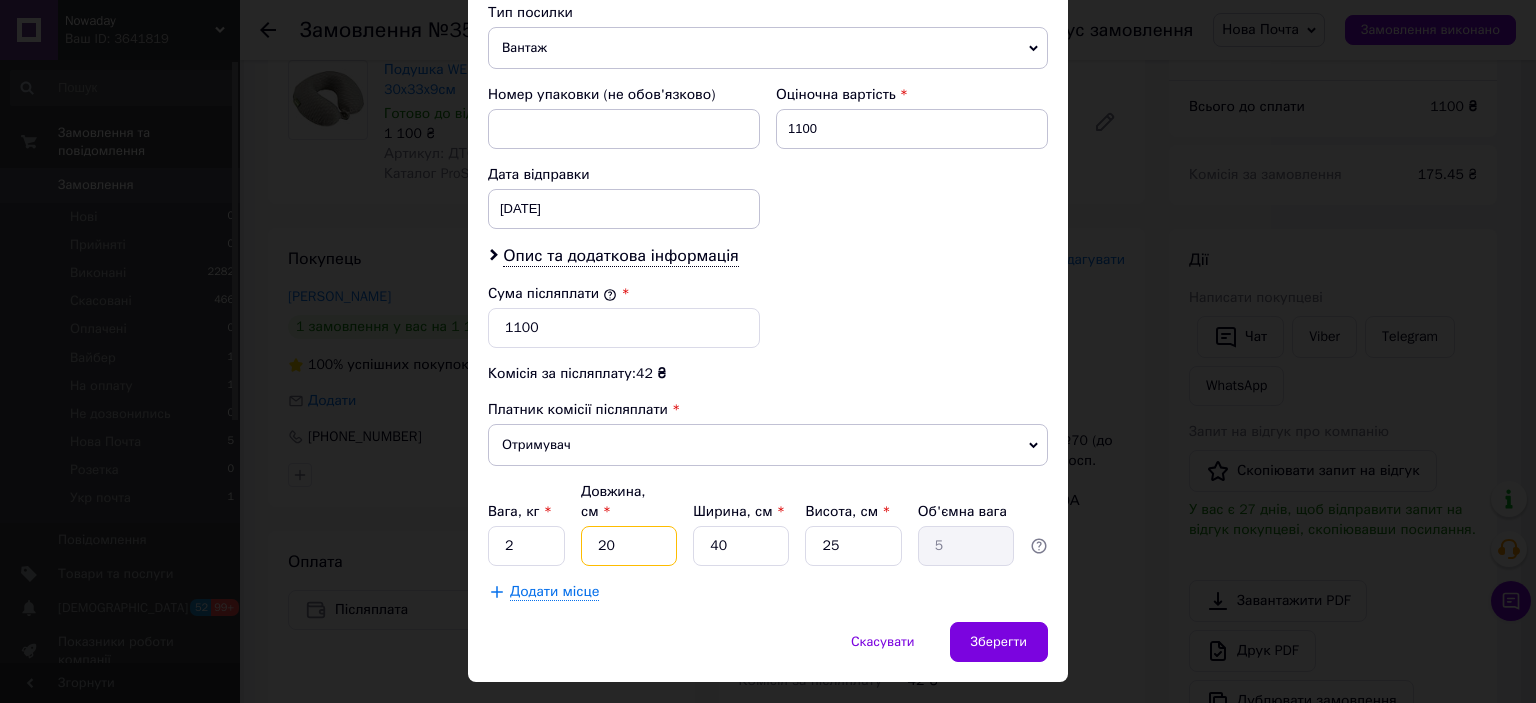 type on "1" 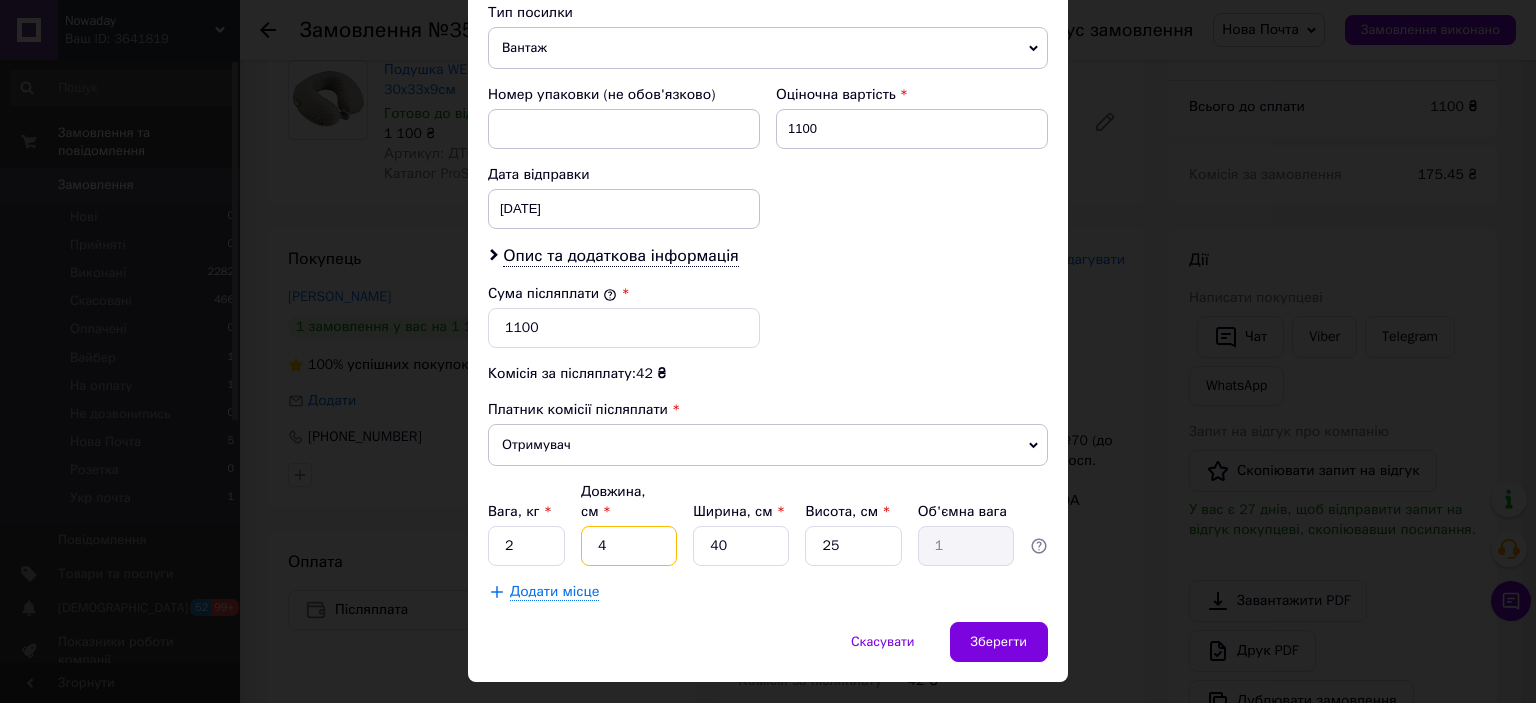 type on "44" 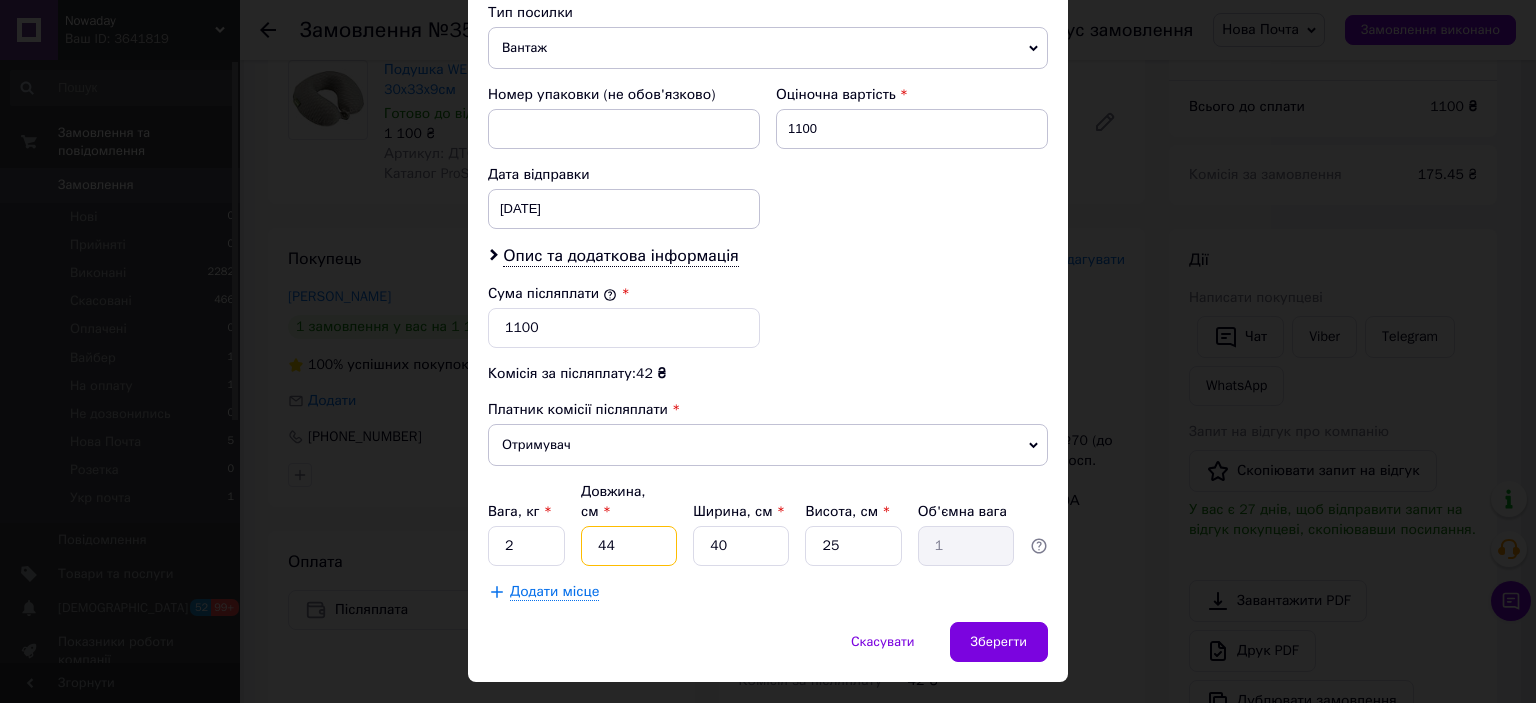 type on "11" 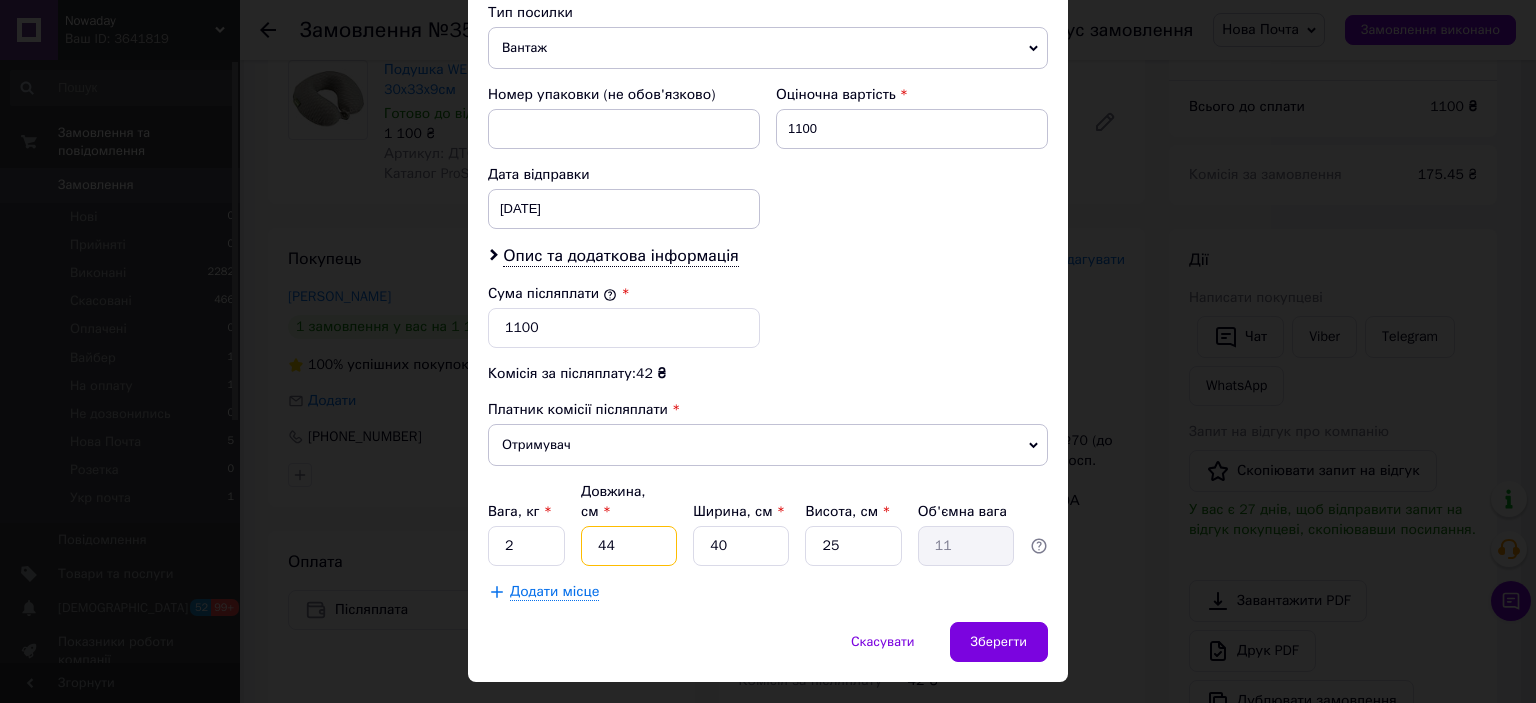 type on "44" 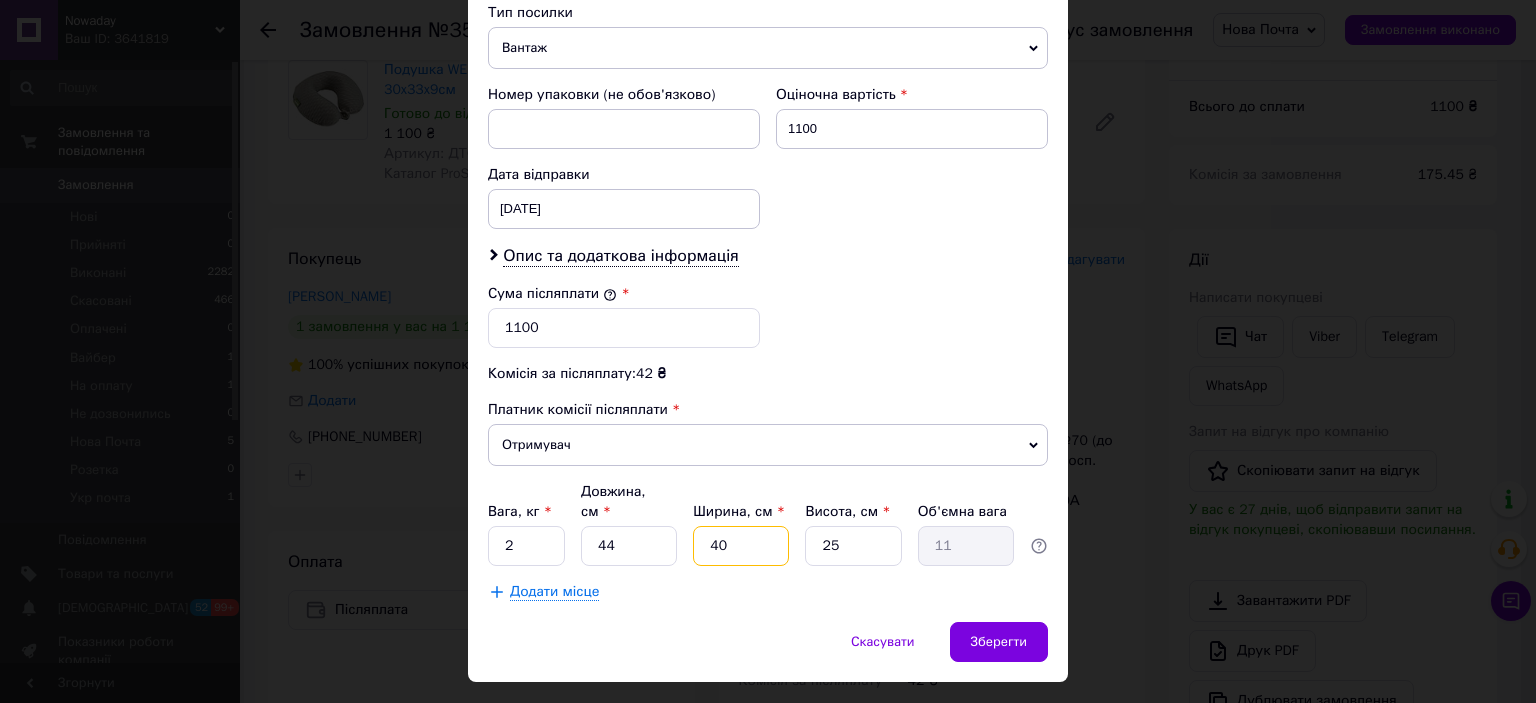 click on "40" at bounding box center [741, 546] 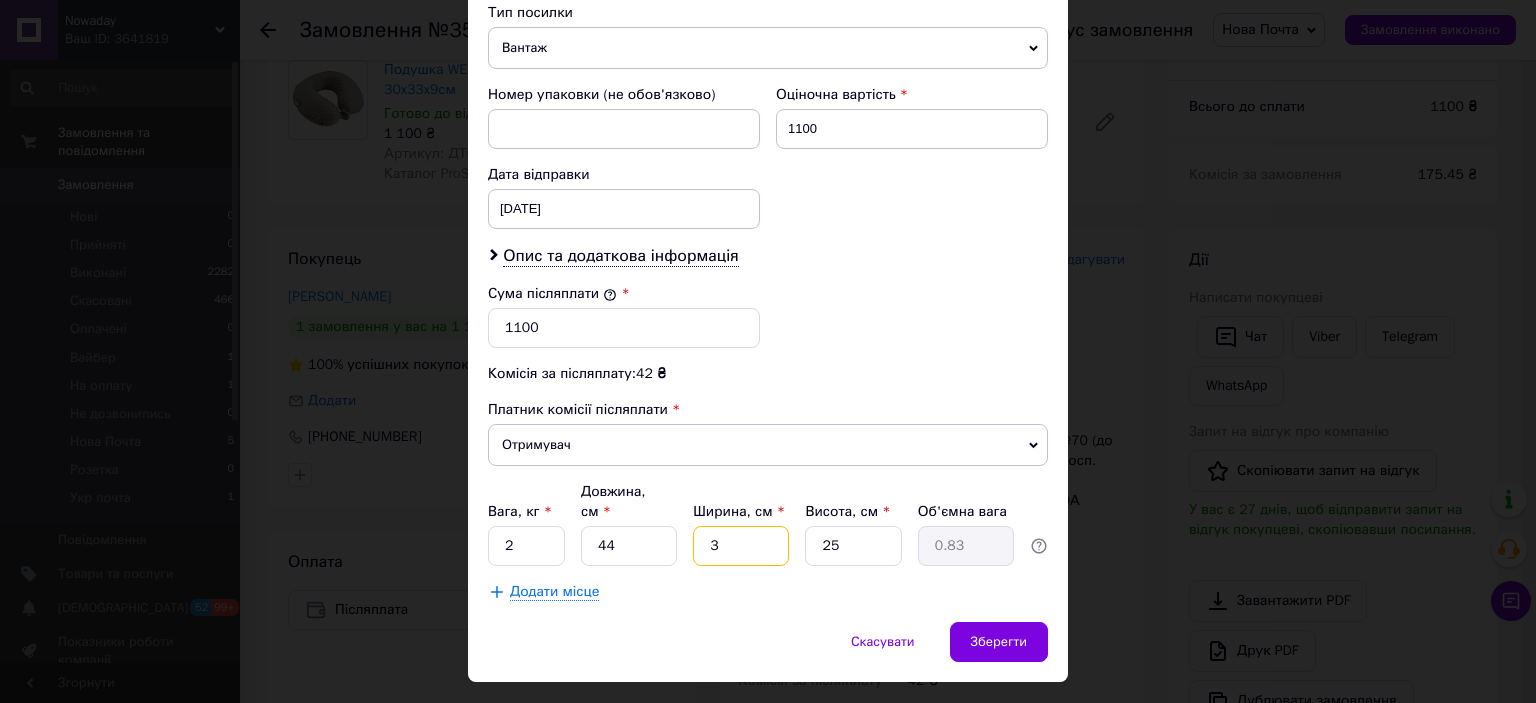 type on "34" 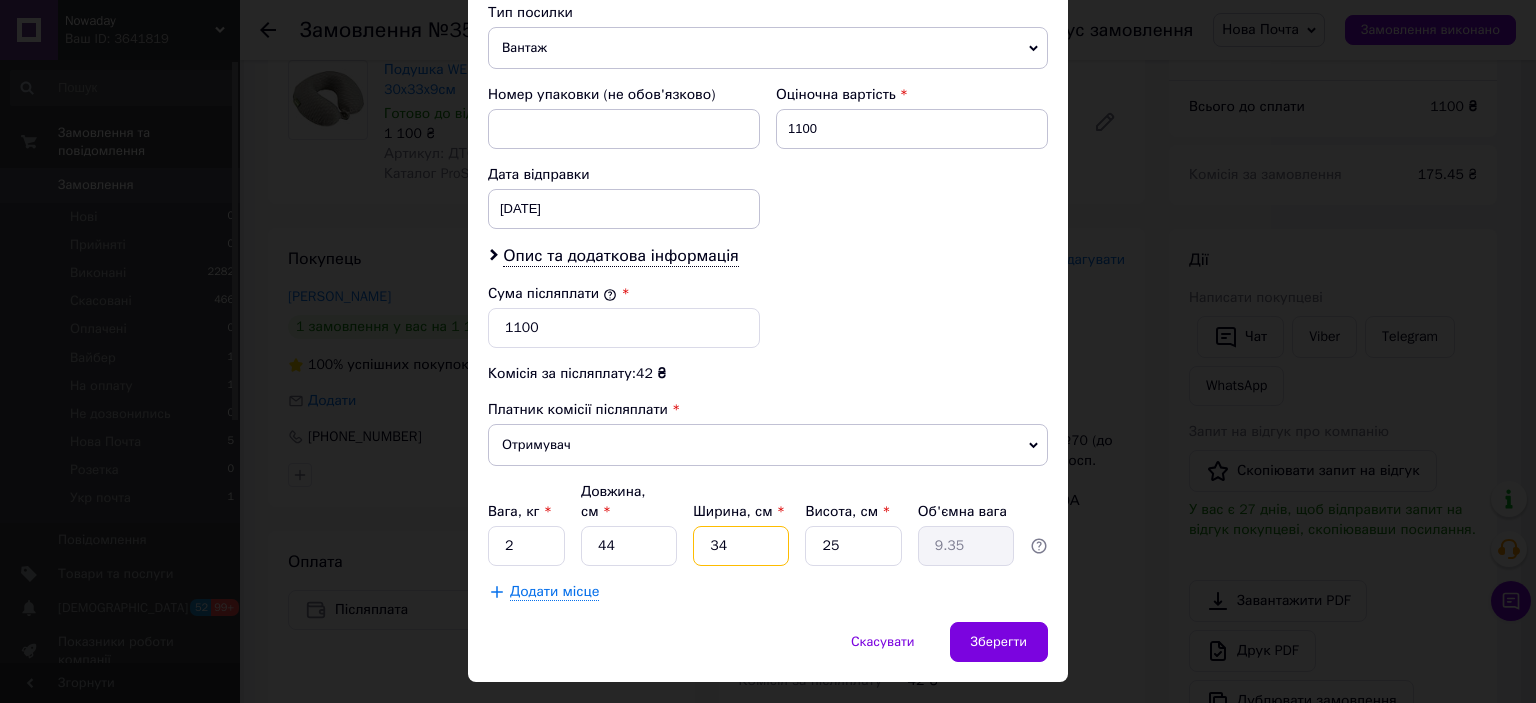 type on "34" 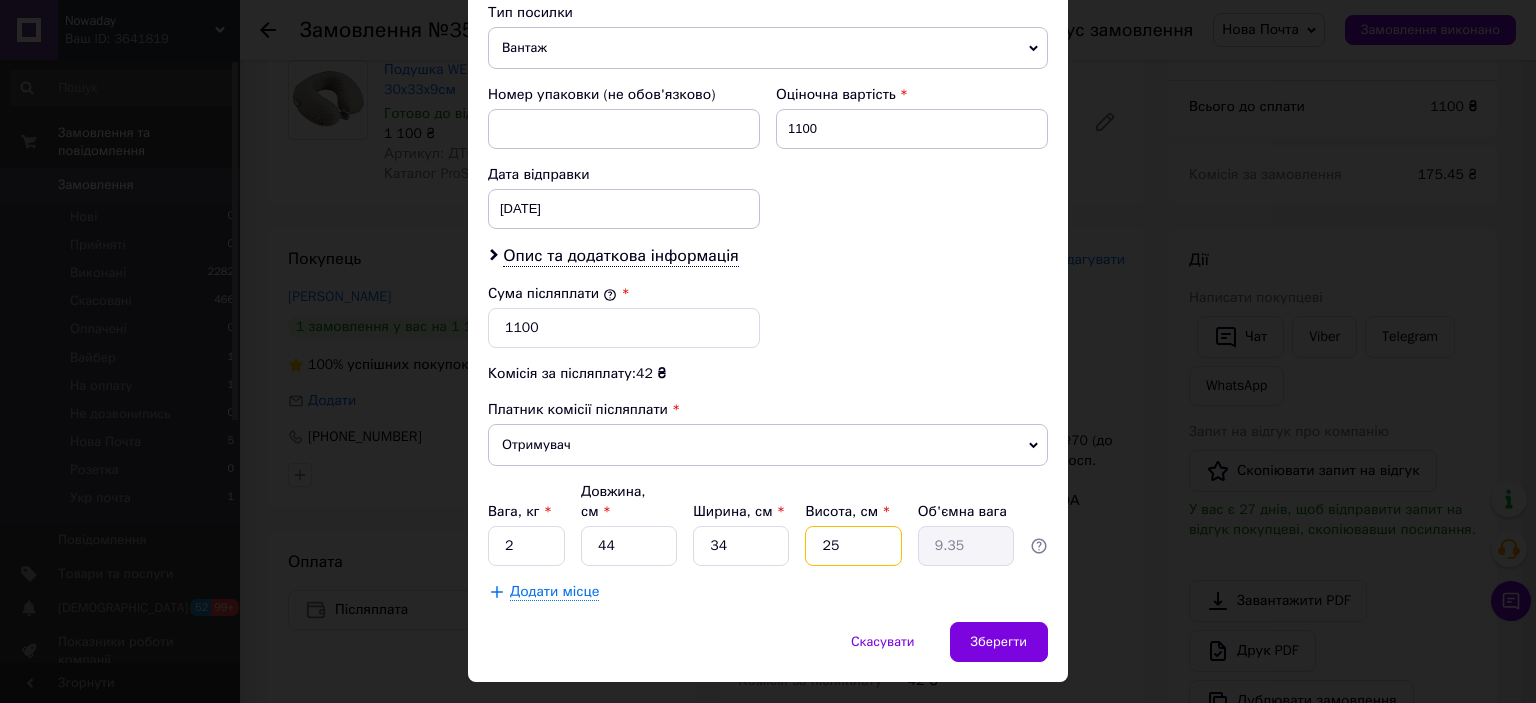 click on "25" at bounding box center [853, 546] 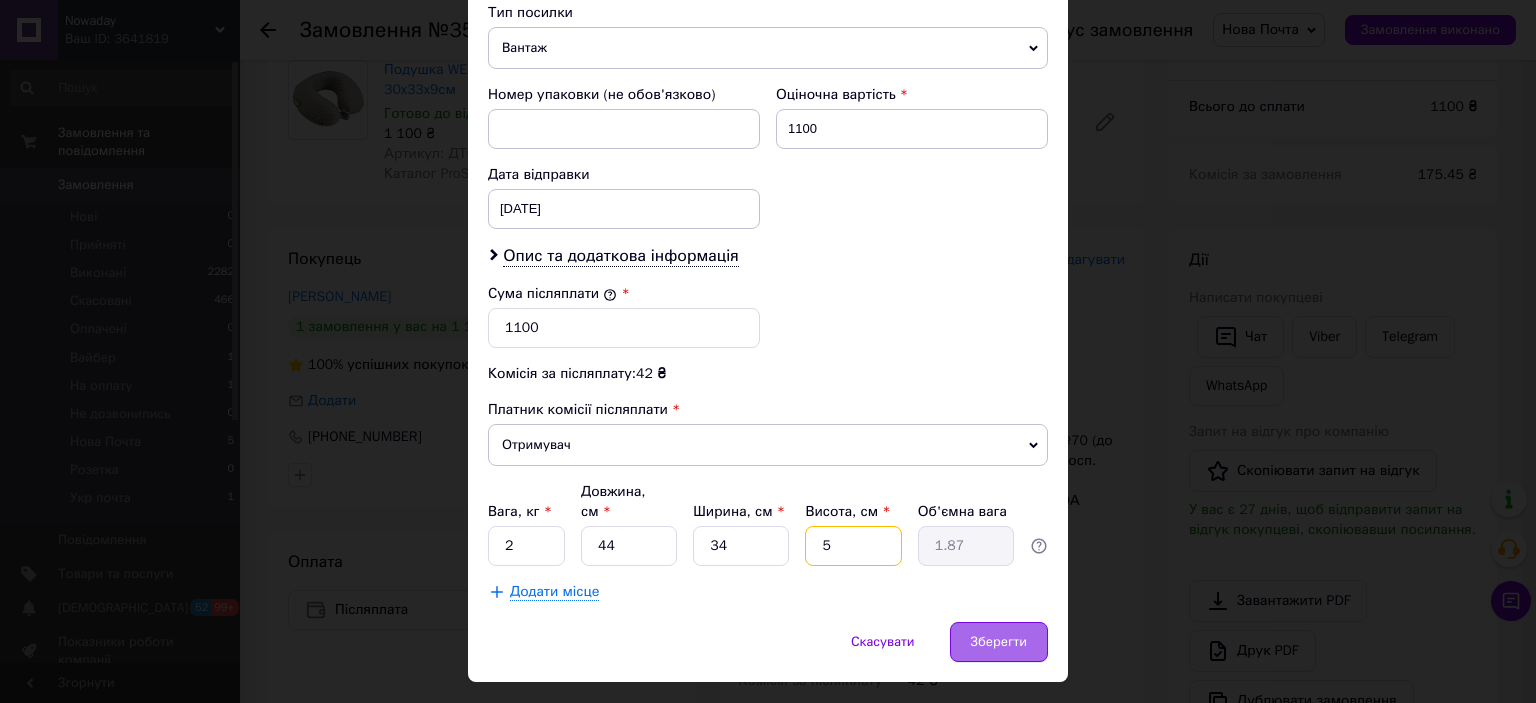 type on "5" 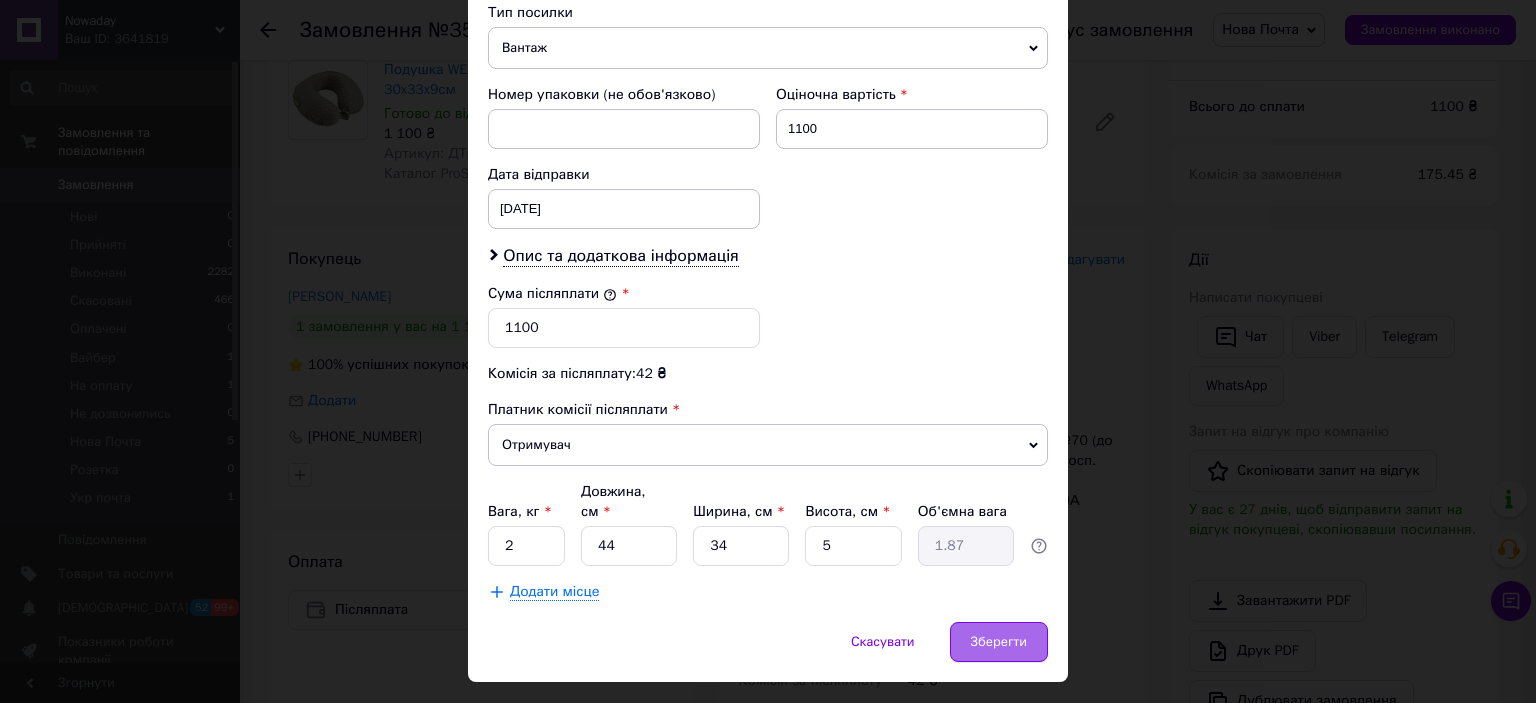 click on "Зберегти" at bounding box center [999, 642] 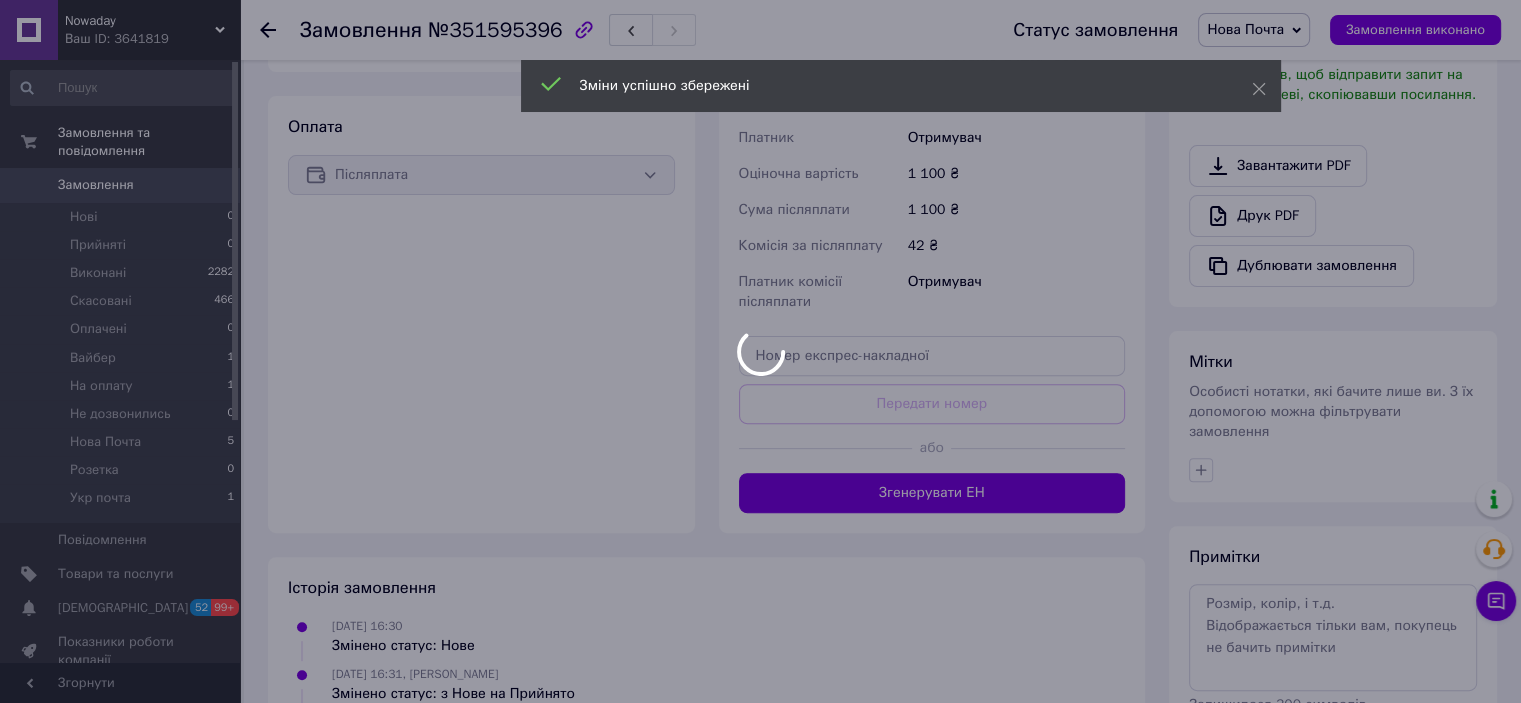 scroll, scrollTop: 611, scrollLeft: 0, axis: vertical 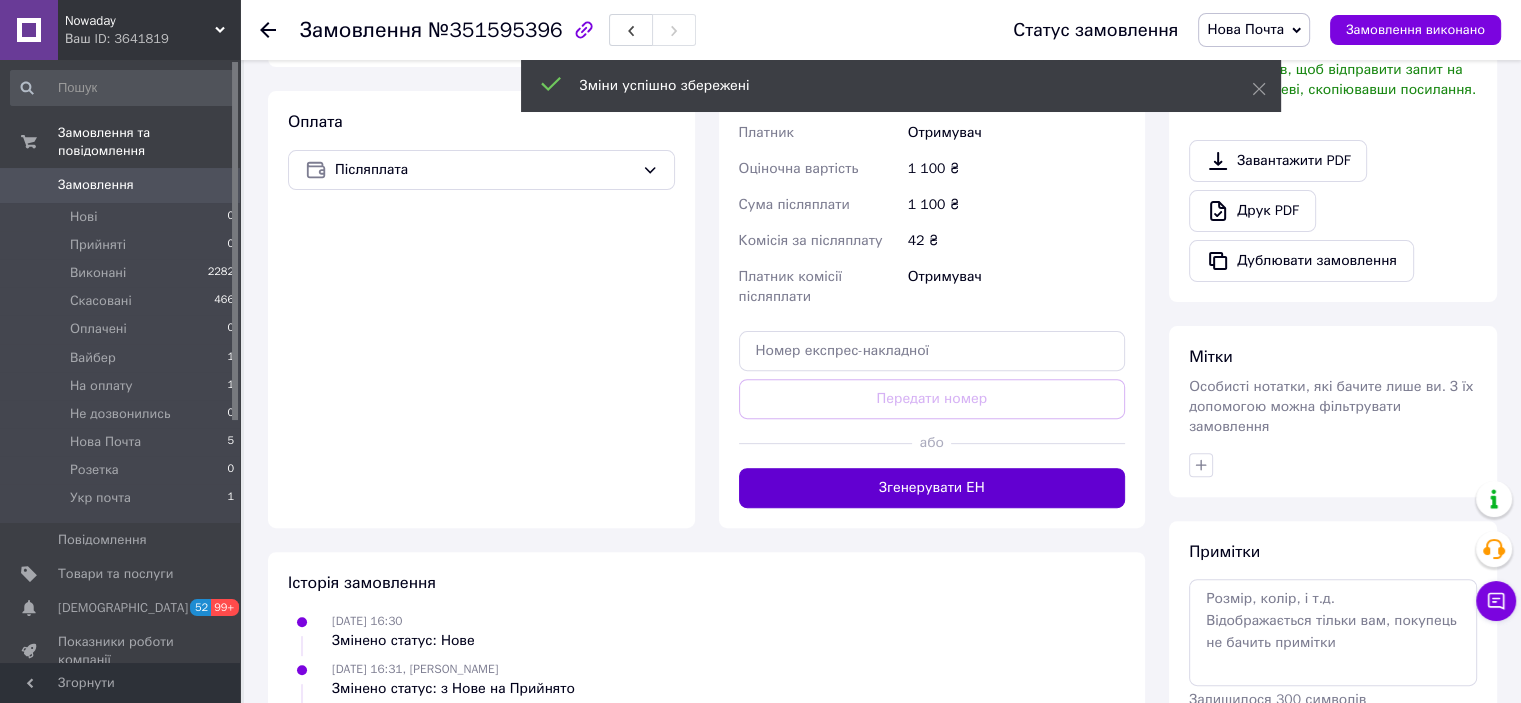 click on "Згенерувати ЕН" at bounding box center [932, 488] 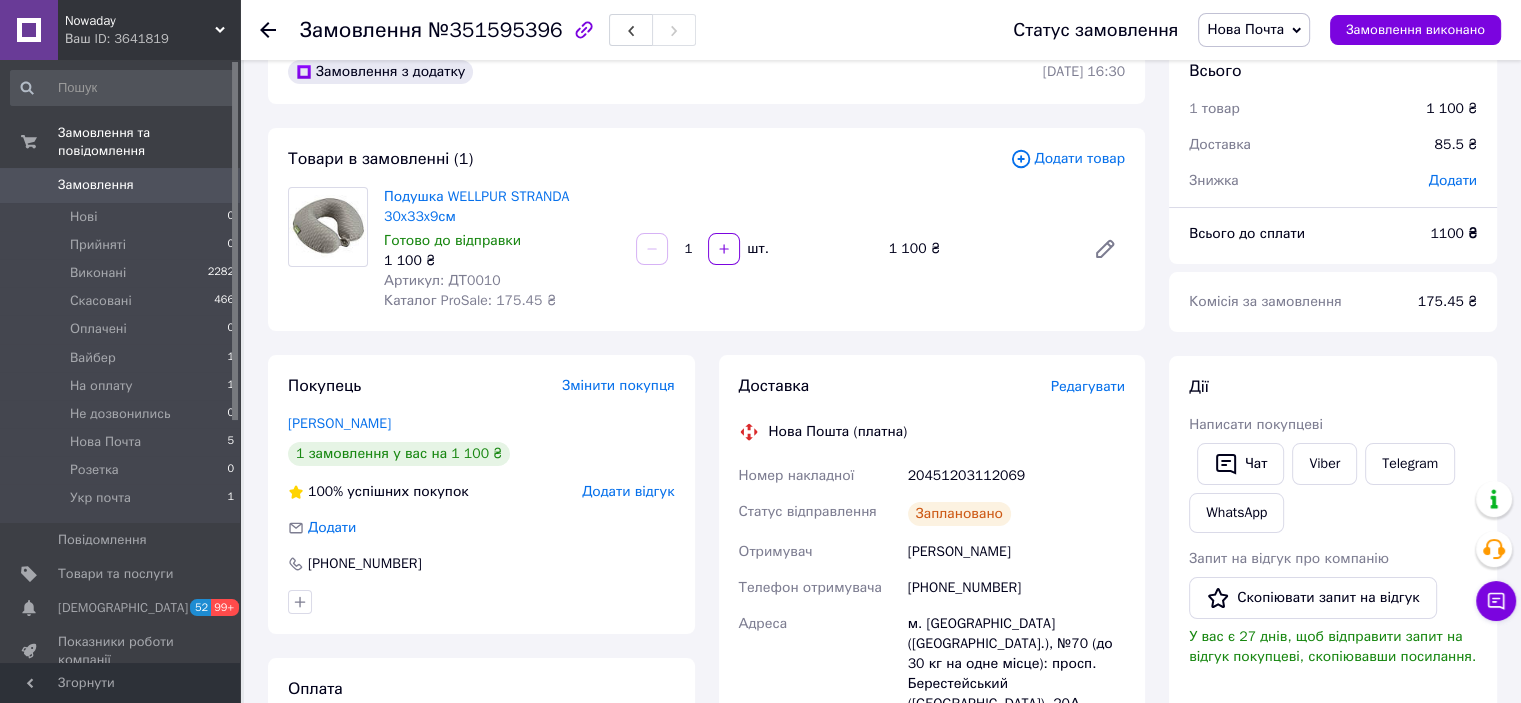 scroll, scrollTop: 46, scrollLeft: 0, axis: vertical 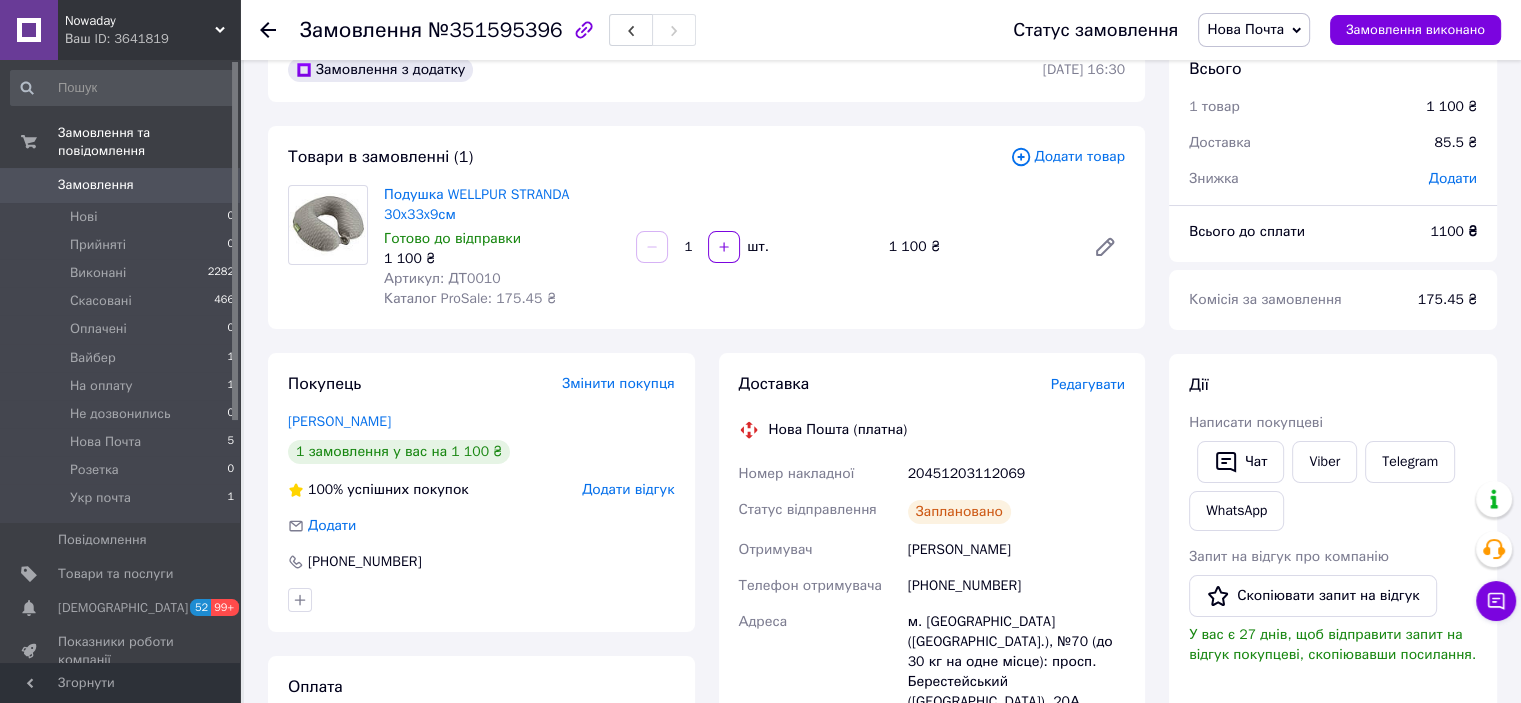 click on "Нова Почта" at bounding box center [1245, 29] 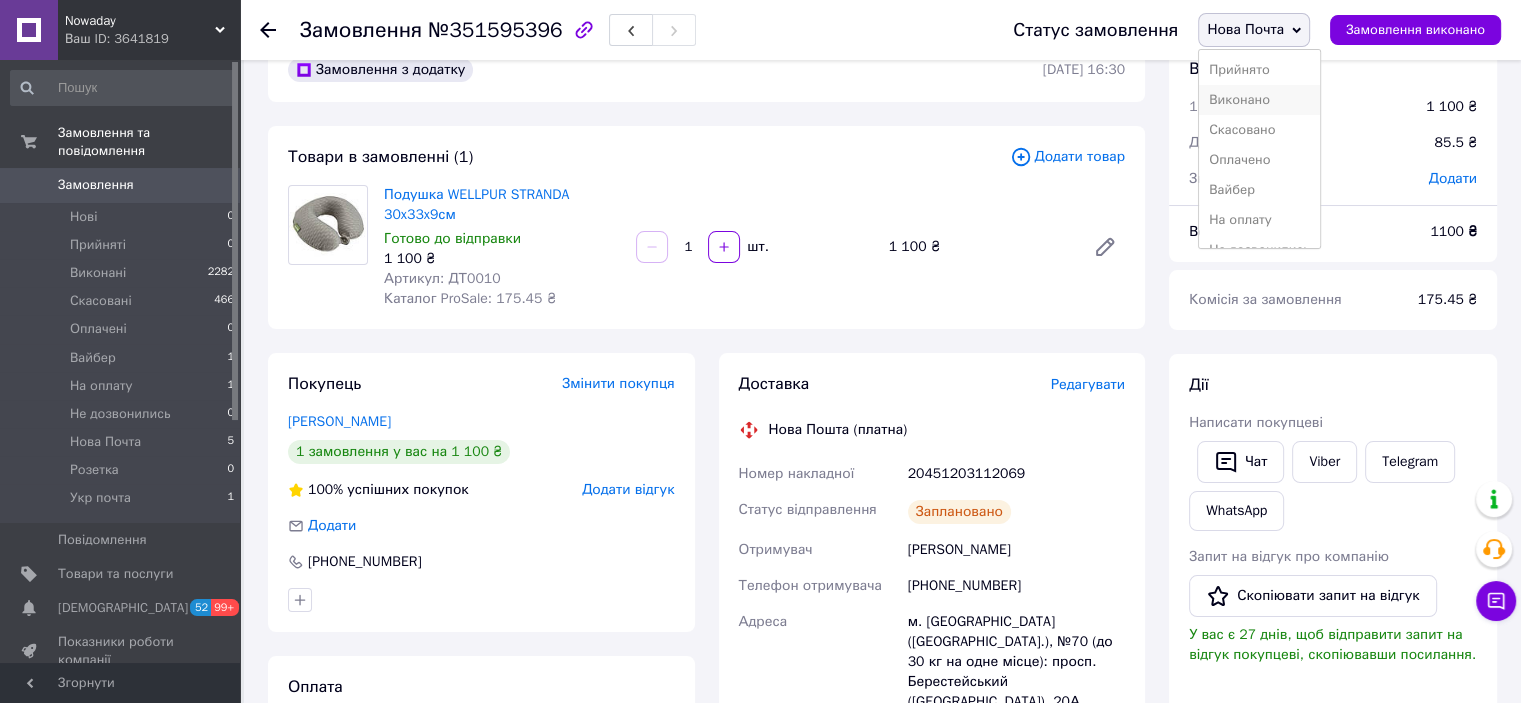 click on "Виконано" at bounding box center [1259, 100] 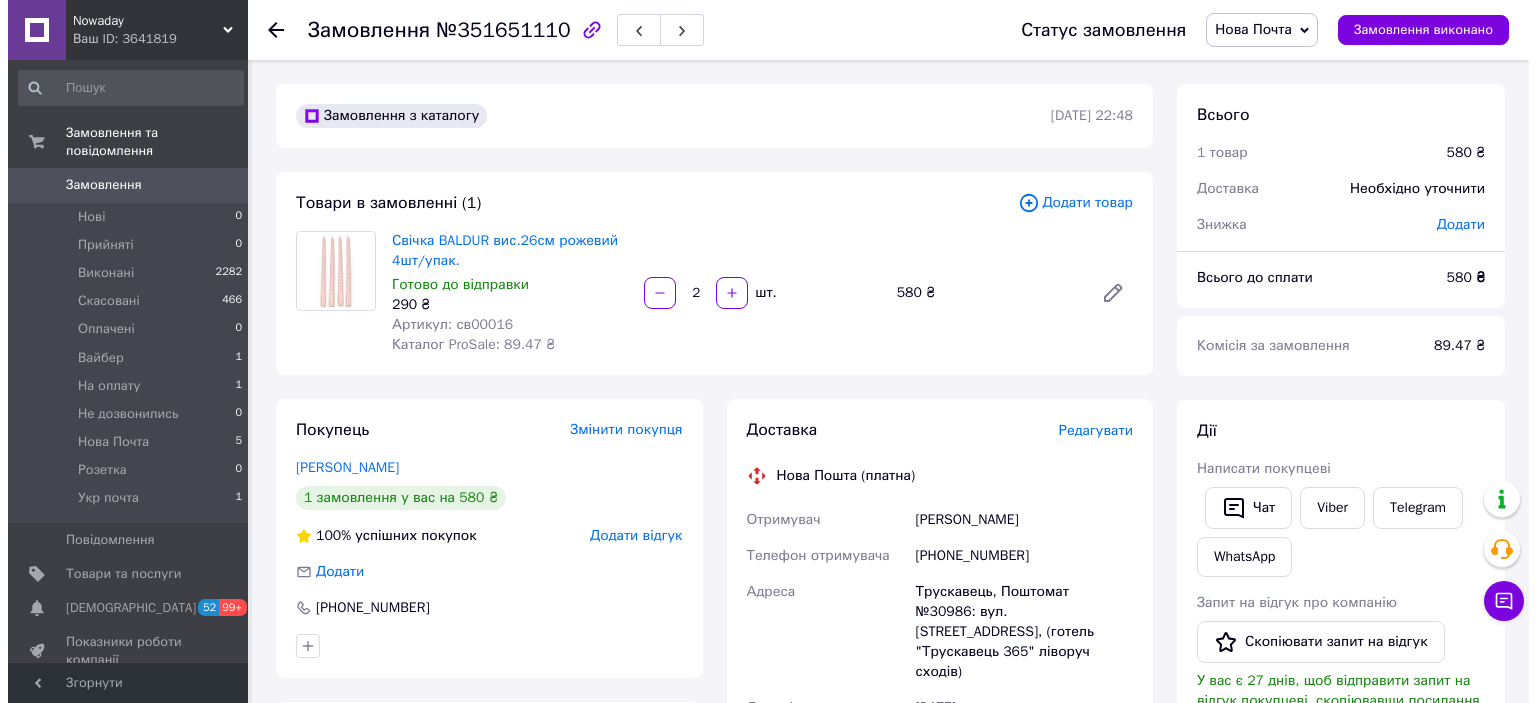 scroll, scrollTop: 0, scrollLeft: 0, axis: both 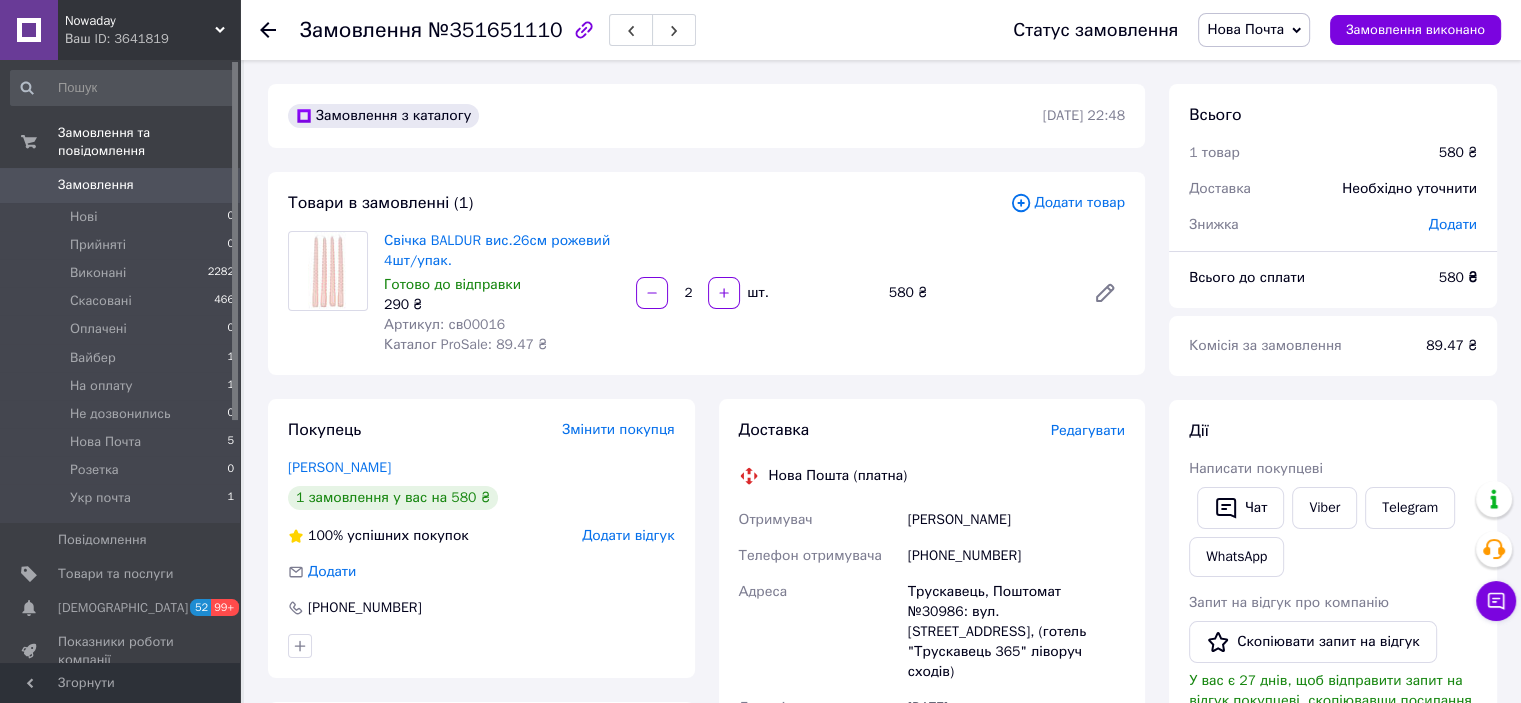 click on "Редагувати" at bounding box center [1088, 430] 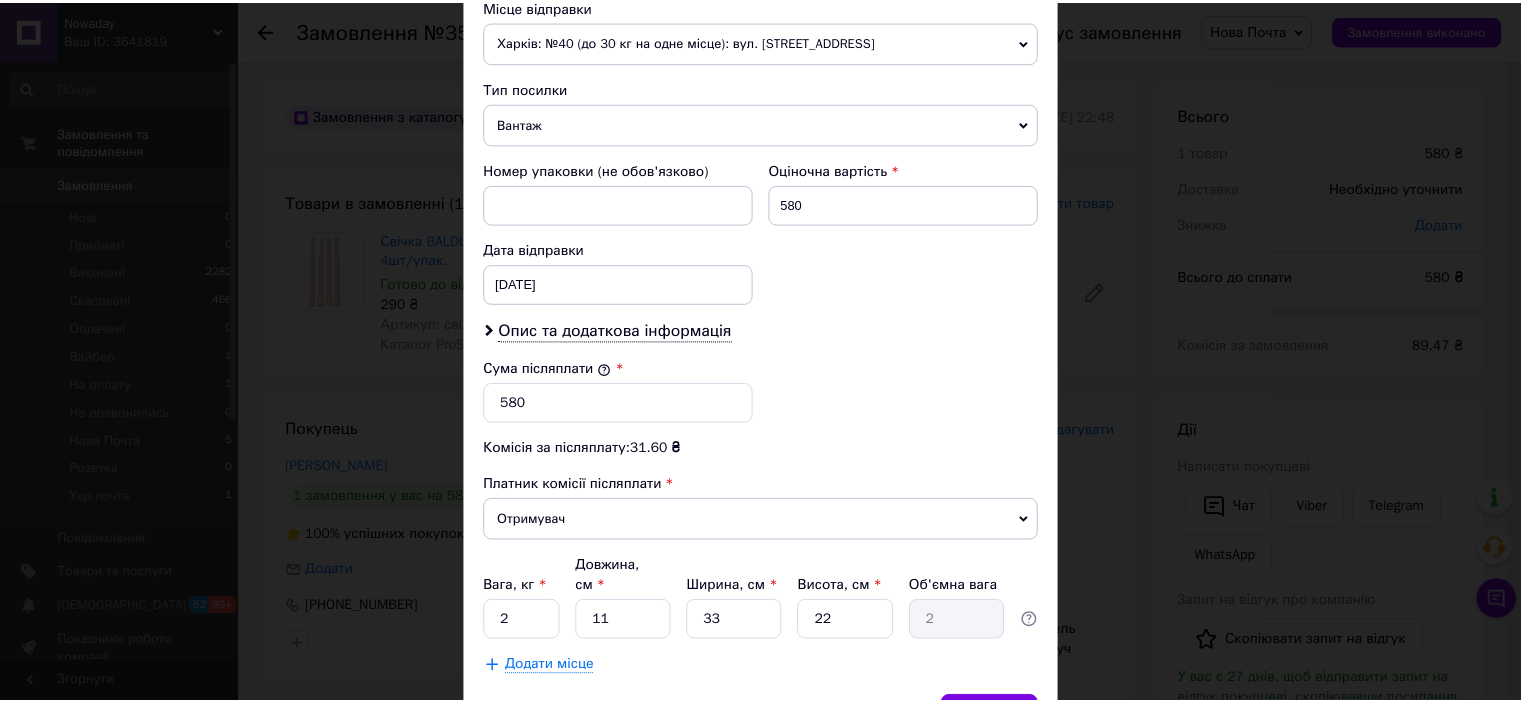 scroll, scrollTop: 838, scrollLeft: 0, axis: vertical 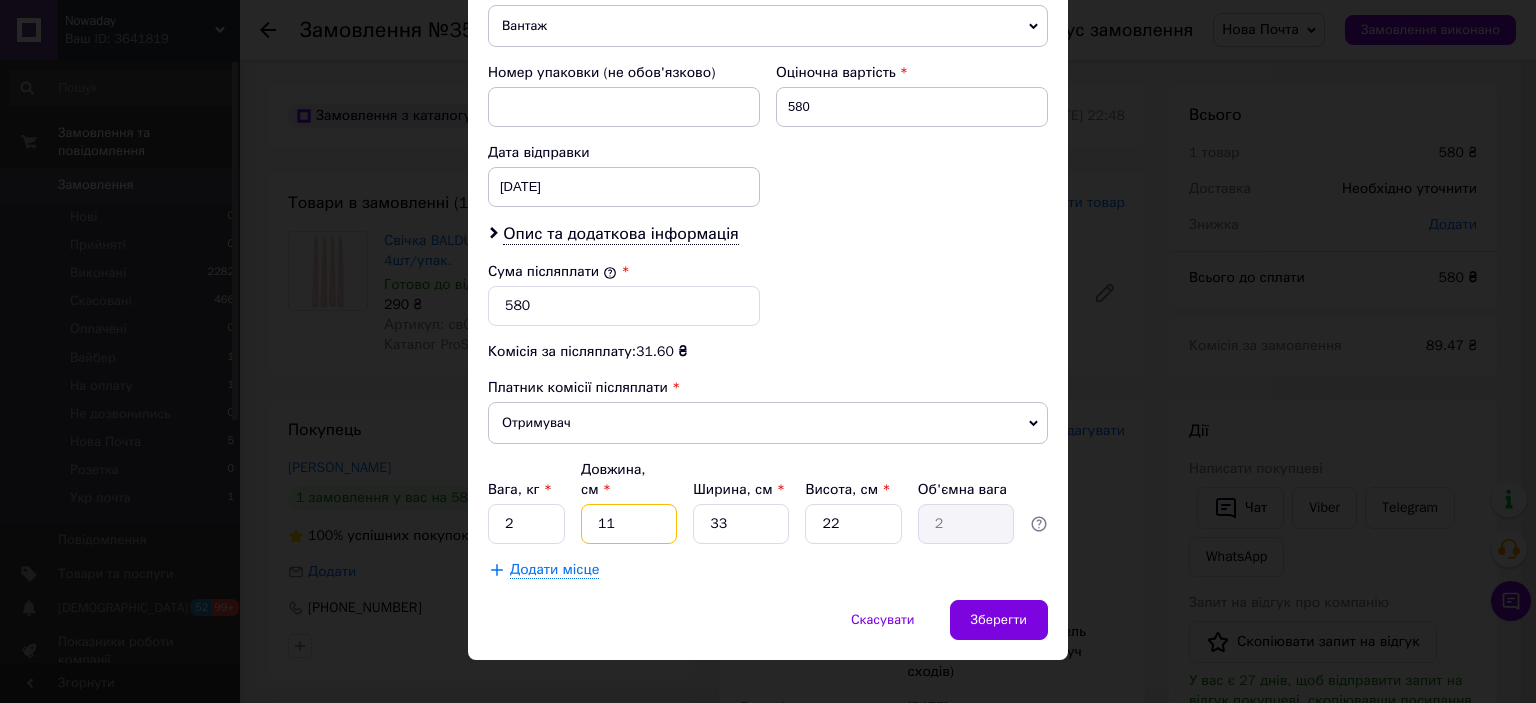 click on "11" at bounding box center (629, 524) 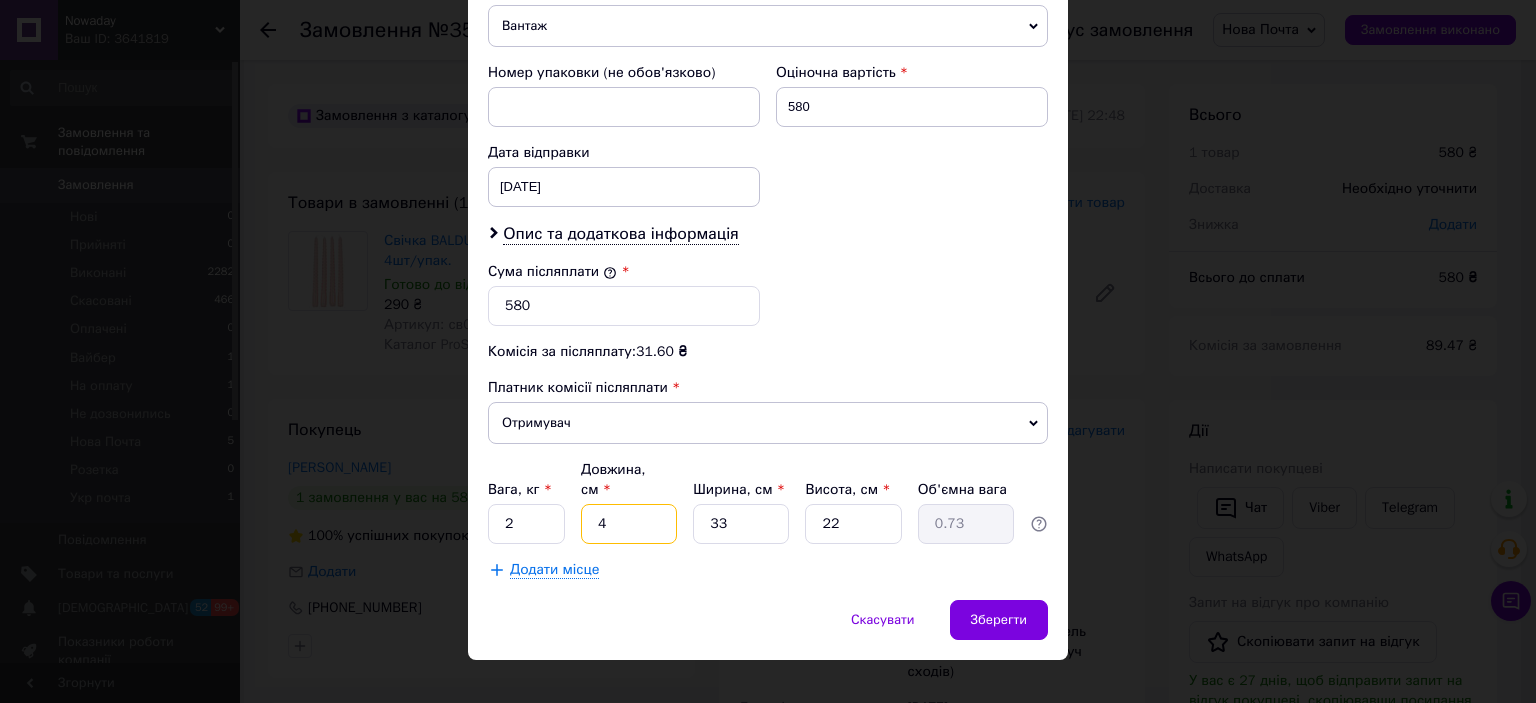 type on "44" 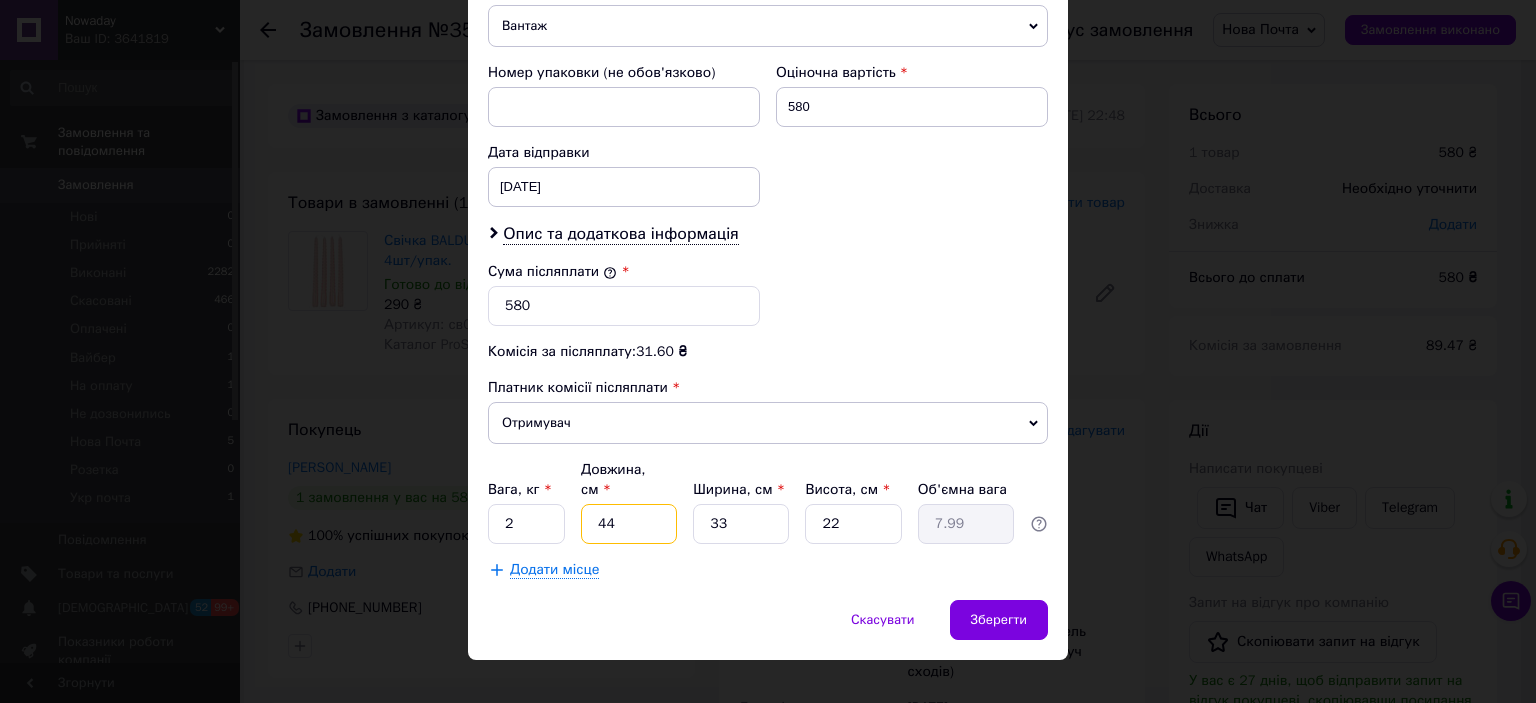 type on "44" 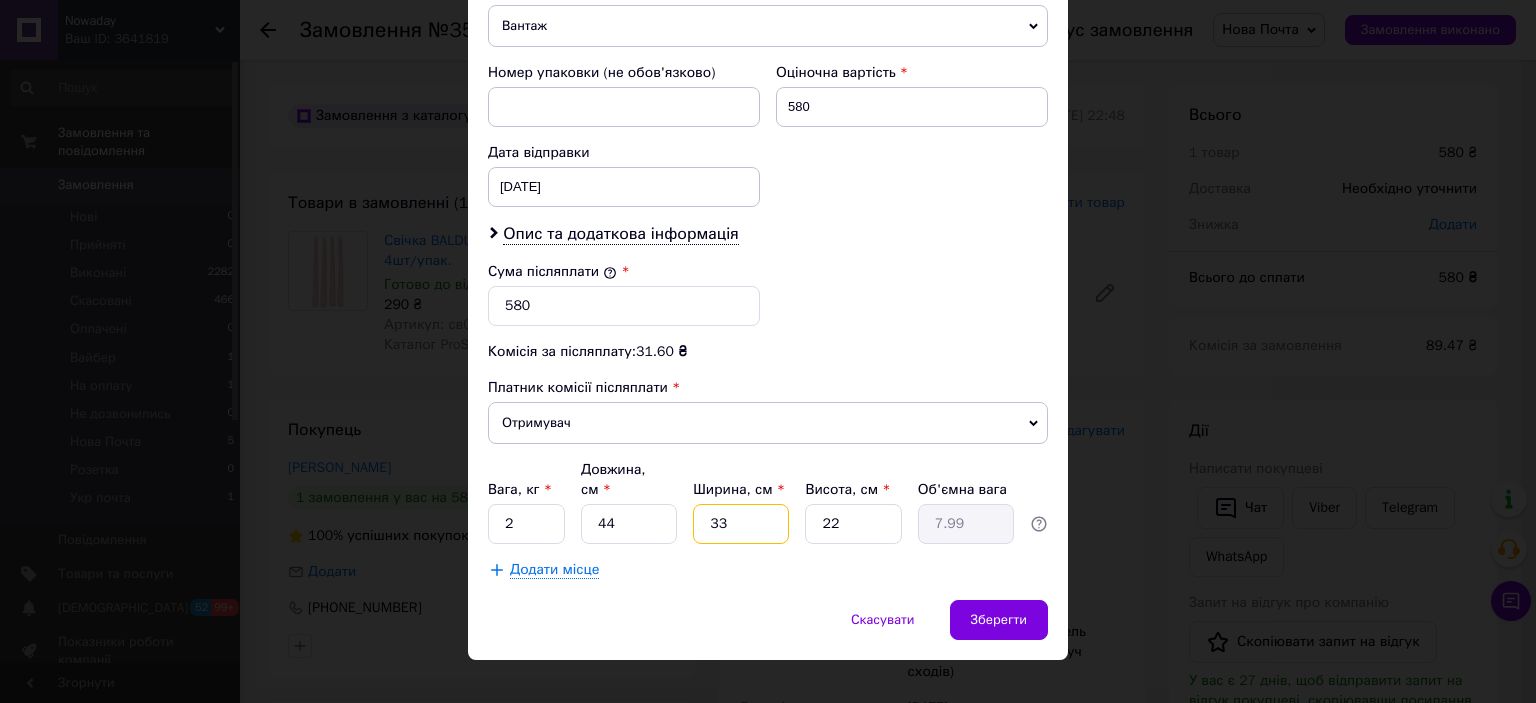 click on "33" at bounding box center [741, 524] 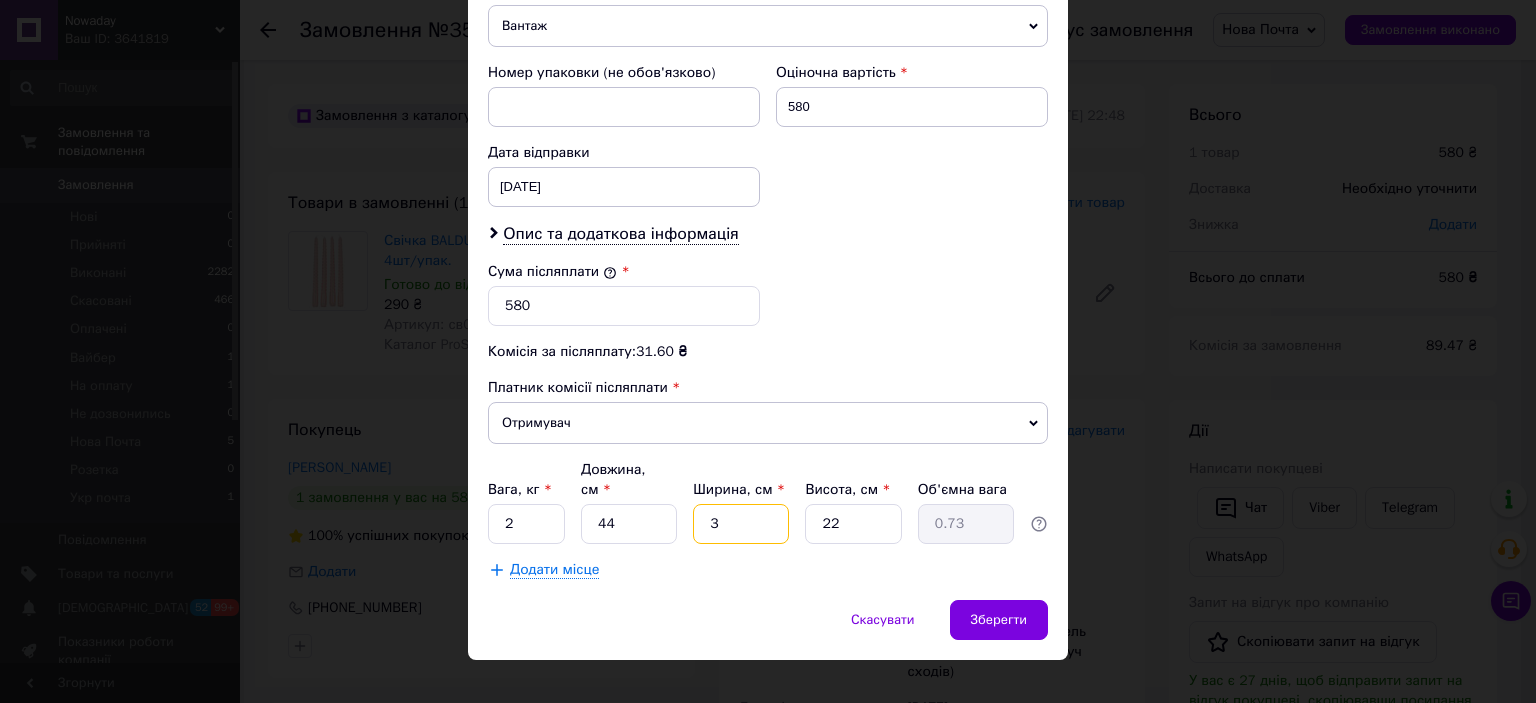 type on "34" 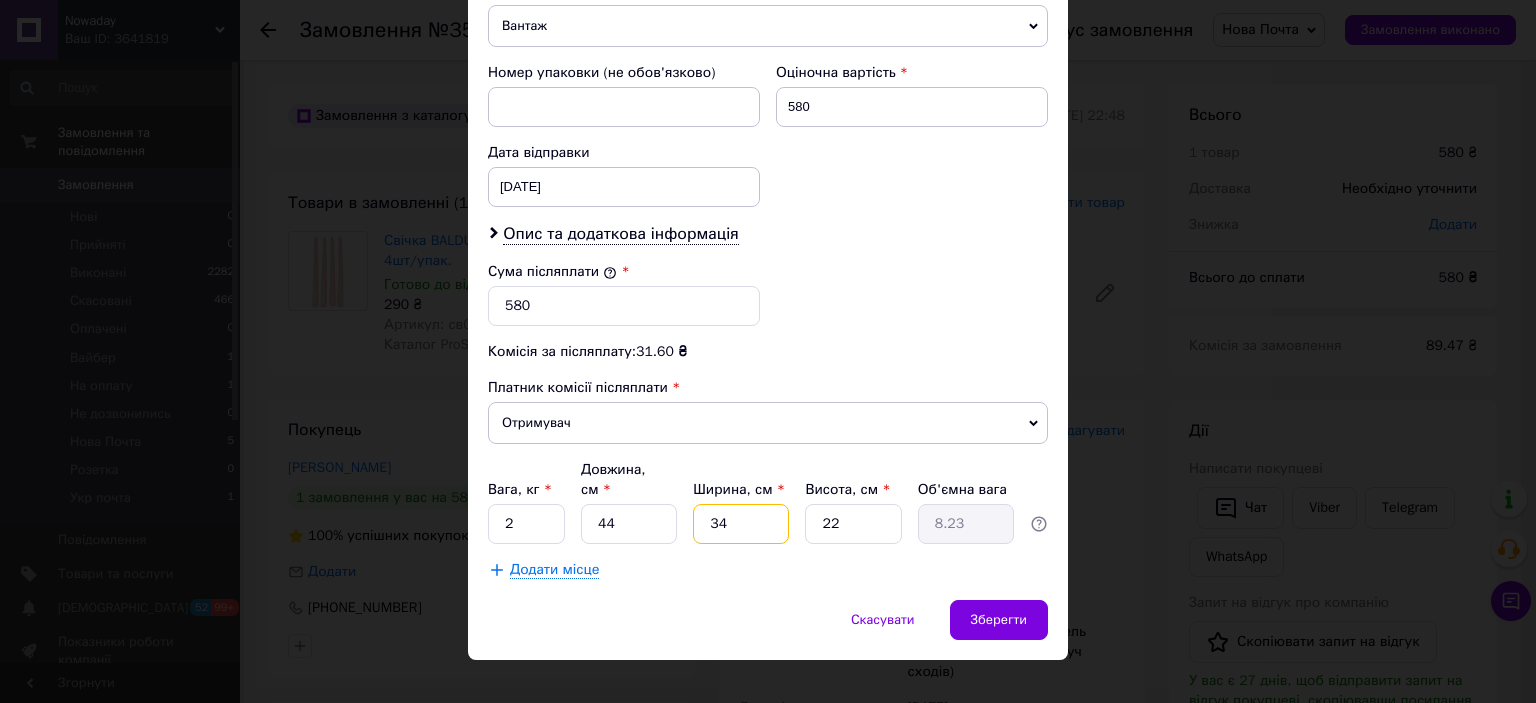 type on "34" 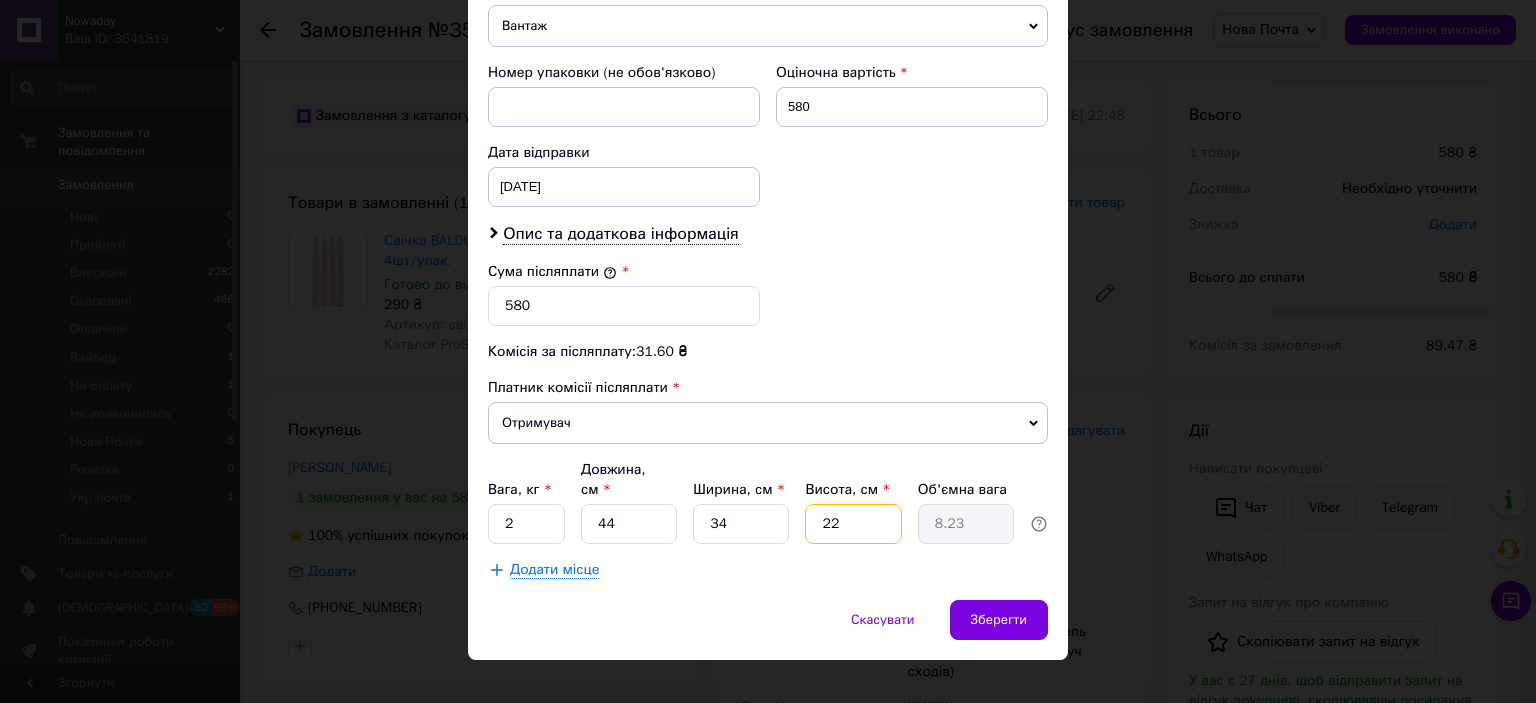click on "22" at bounding box center (853, 524) 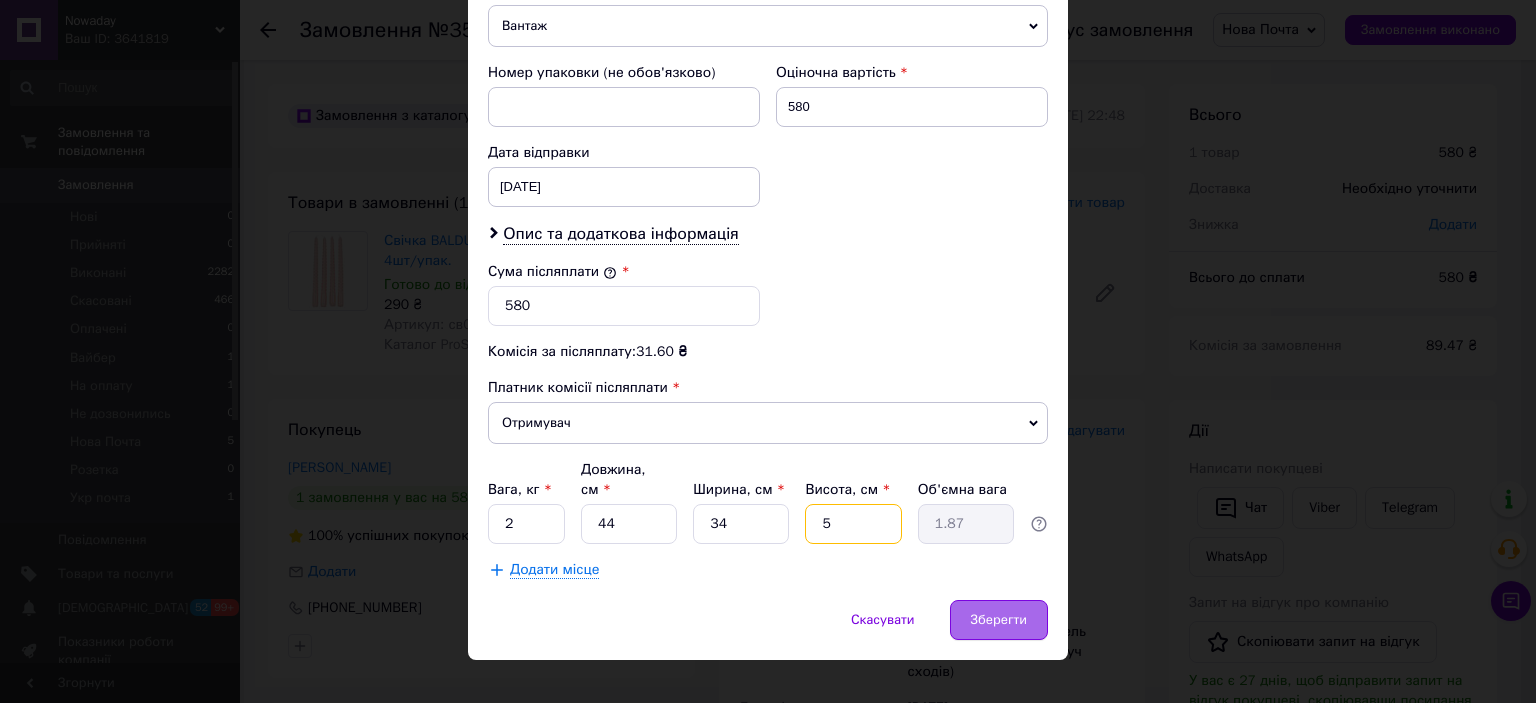 type on "5" 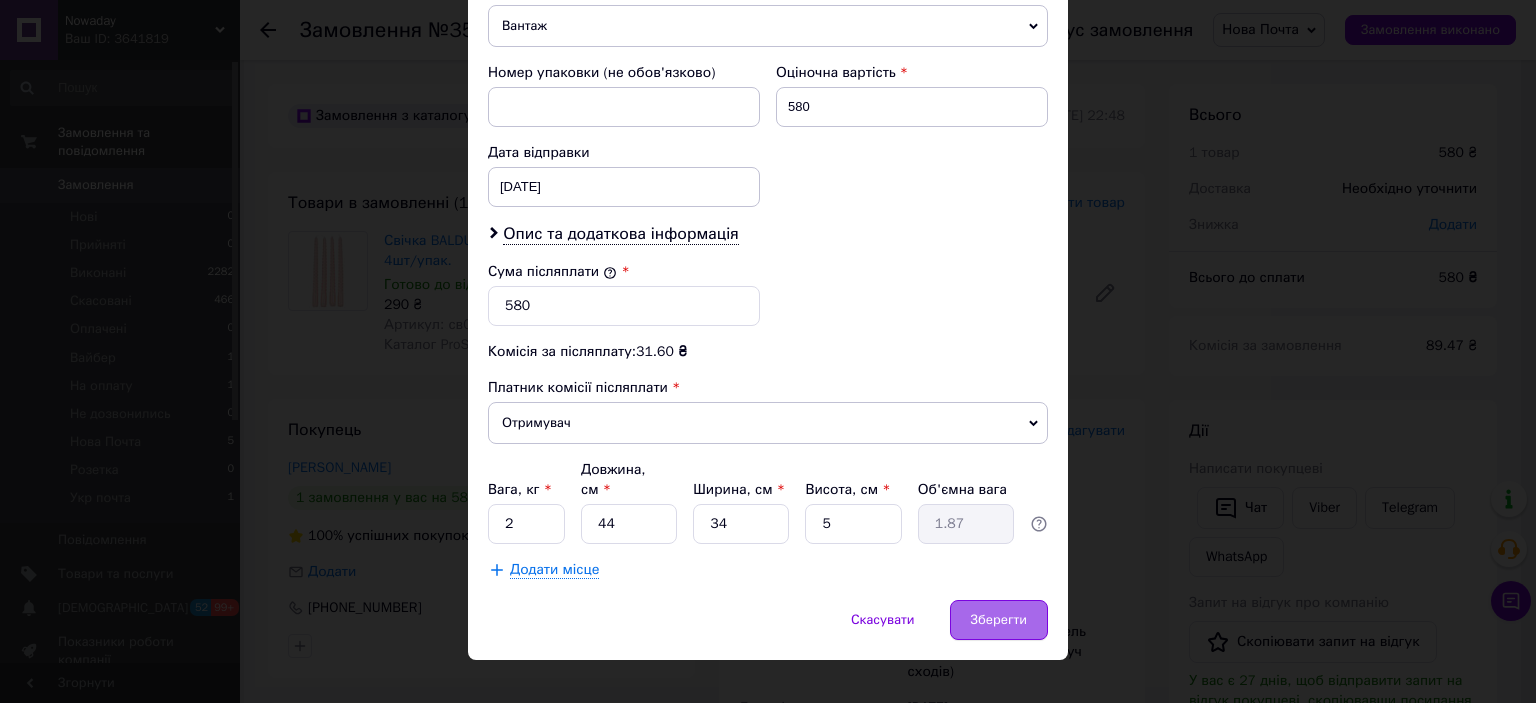 click on "Зберегти" at bounding box center [999, 620] 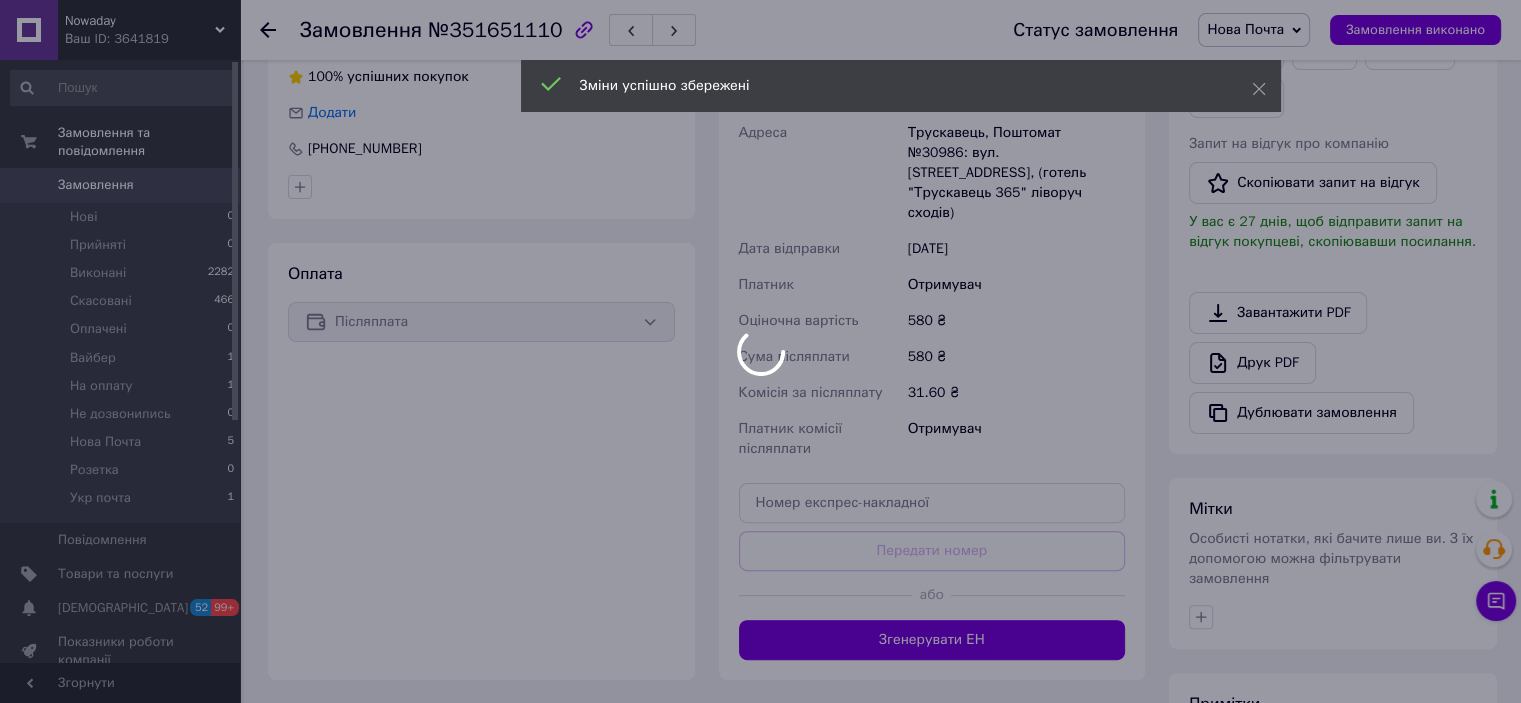 scroll, scrollTop: 460, scrollLeft: 0, axis: vertical 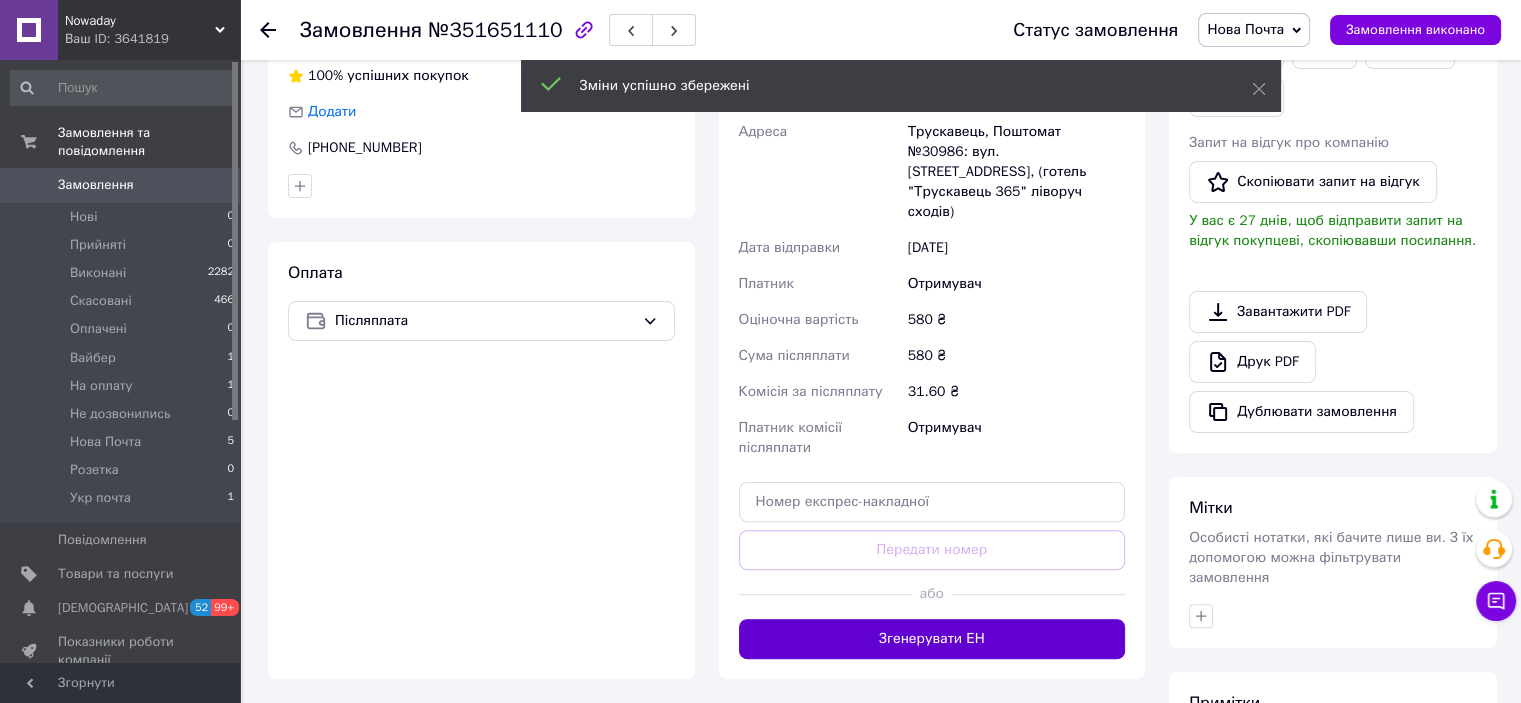 click on "Згенерувати ЕН" at bounding box center [932, 639] 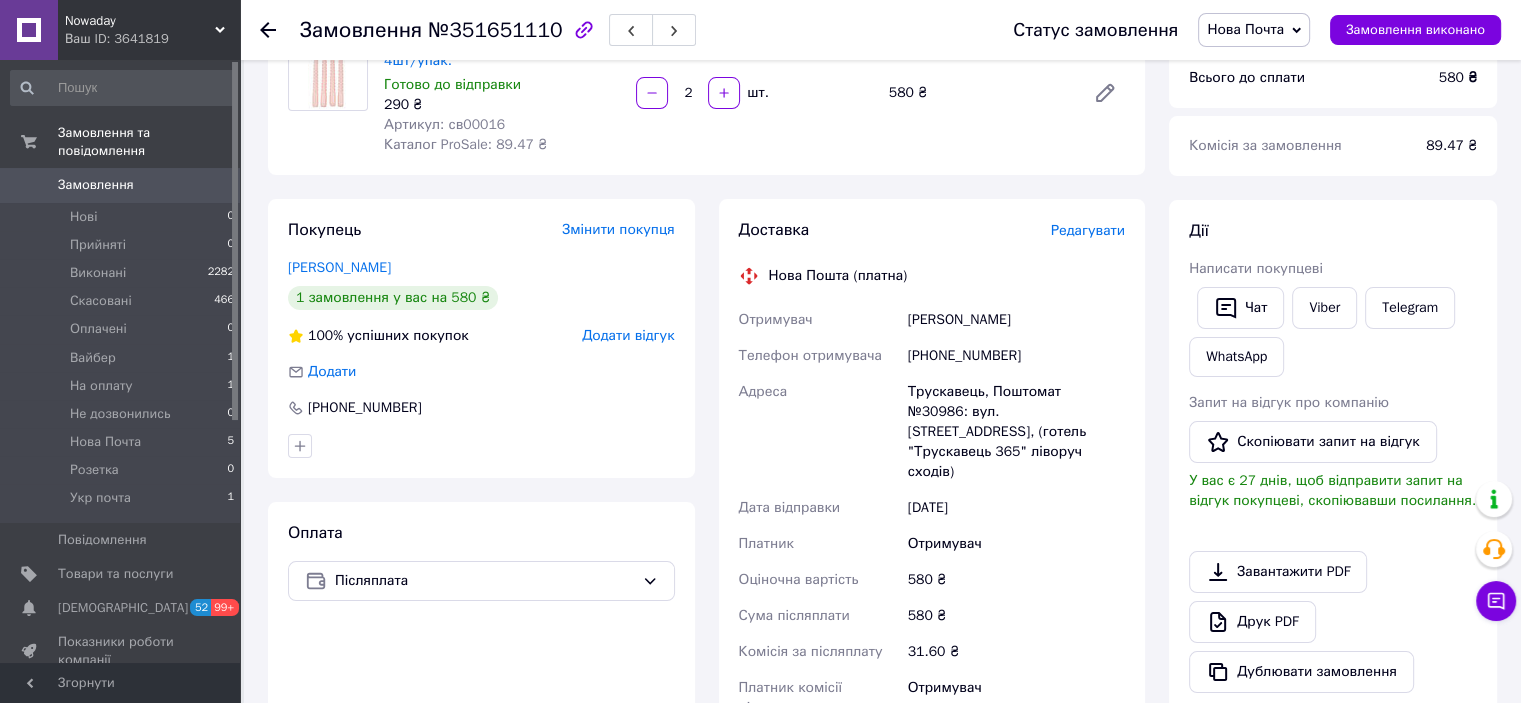 scroll, scrollTop: 76, scrollLeft: 0, axis: vertical 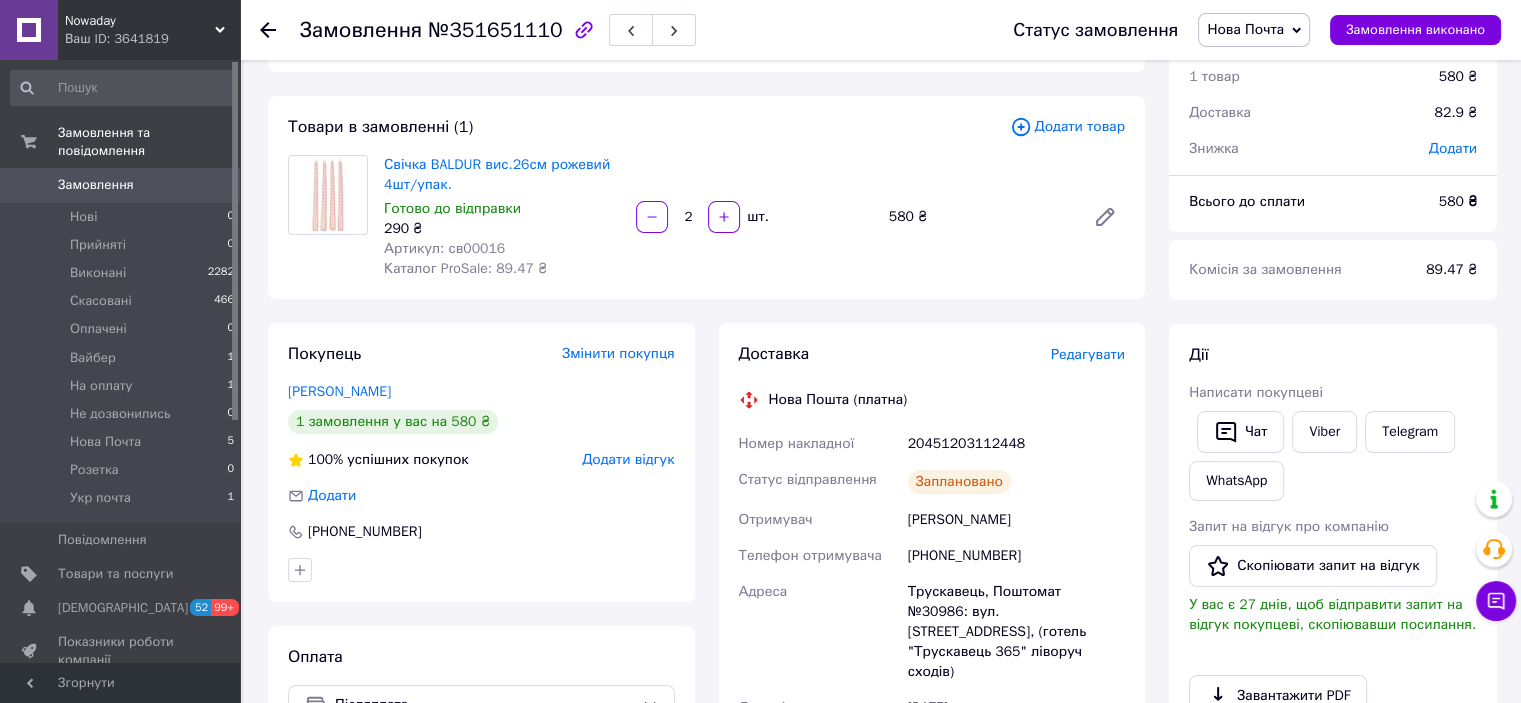 click on "Нова Почта" at bounding box center [1245, 29] 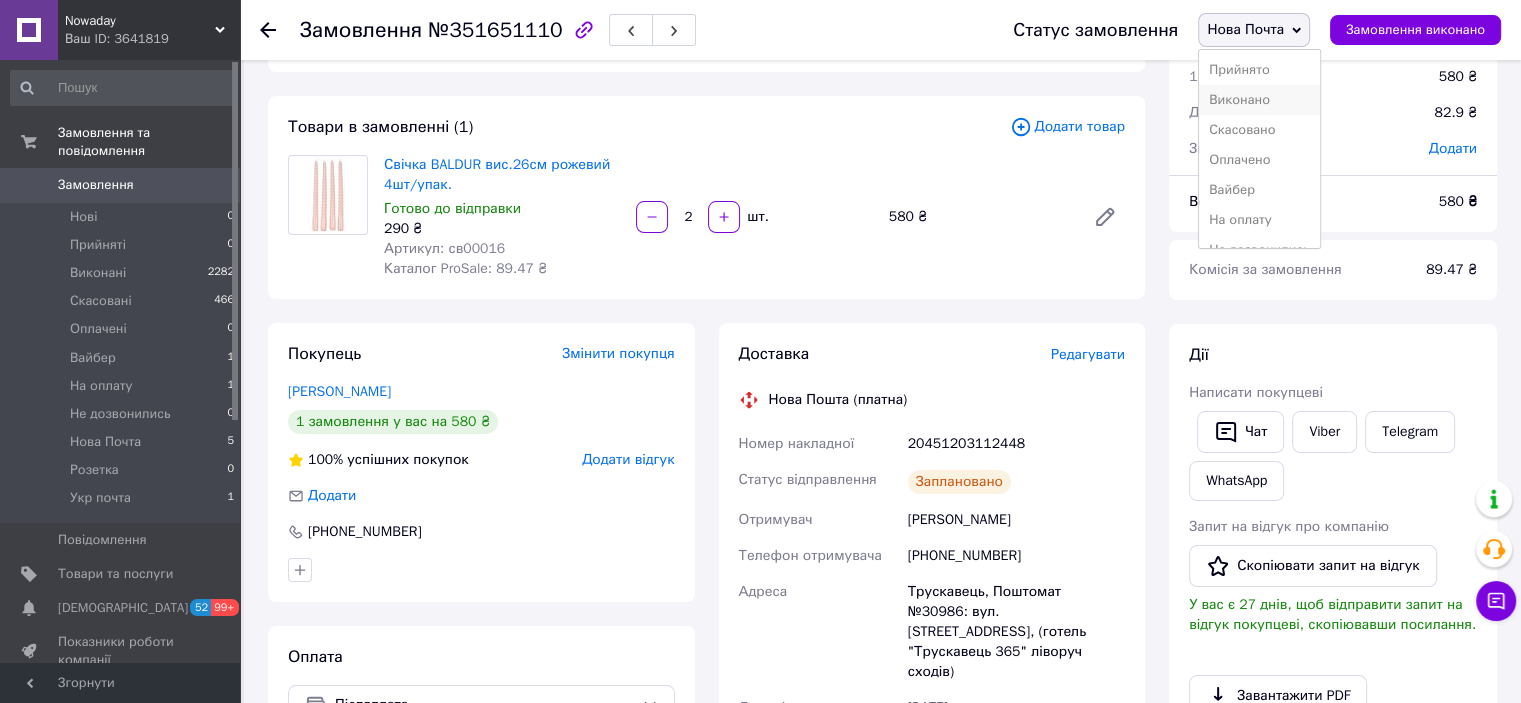 click on "Виконано" at bounding box center (1259, 100) 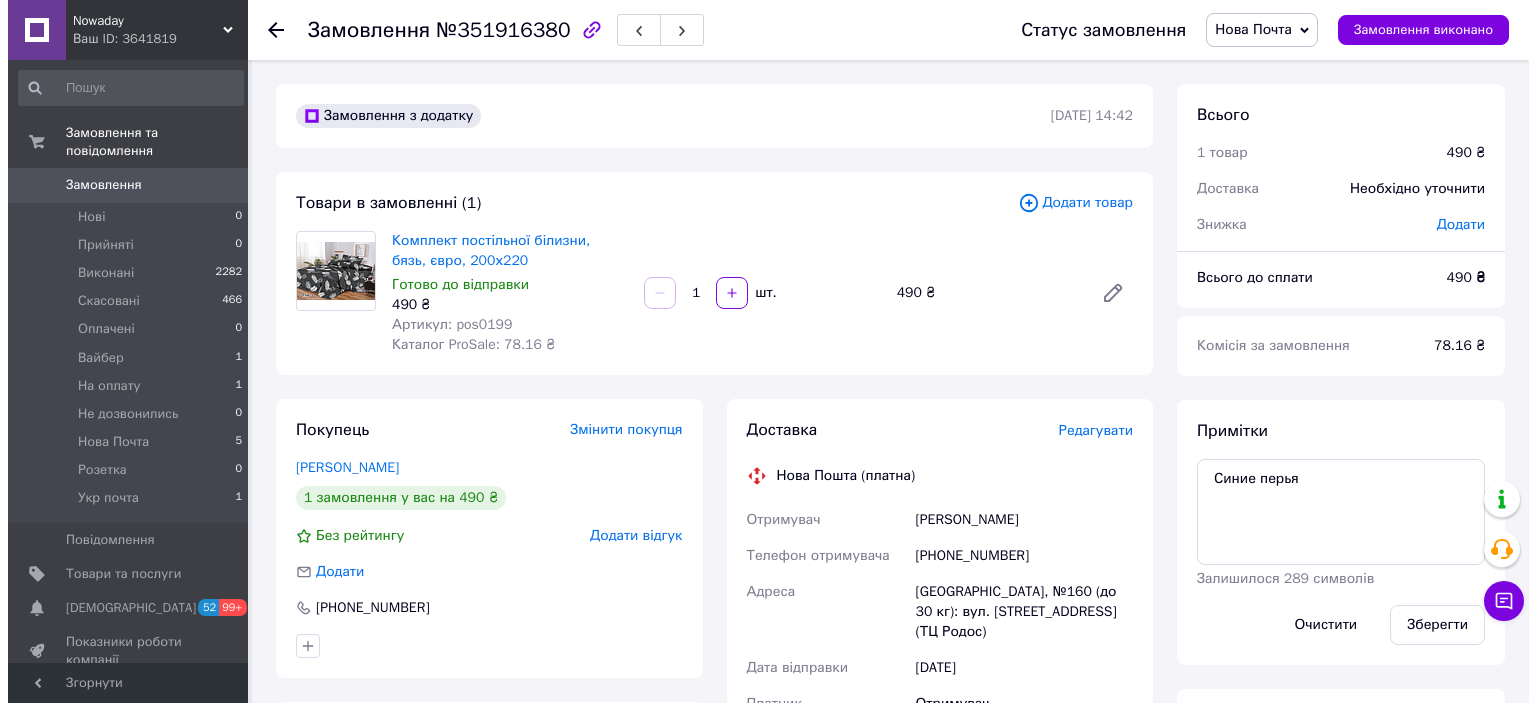 scroll, scrollTop: 0, scrollLeft: 0, axis: both 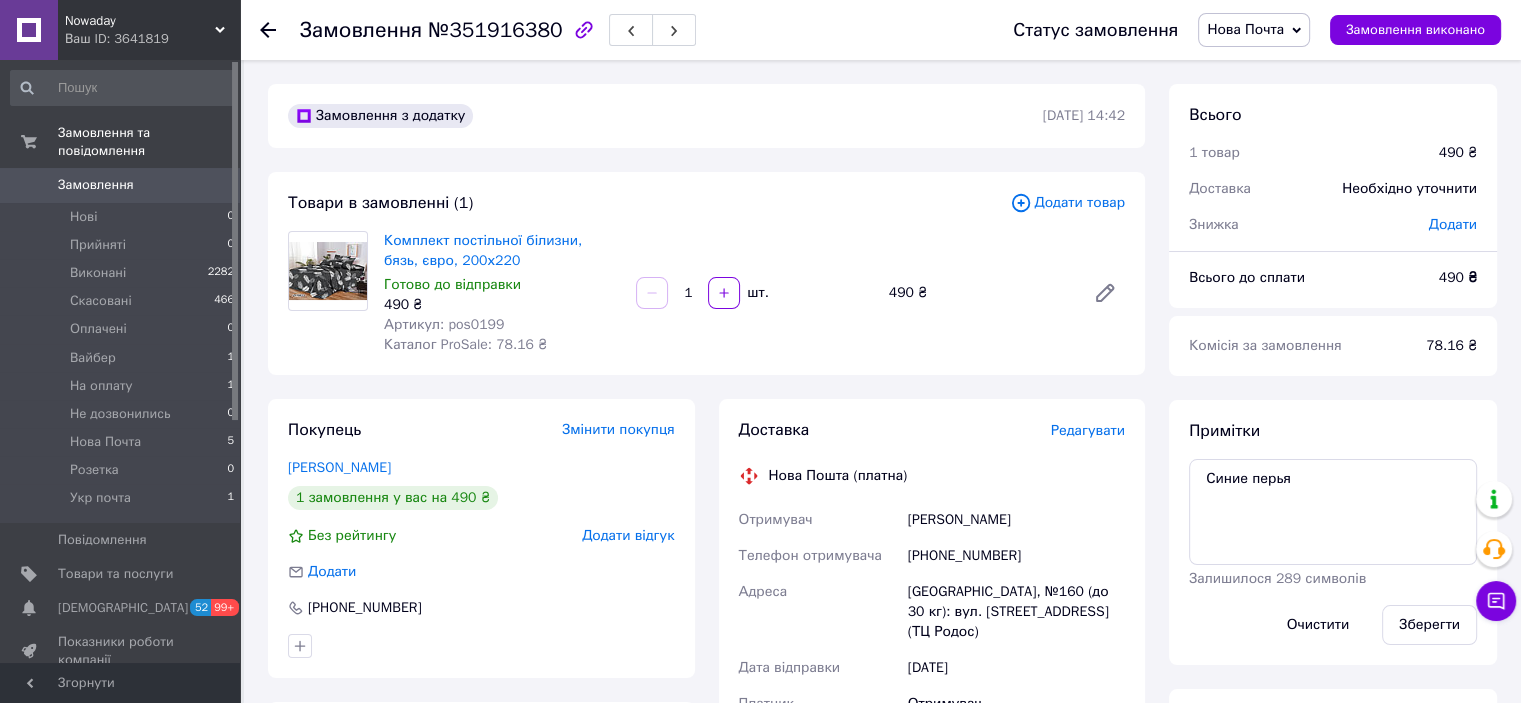 click on "Редагувати" at bounding box center [1088, 430] 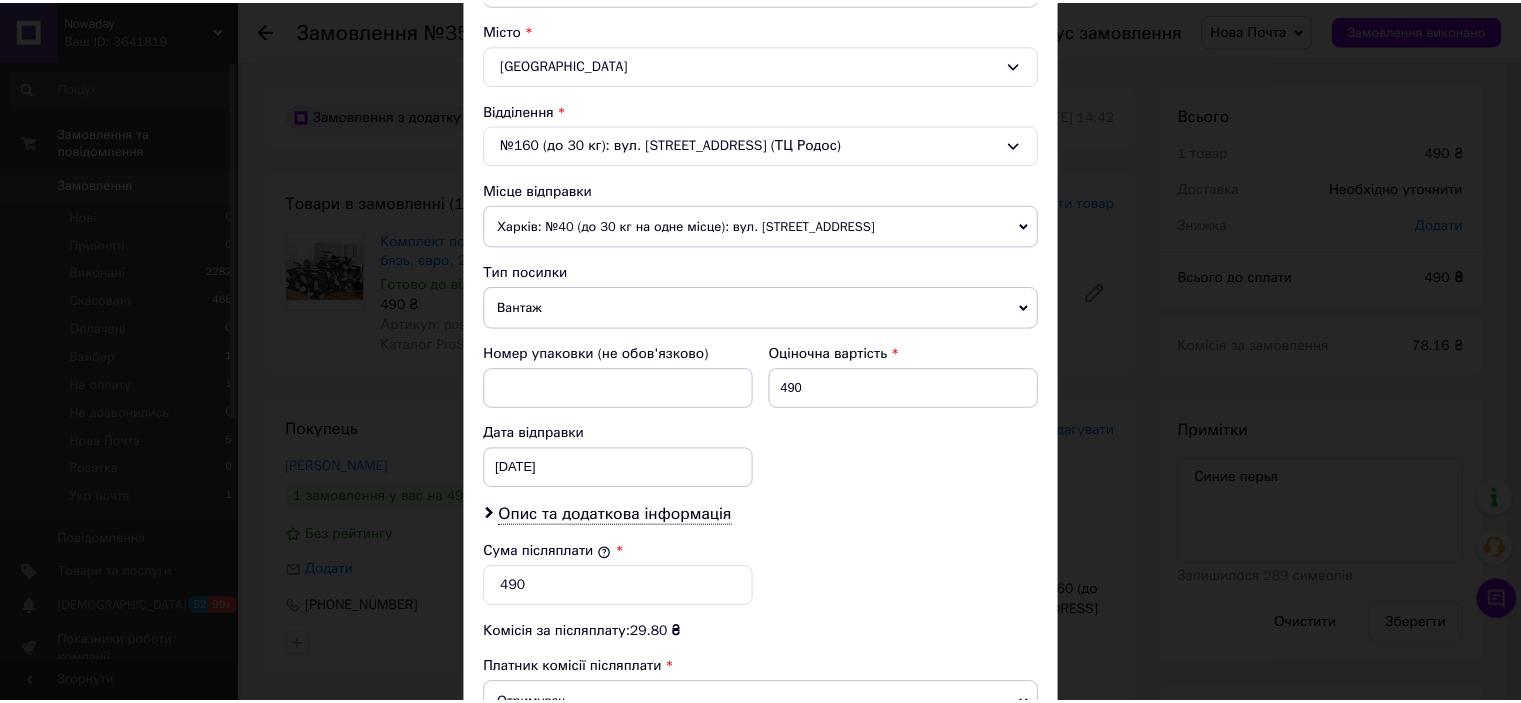 scroll, scrollTop: 816, scrollLeft: 0, axis: vertical 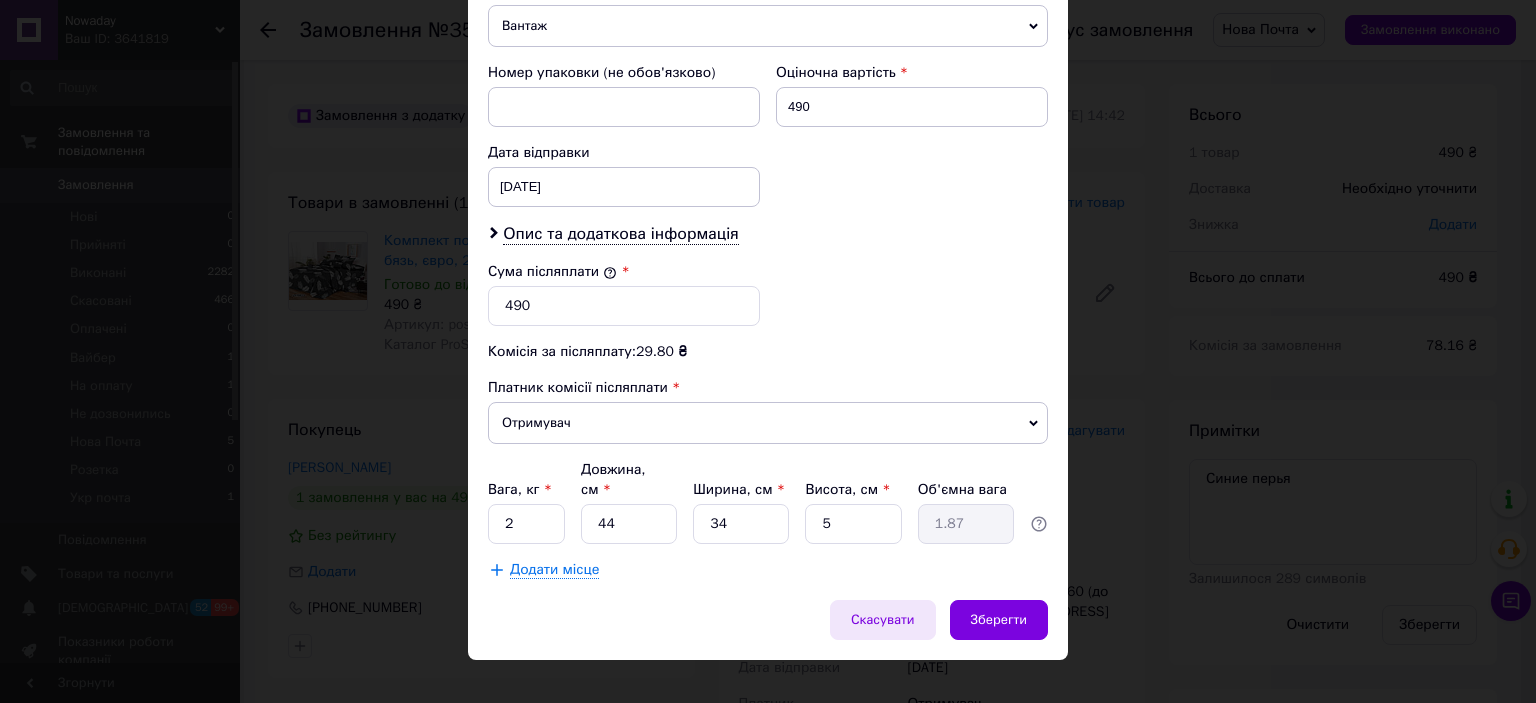 click on "Скасувати" at bounding box center (883, 620) 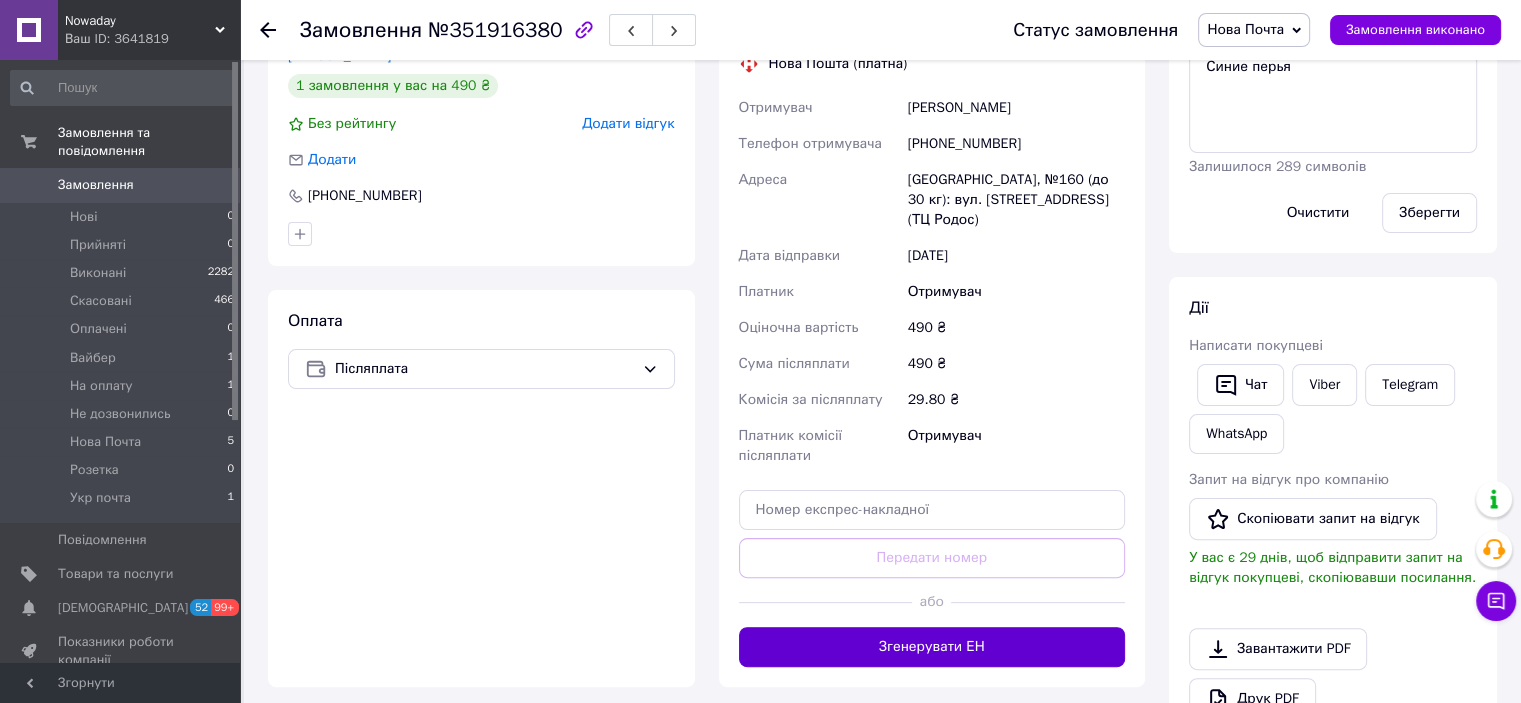 click on "Згенерувати ЕН" at bounding box center [932, 647] 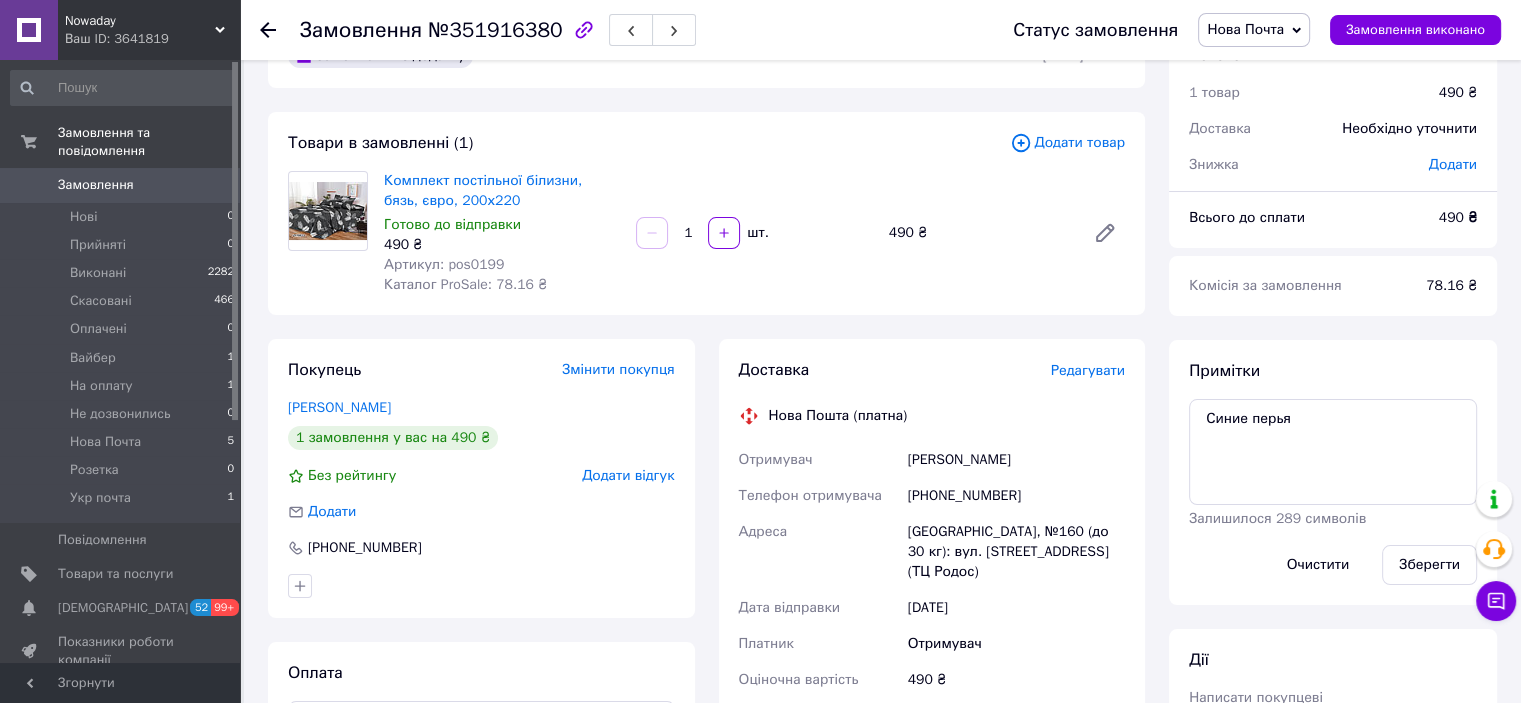 scroll, scrollTop: 24, scrollLeft: 0, axis: vertical 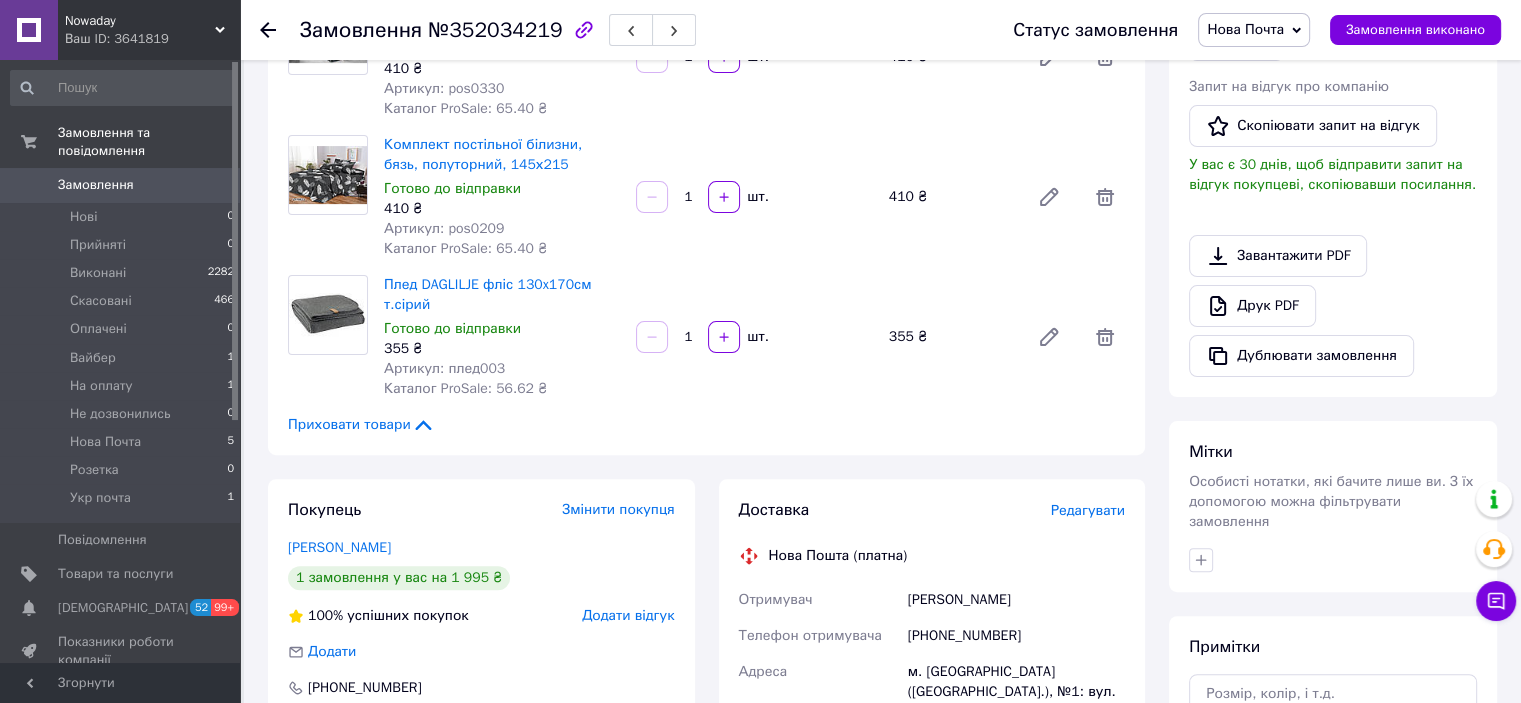 click on "Доставка Редагувати" at bounding box center (932, 510) 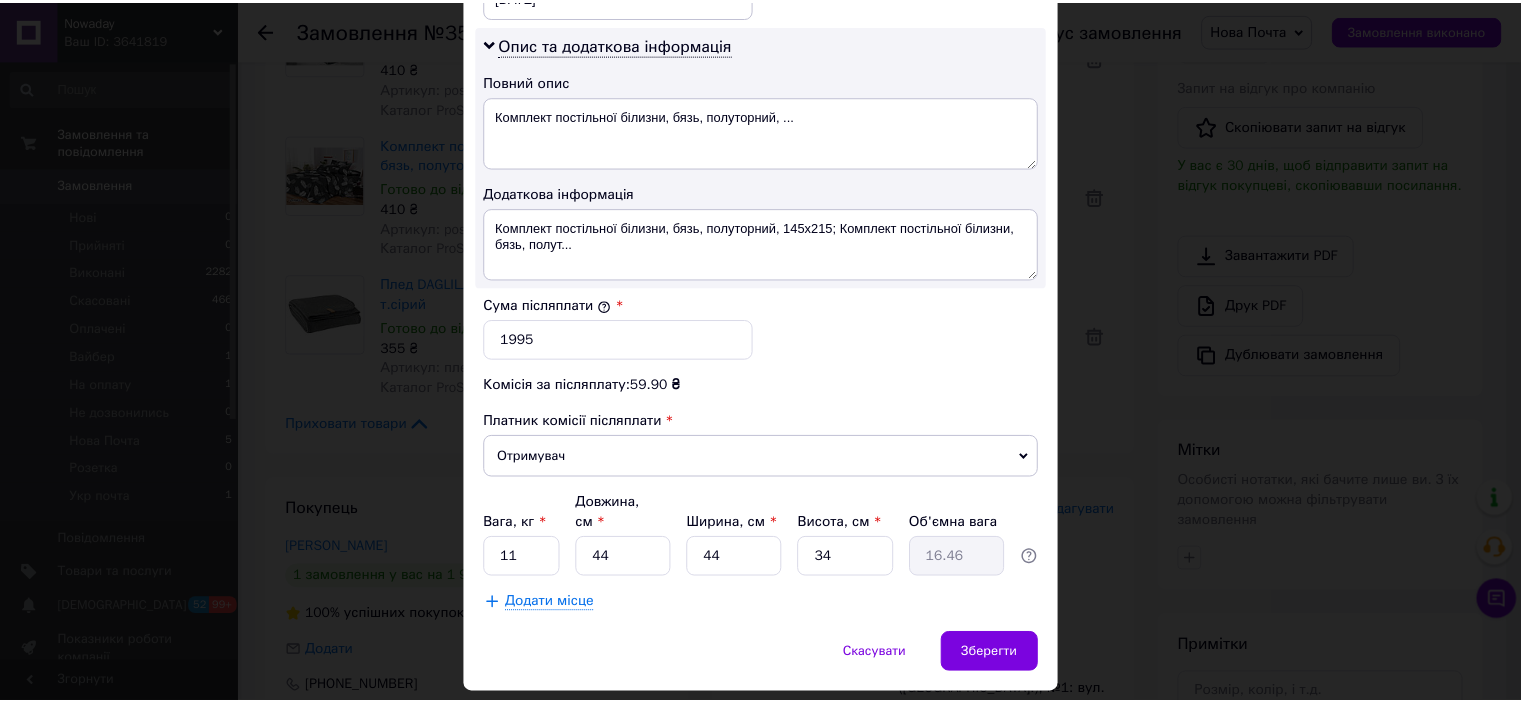 scroll, scrollTop: 1040, scrollLeft: 0, axis: vertical 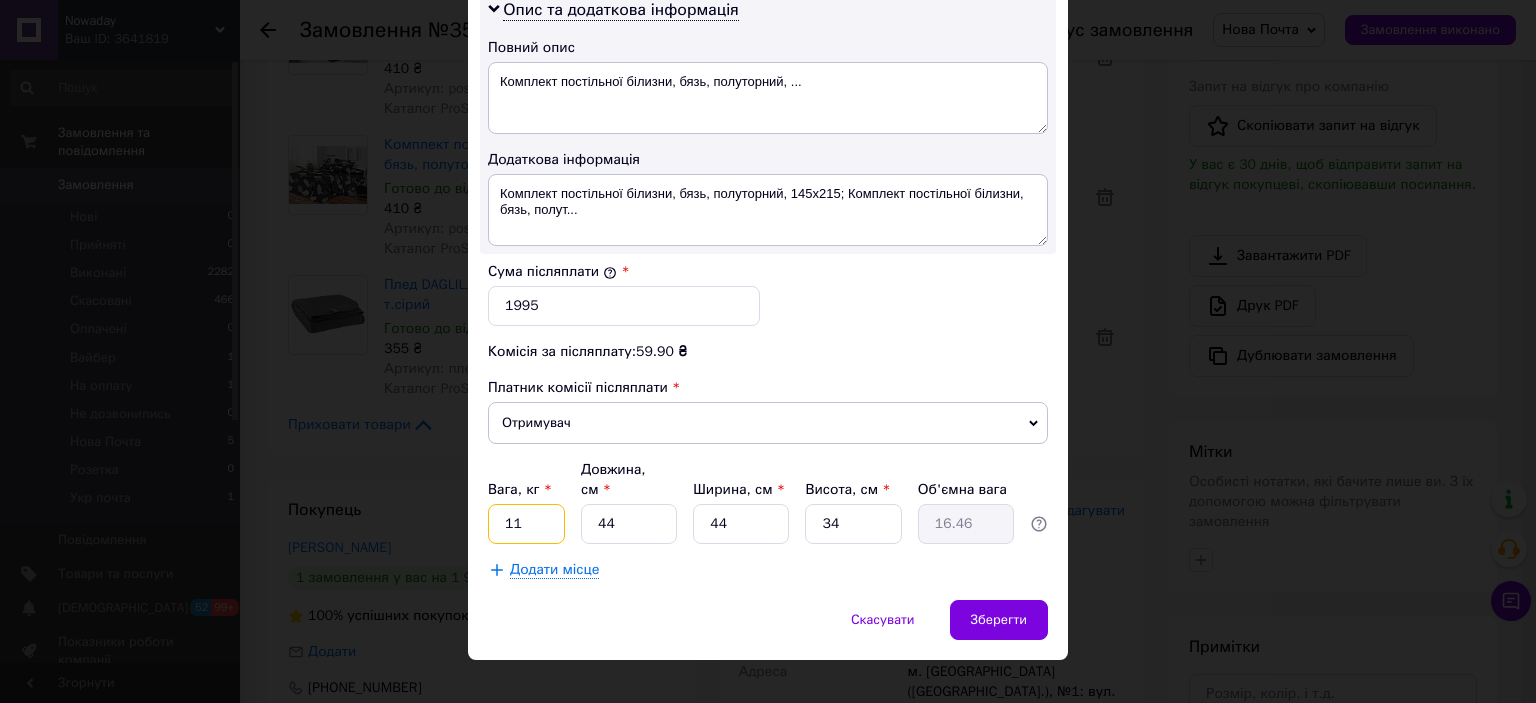 click on "11" at bounding box center [526, 524] 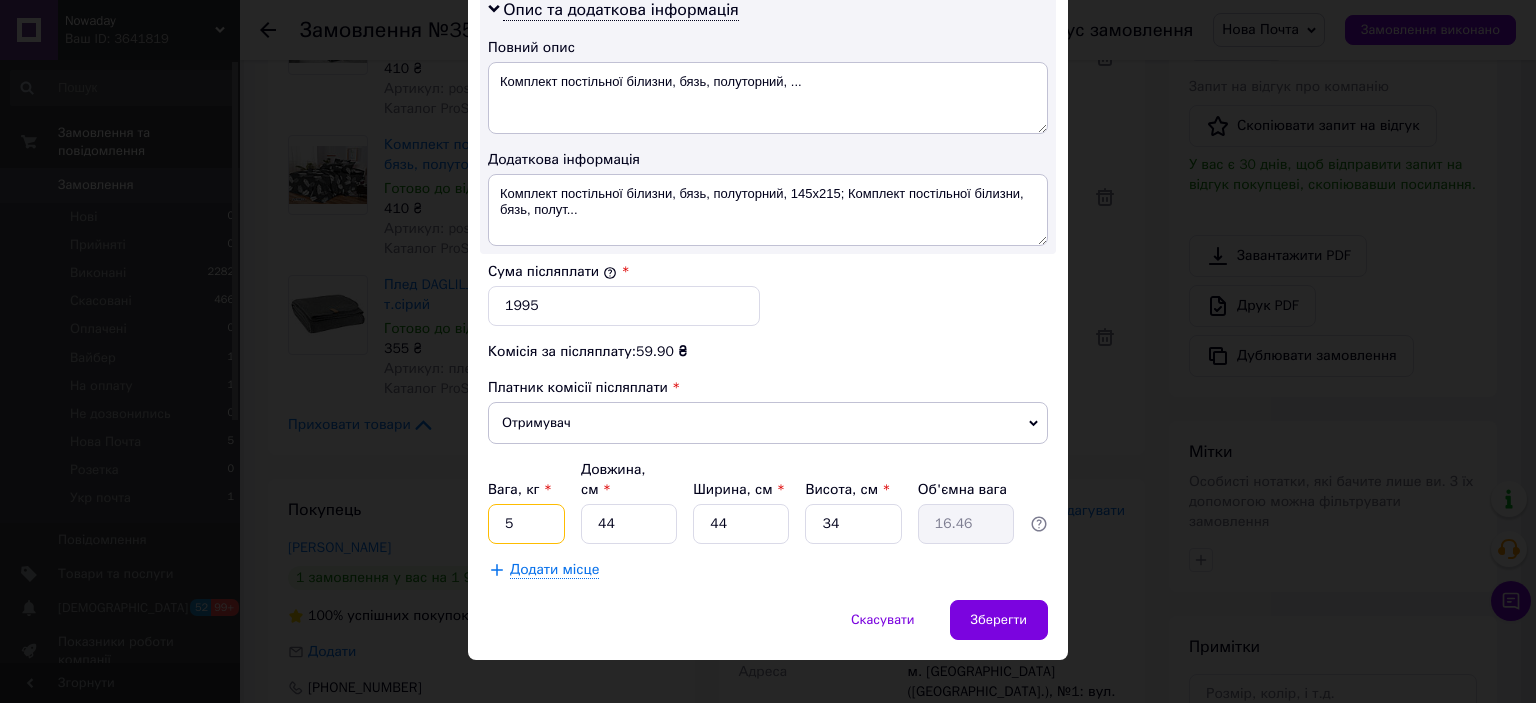 type on "5" 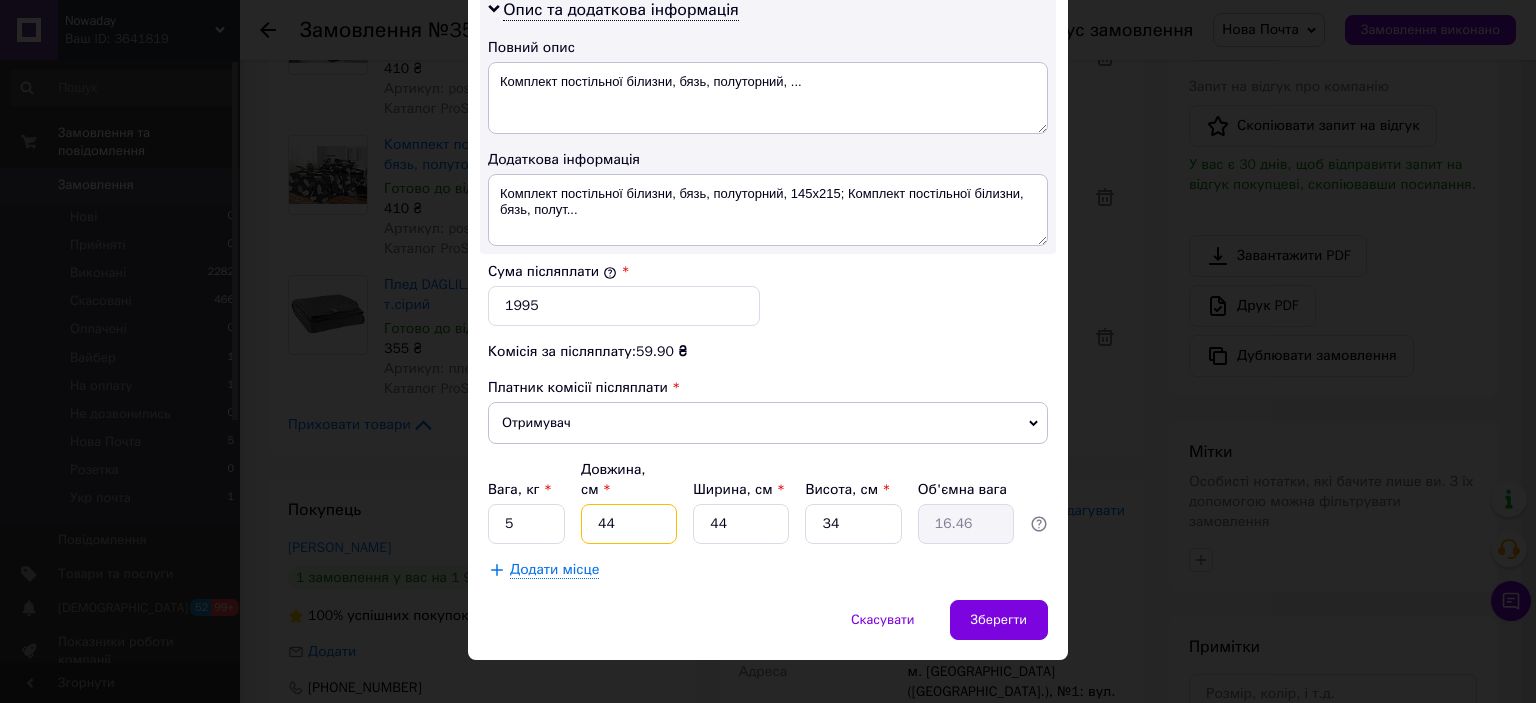 click on "44" at bounding box center [629, 524] 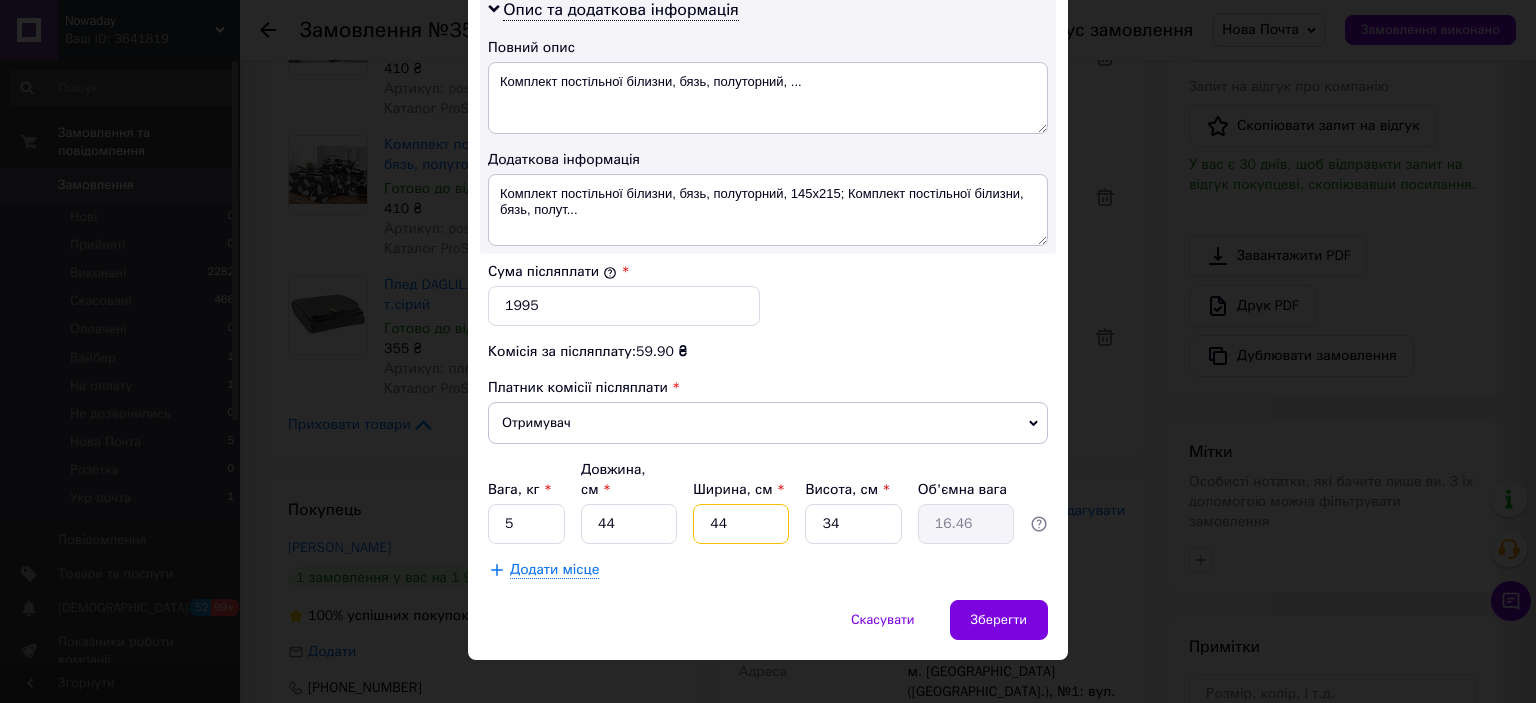 click on "44" at bounding box center [741, 524] 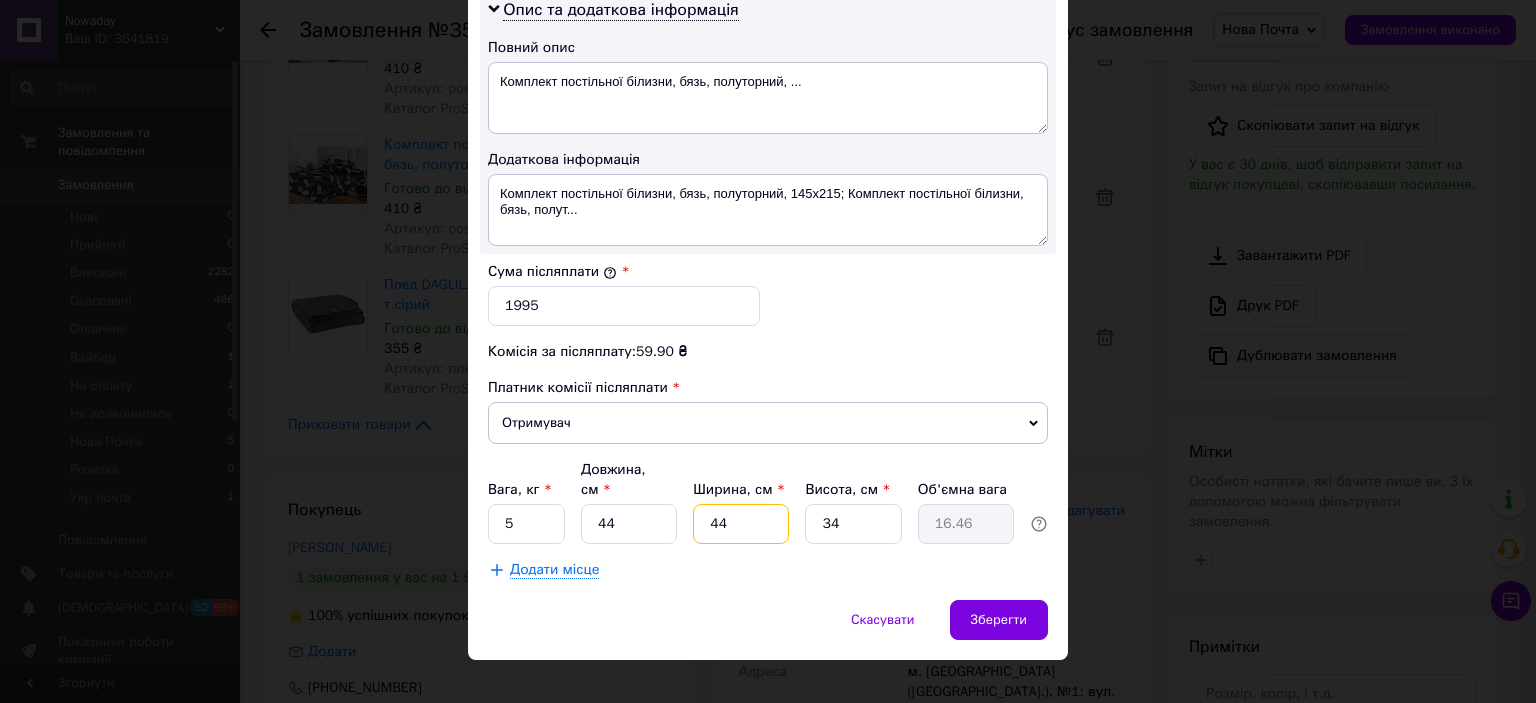 type on "4" 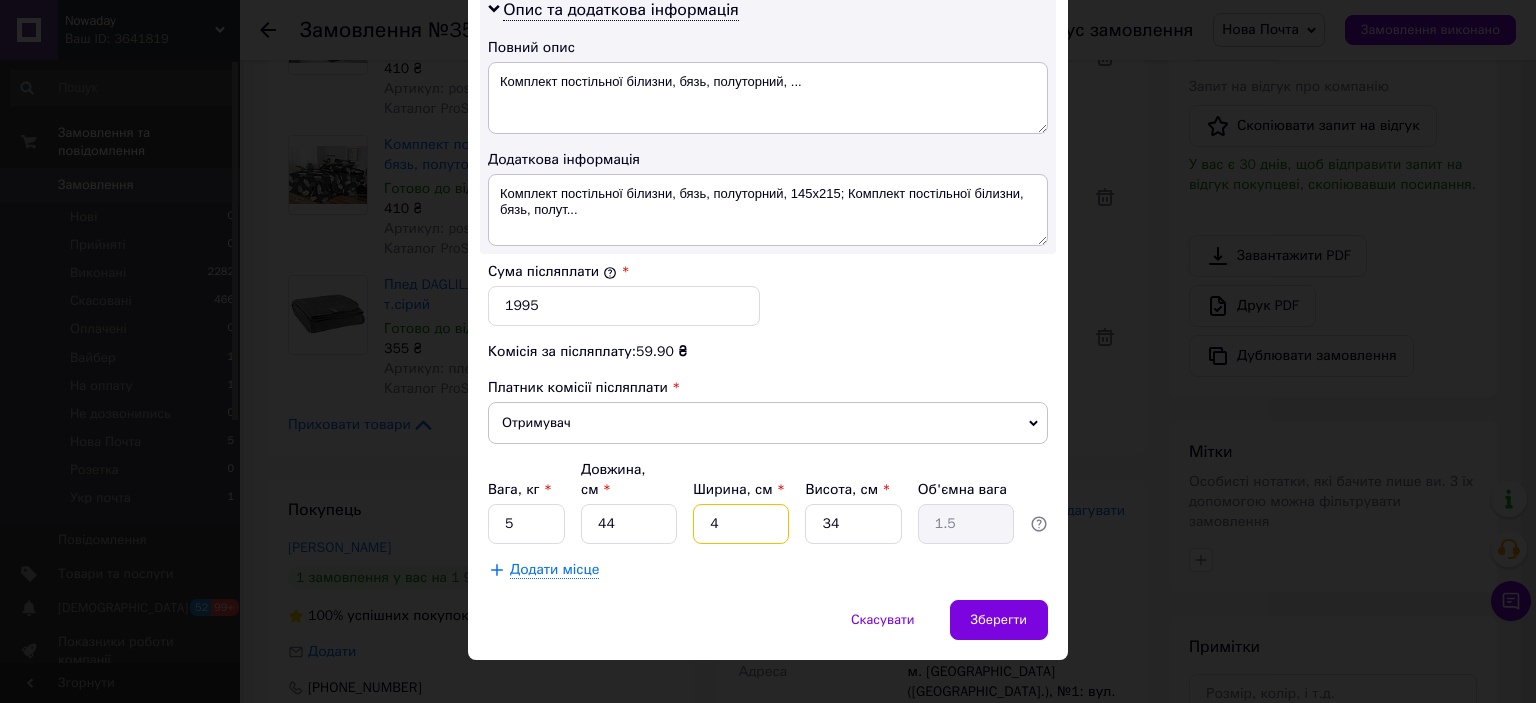 type on "40" 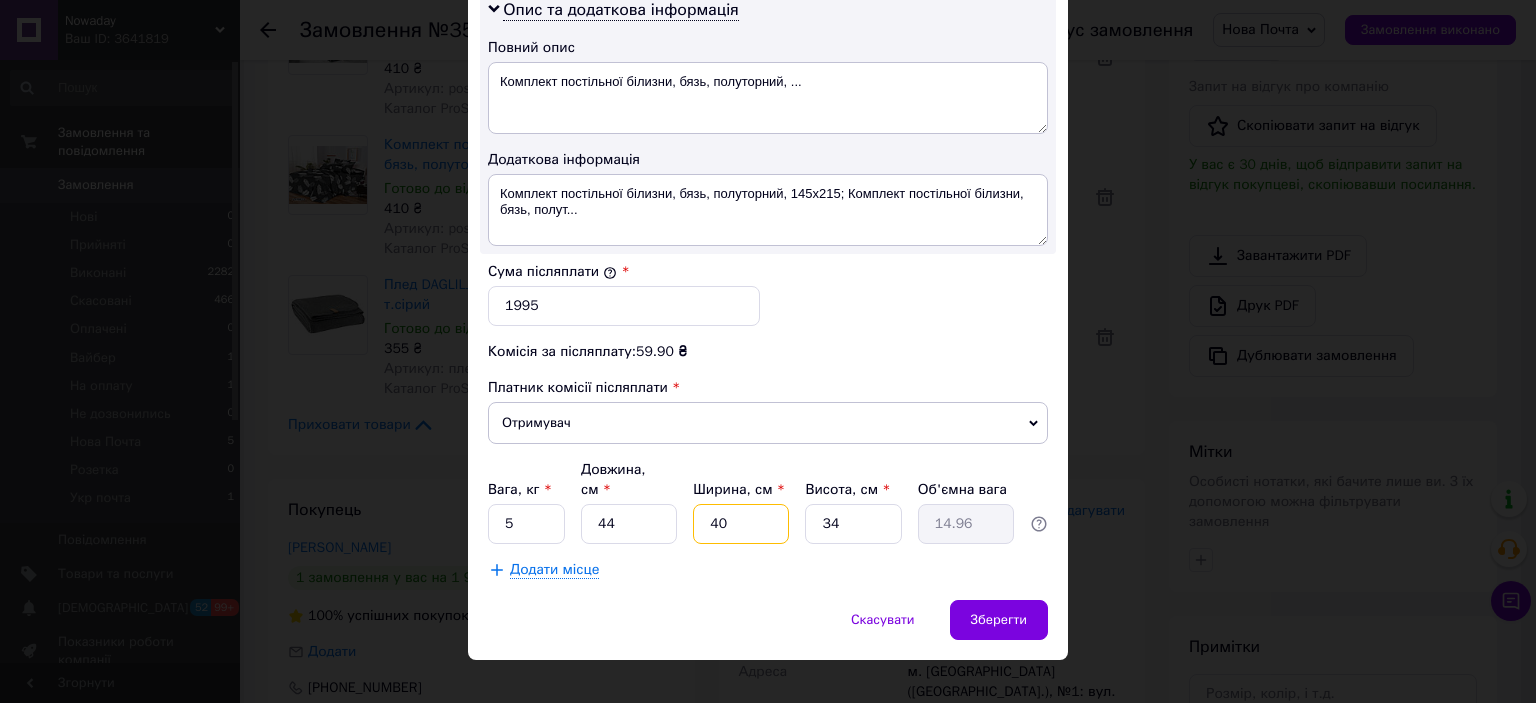 type on "40" 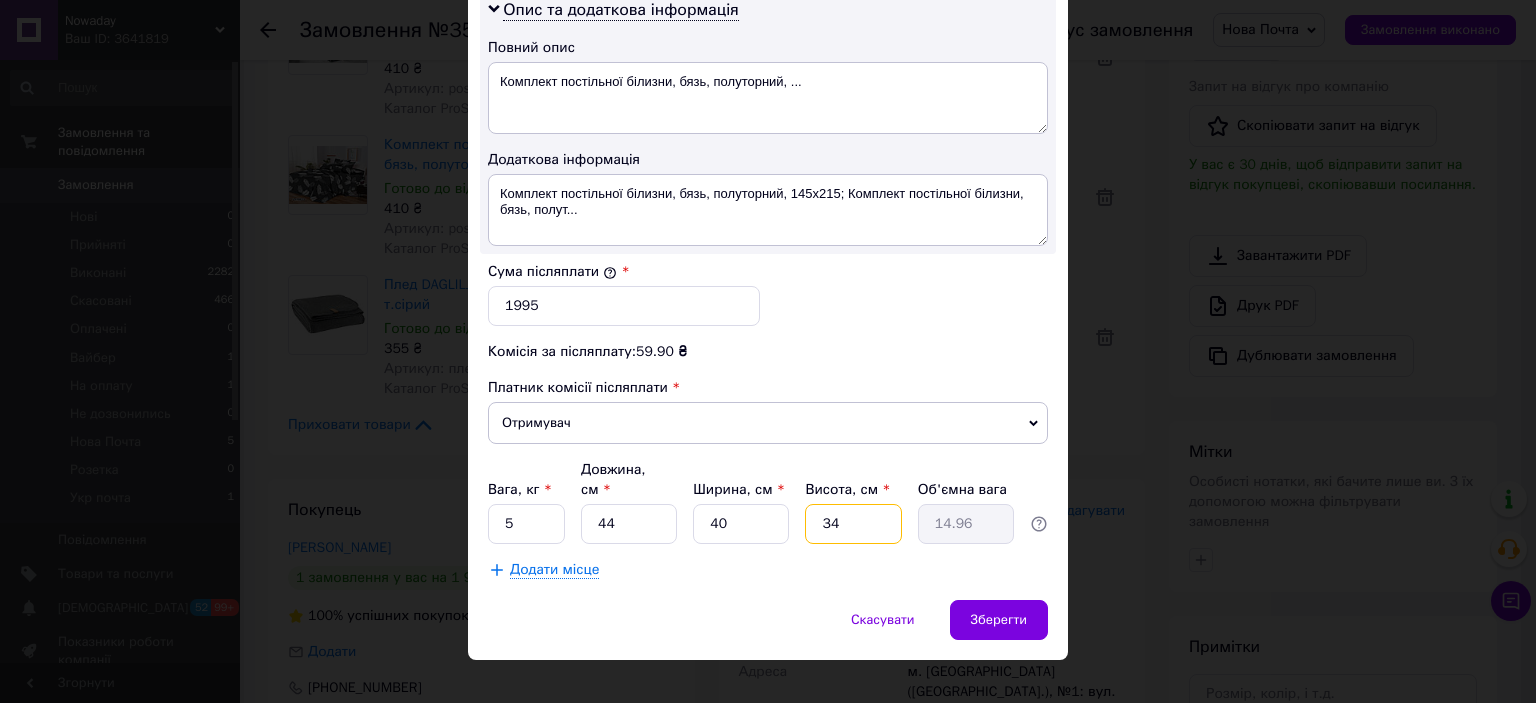 click on "34" at bounding box center [853, 524] 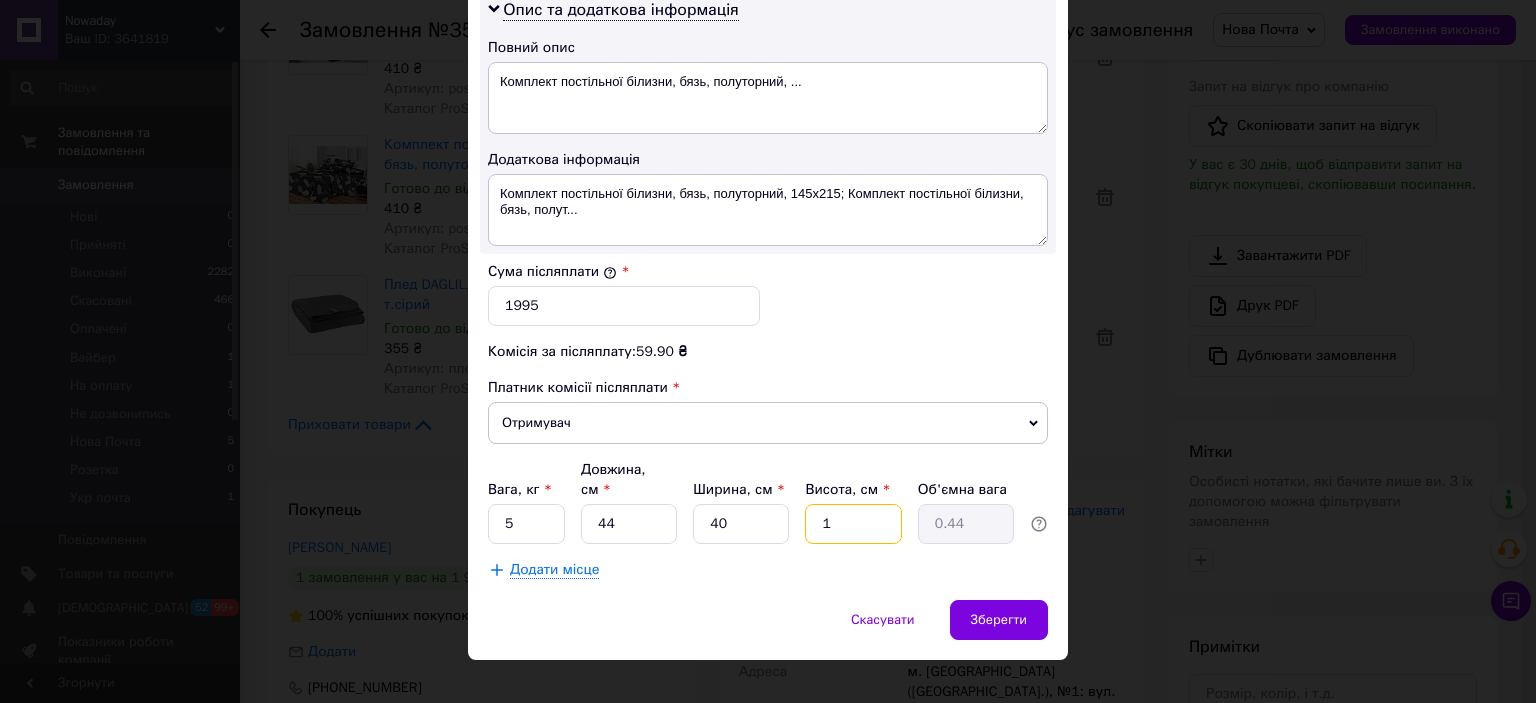 type on "10" 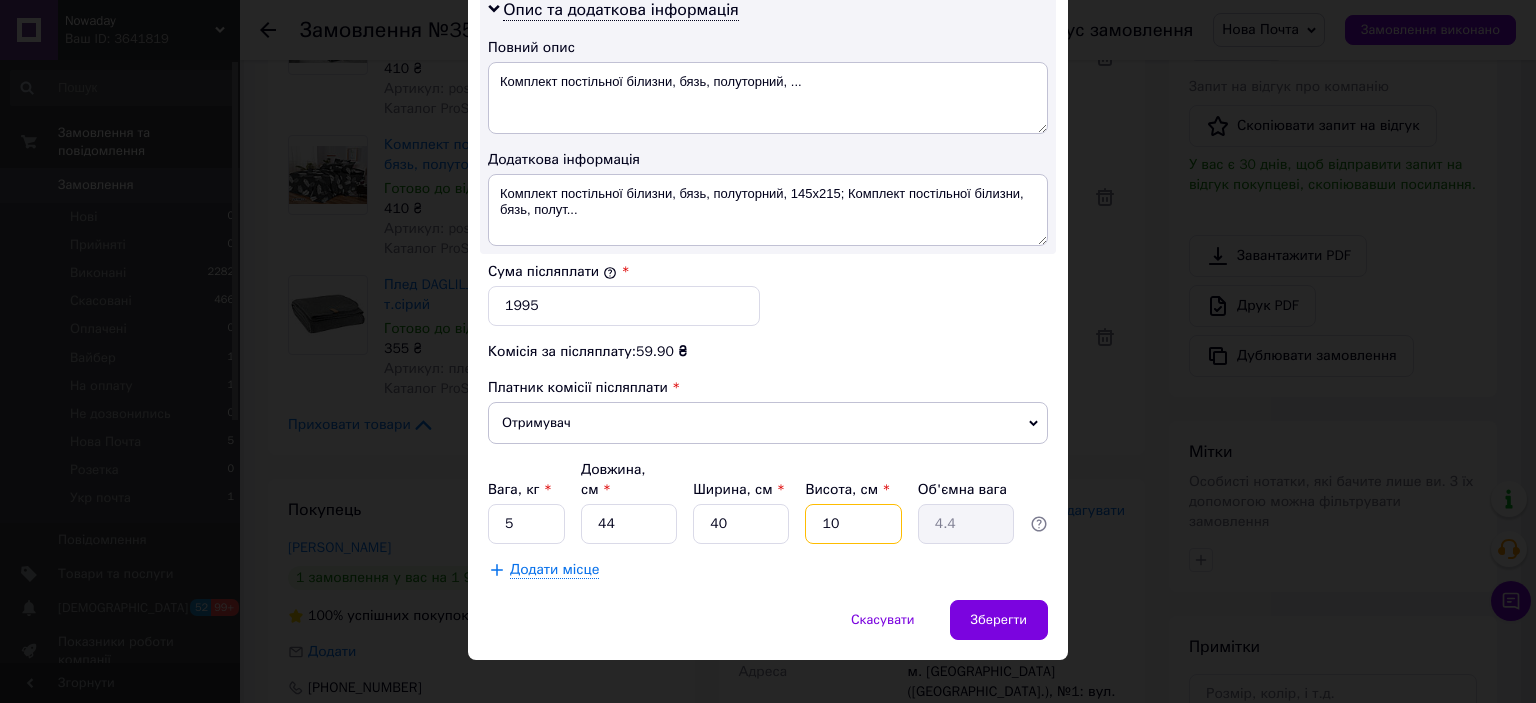 type on "1" 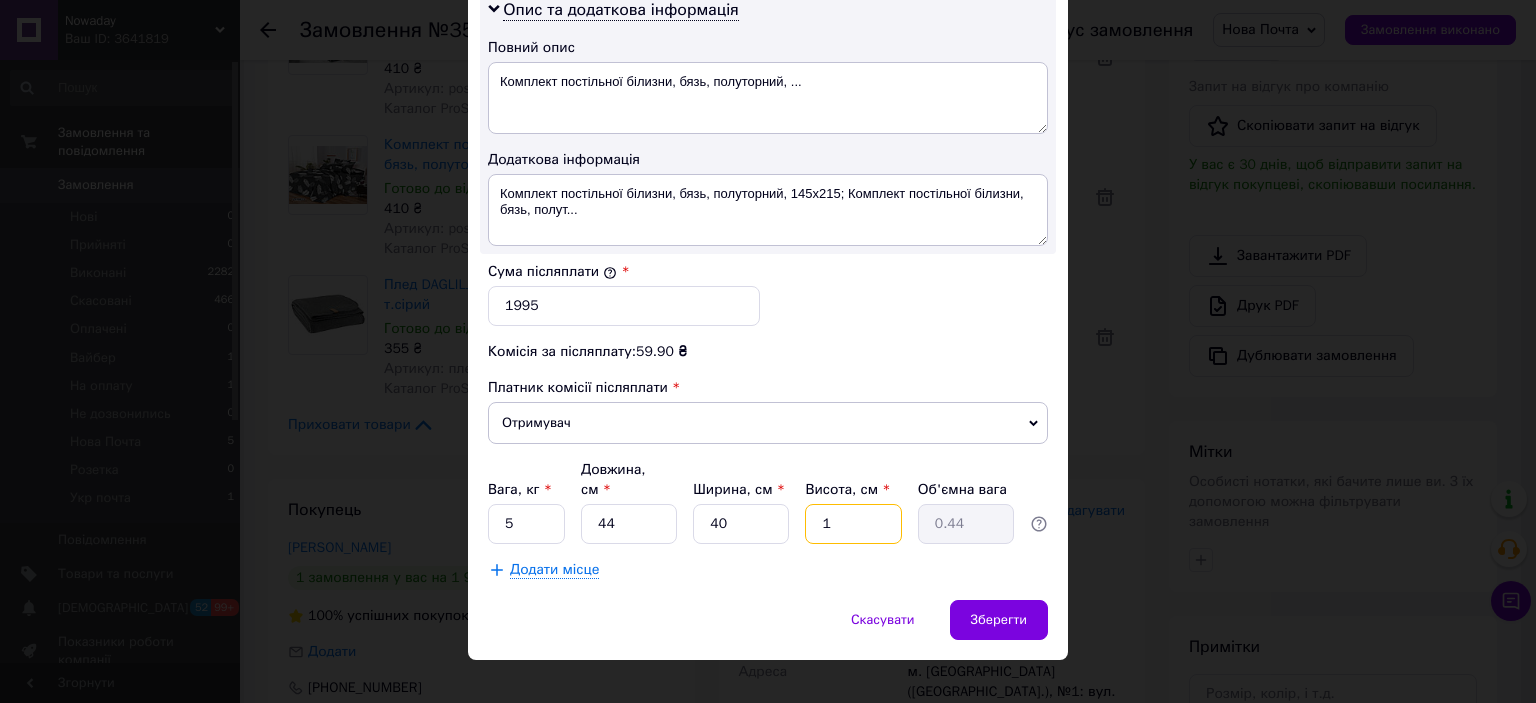 type on "15" 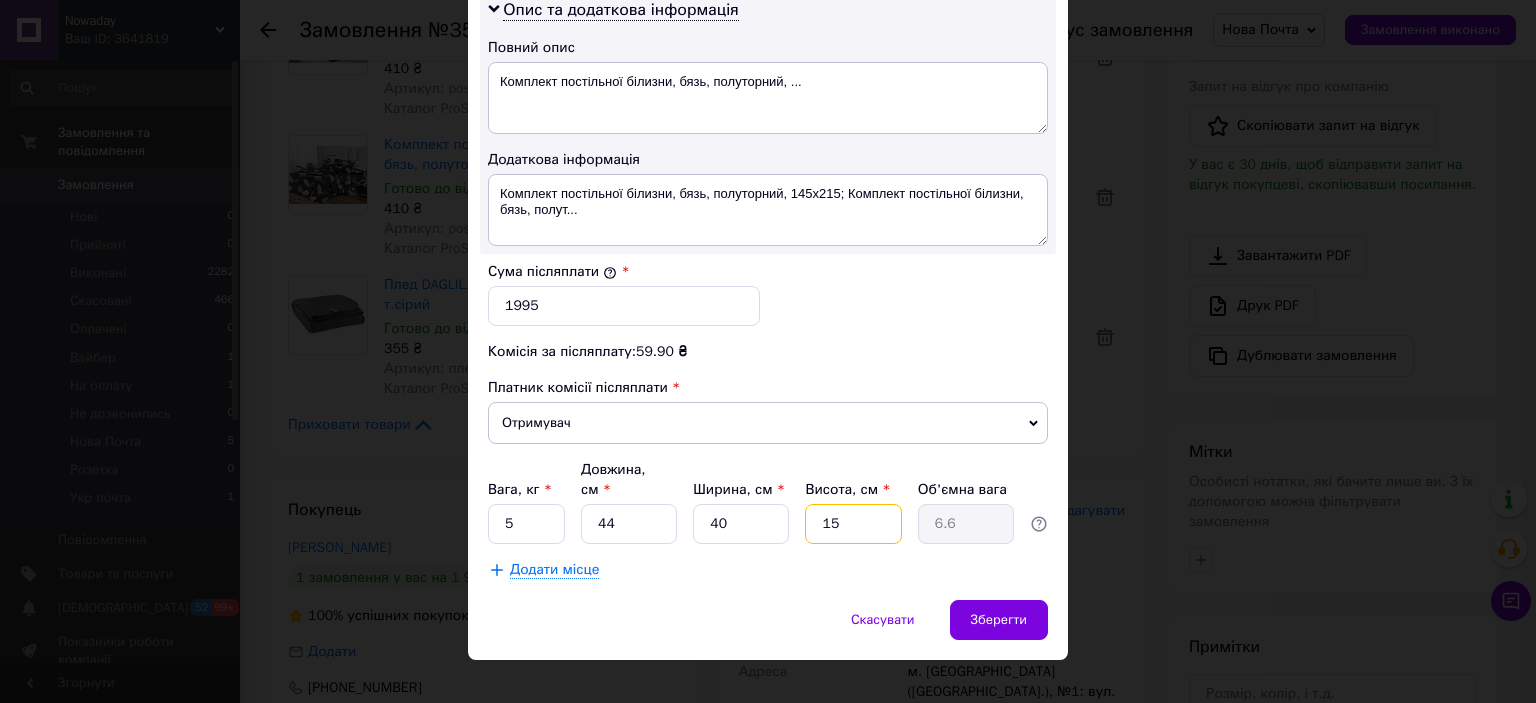 type on "1" 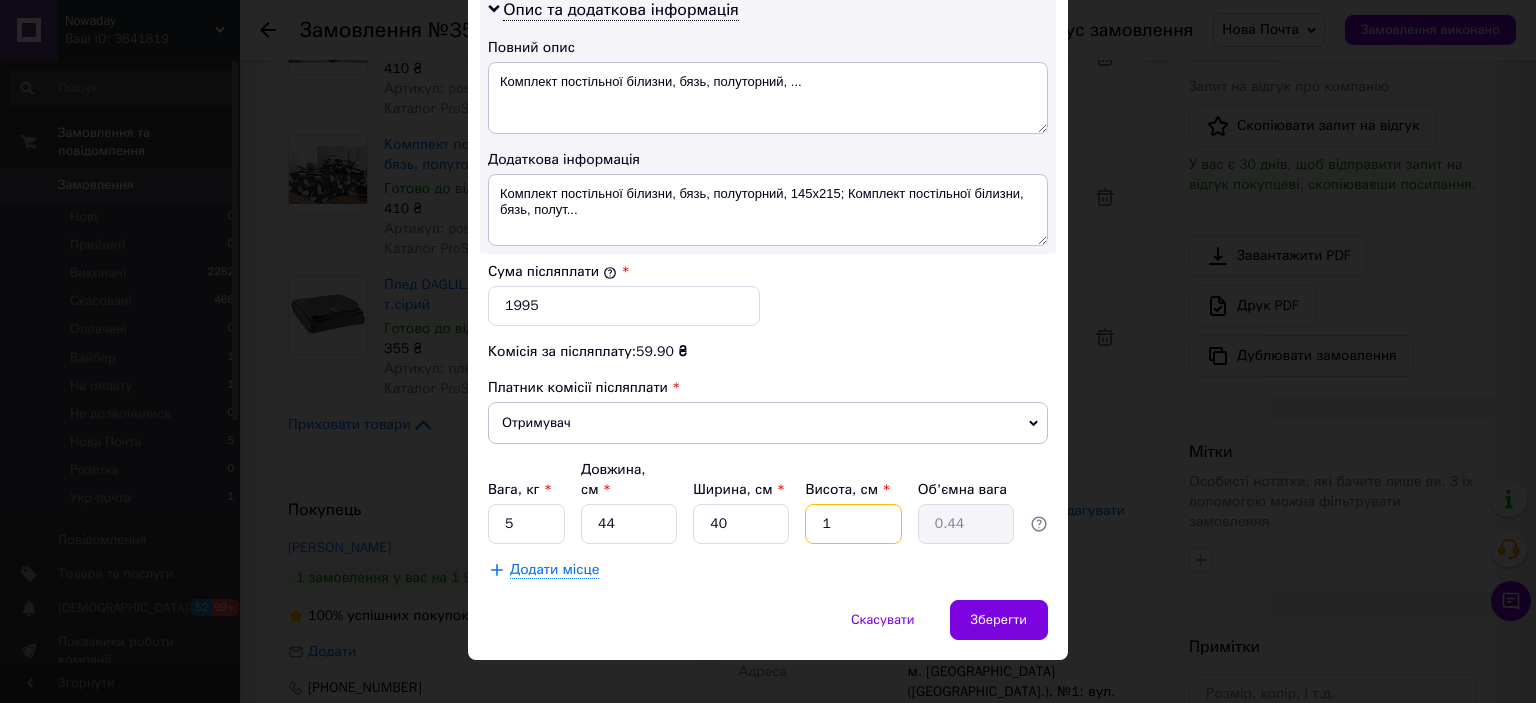 type on "12" 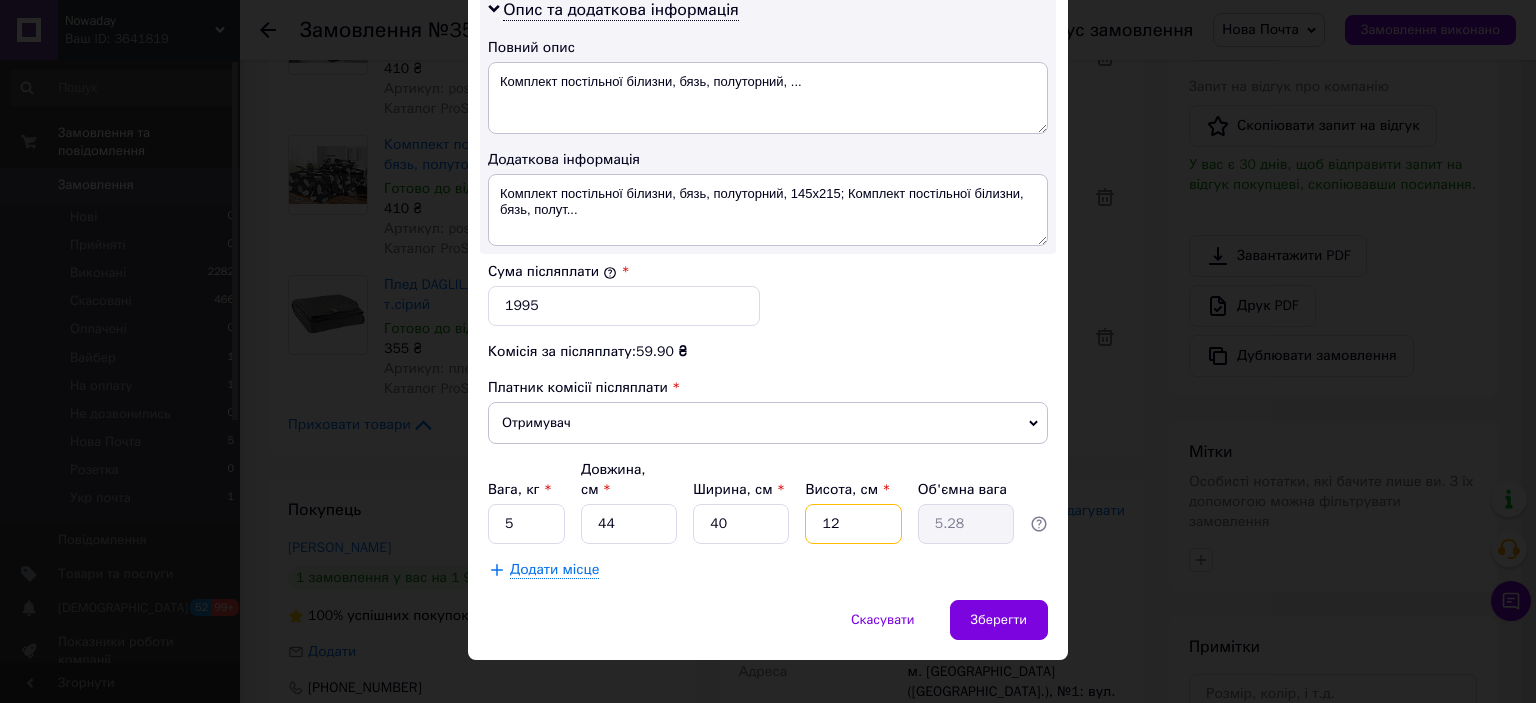 type on "1" 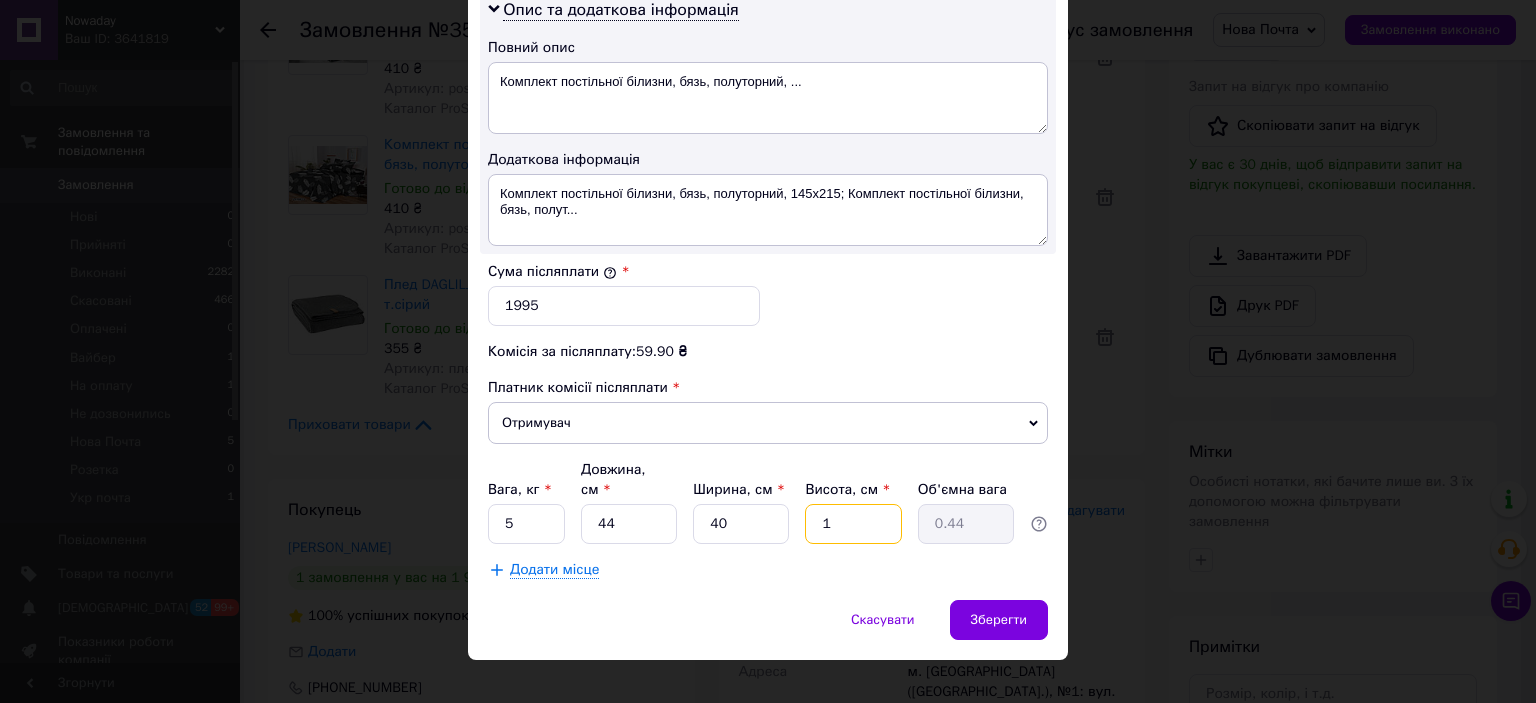 type on "11" 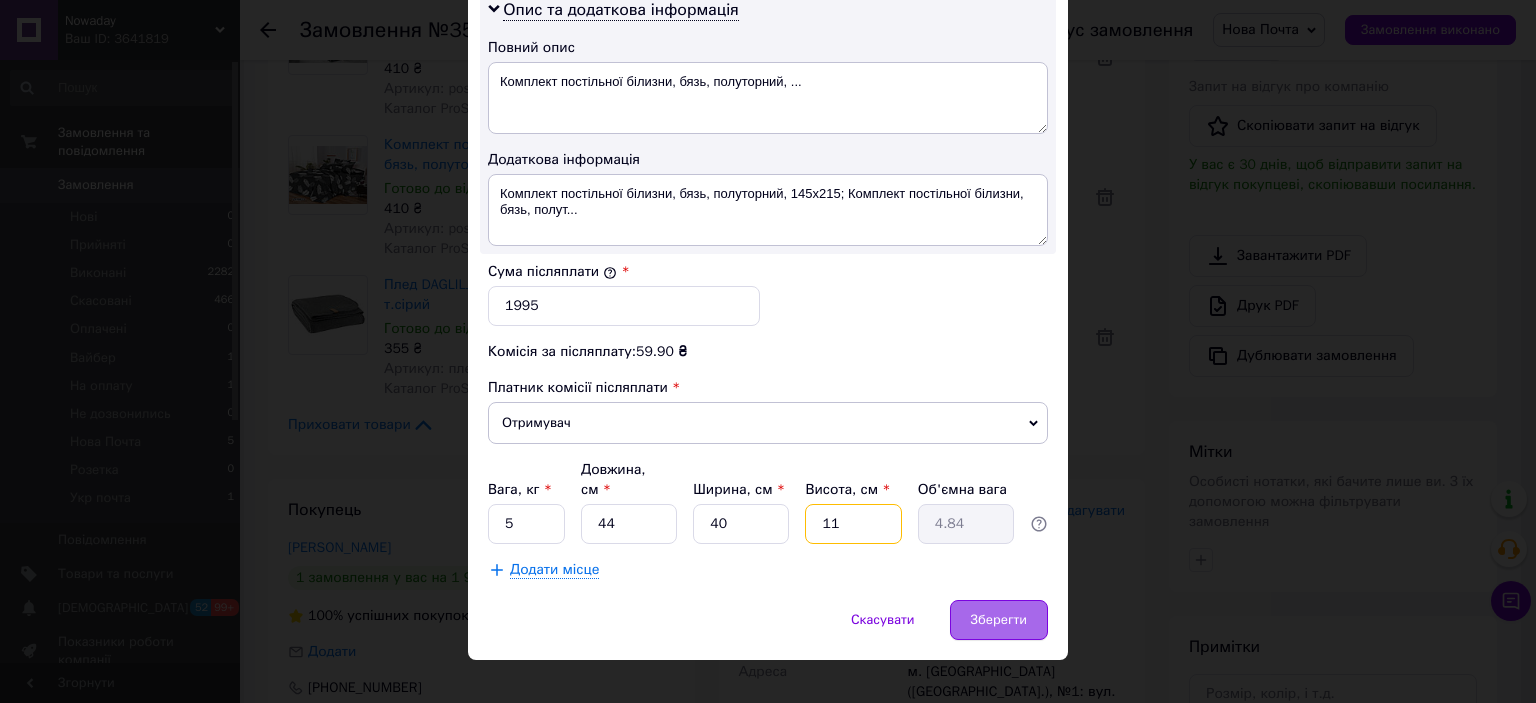 type on "11" 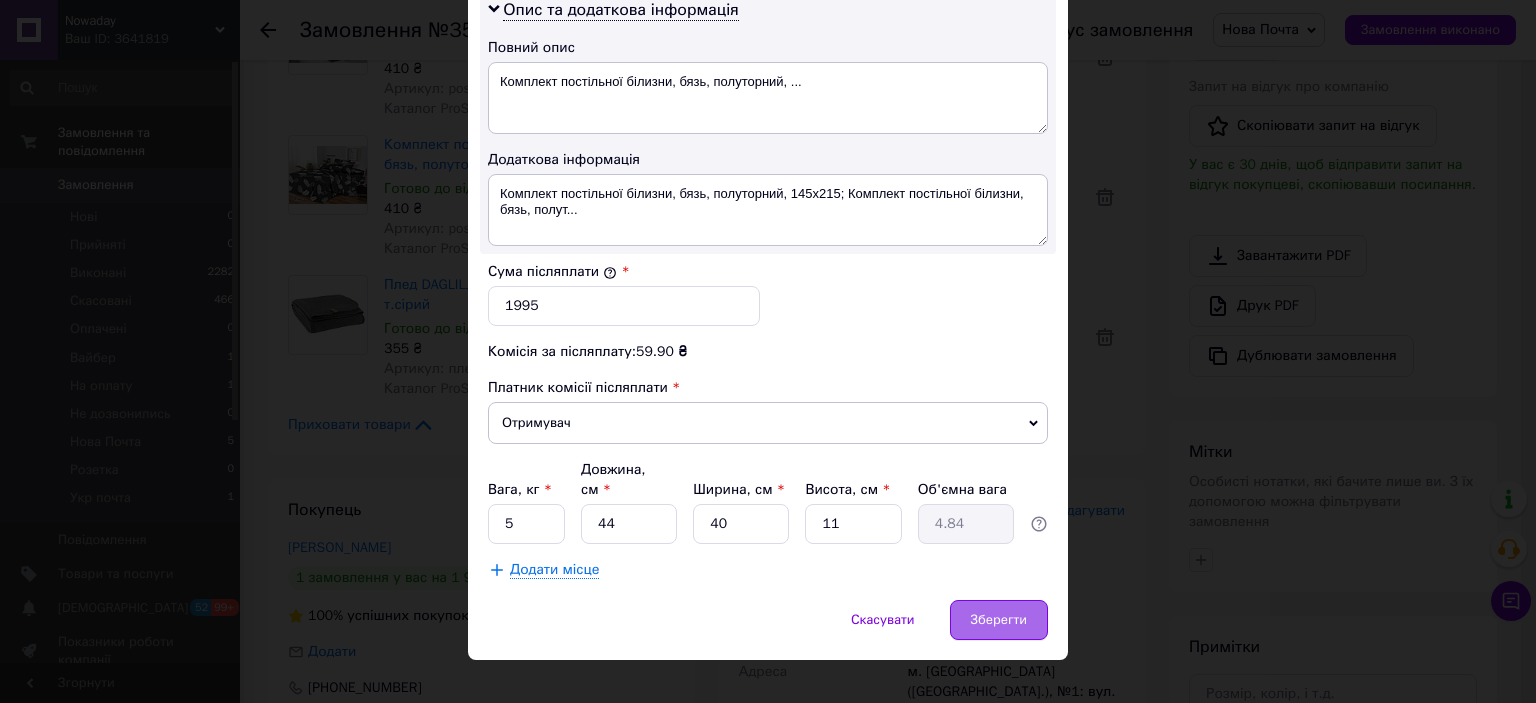 click on "Зберегти" at bounding box center [999, 620] 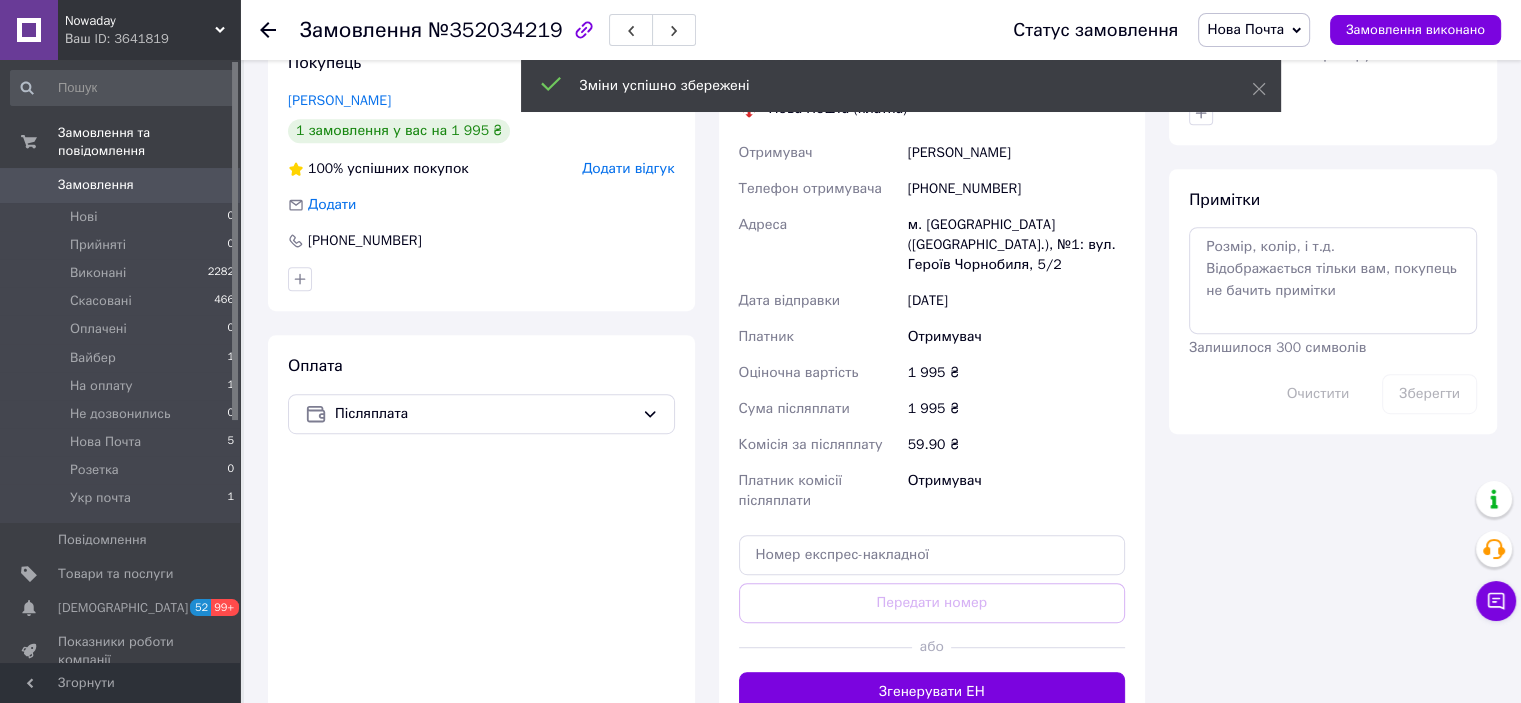 scroll, scrollTop: 964, scrollLeft: 0, axis: vertical 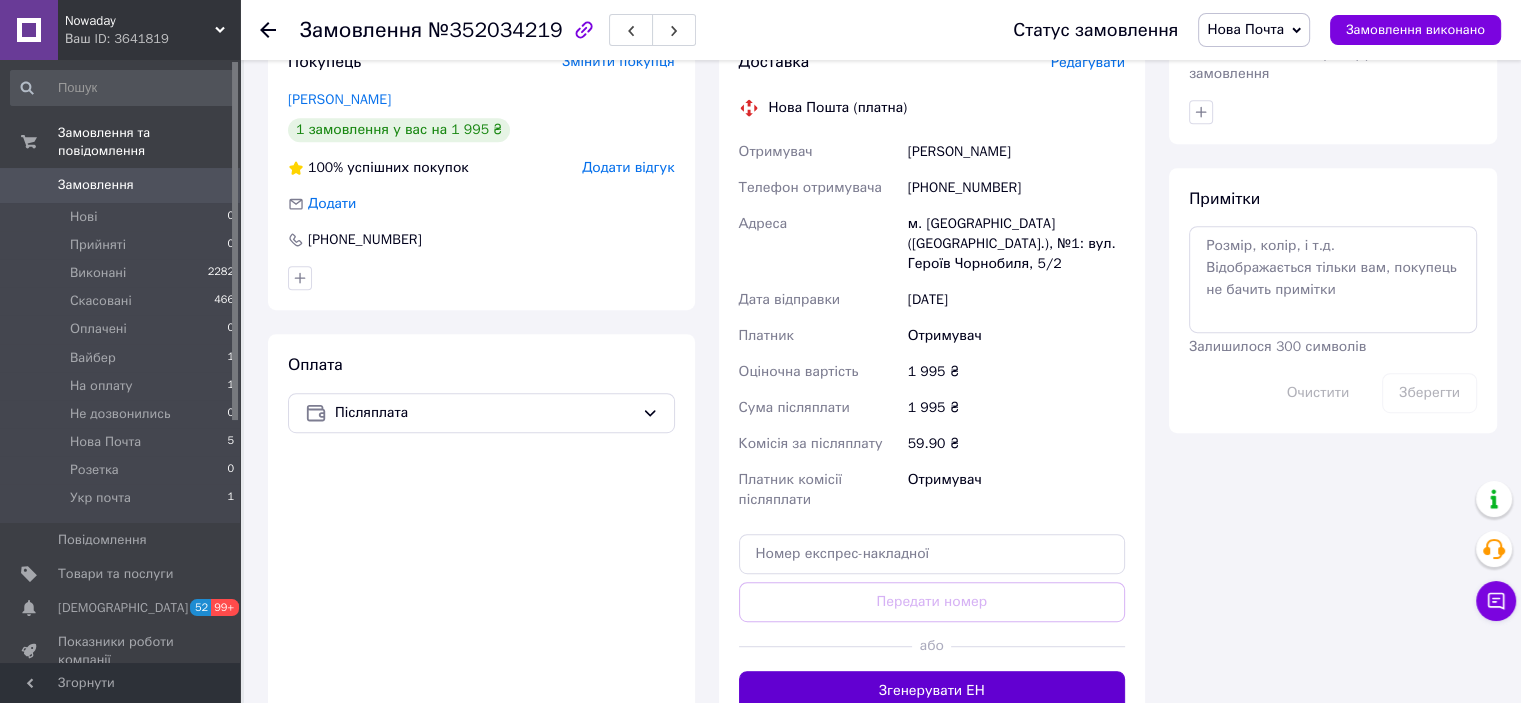 click on "Згенерувати ЕН" at bounding box center [932, 691] 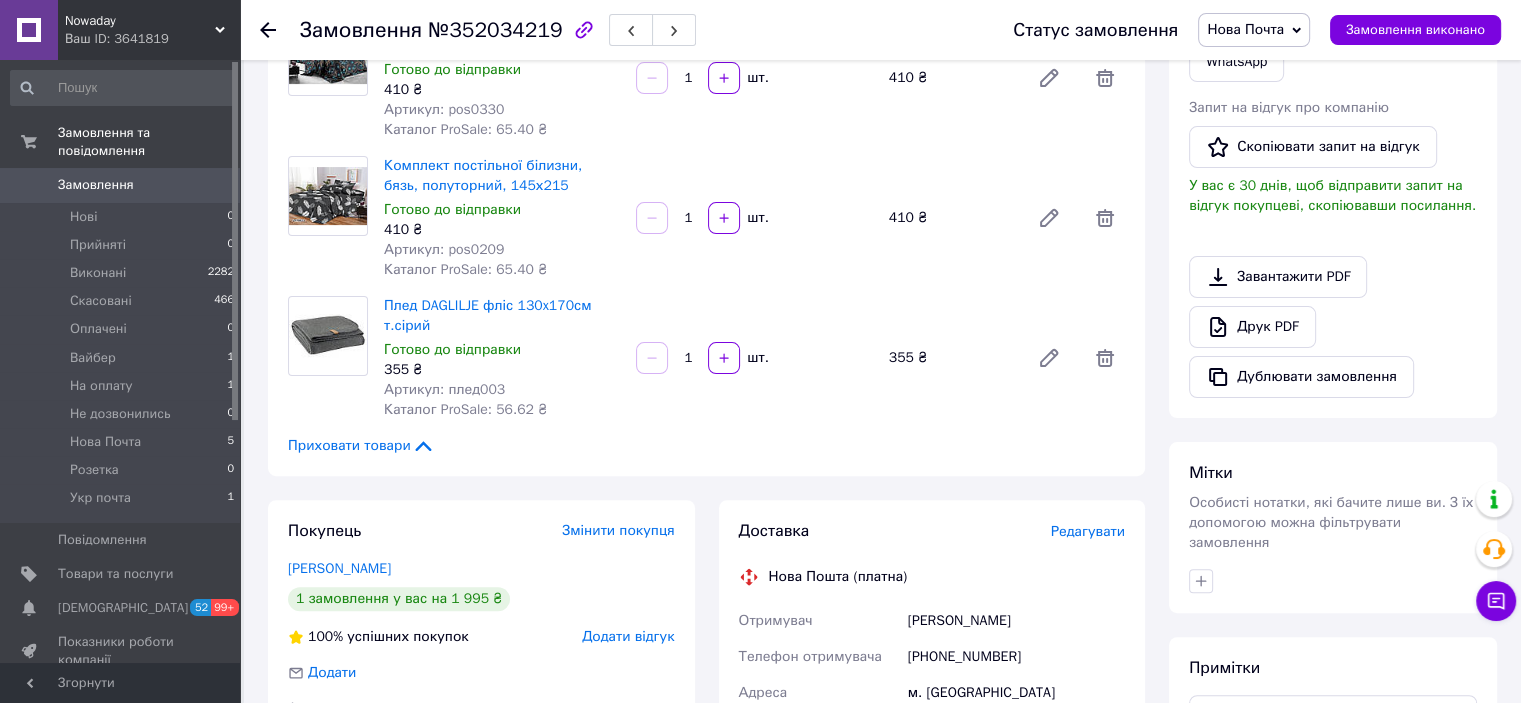 scroll, scrollTop: 474, scrollLeft: 0, axis: vertical 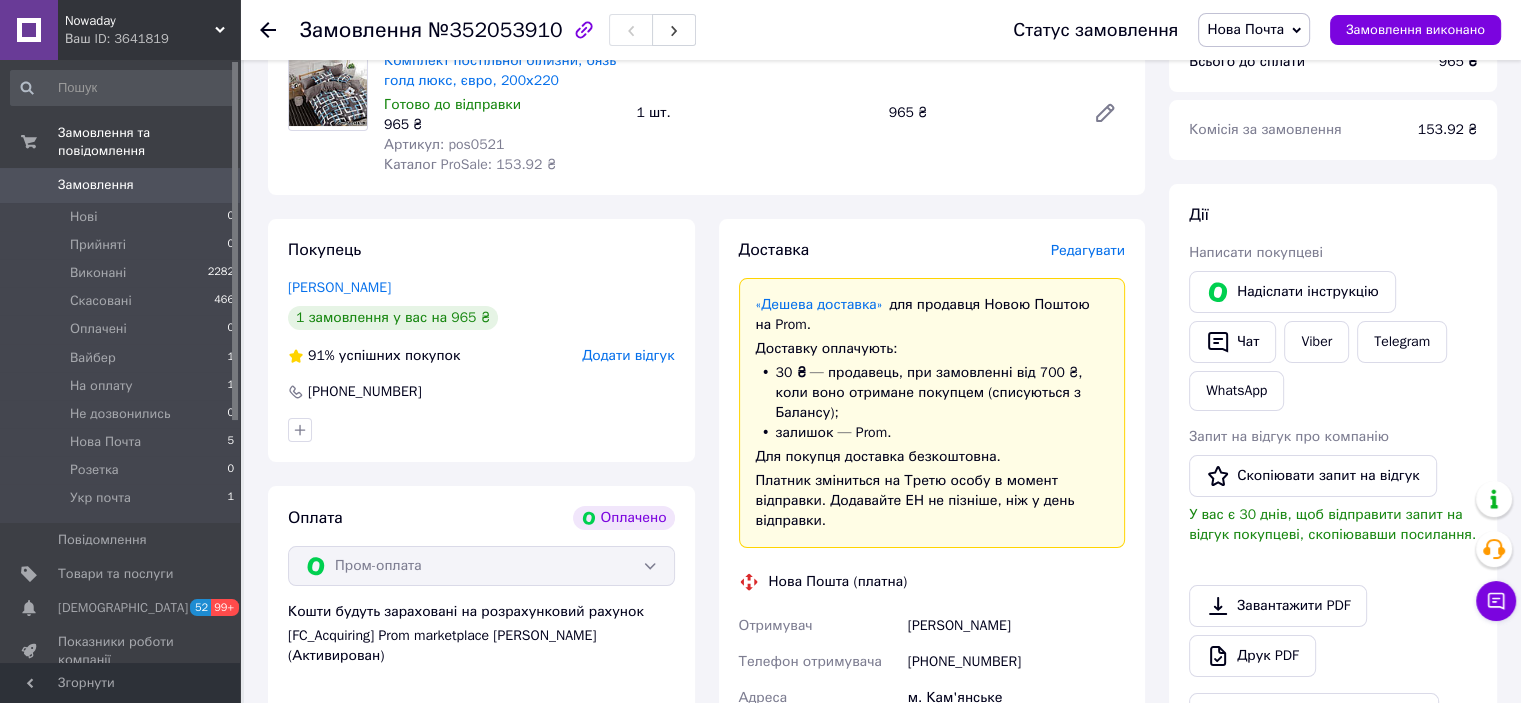 click on "Редагувати" at bounding box center (1088, 250) 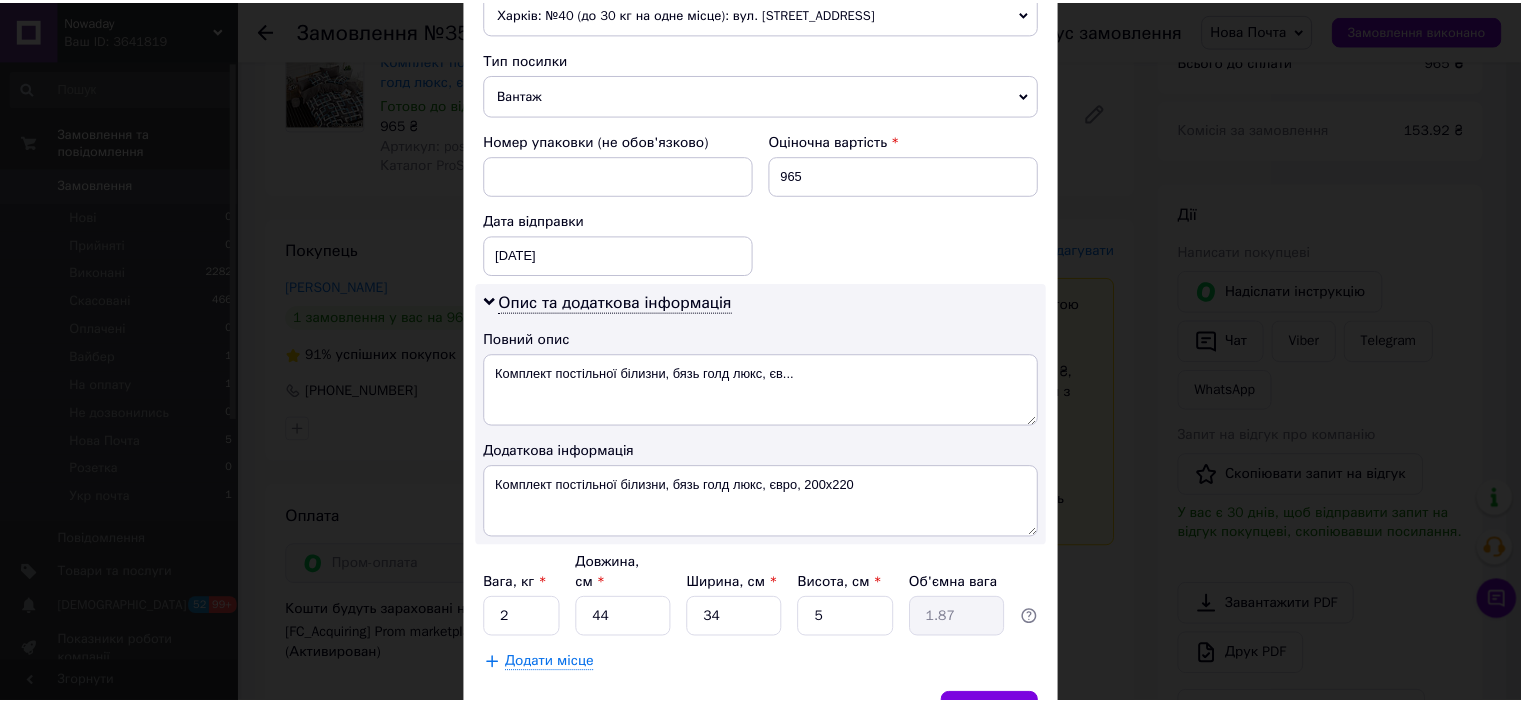 scroll, scrollTop: 842, scrollLeft: 0, axis: vertical 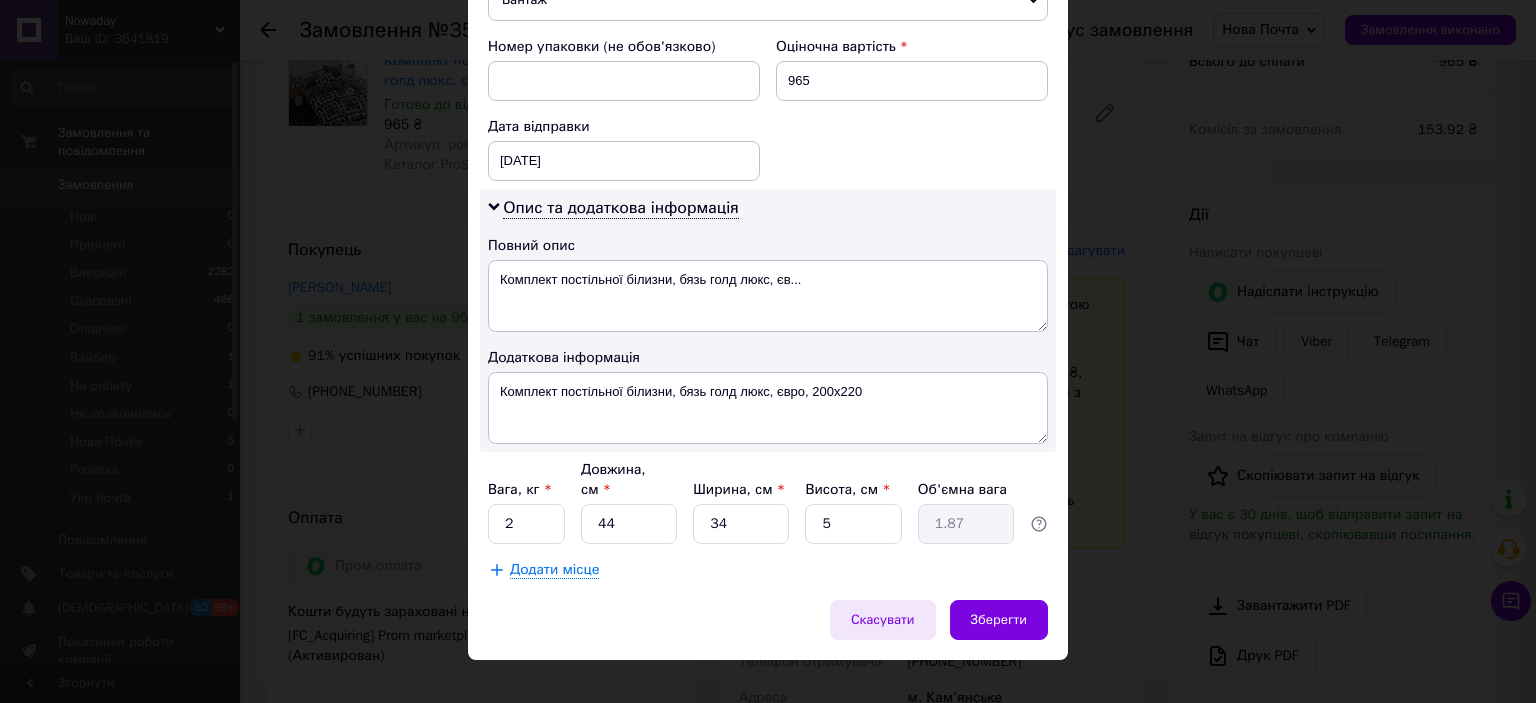 click on "Скасувати" at bounding box center [883, 620] 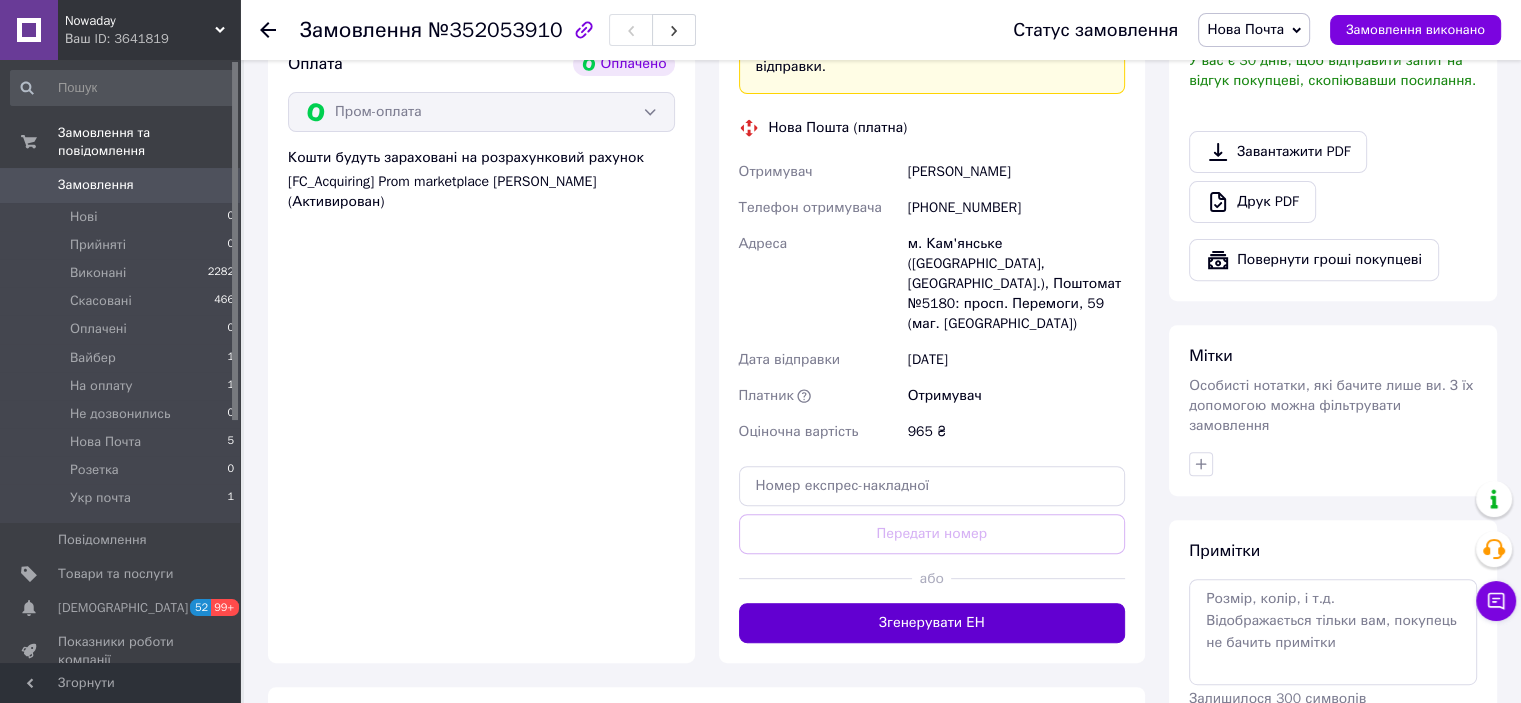 scroll, scrollTop: 698, scrollLeft: 0, axis: vertical 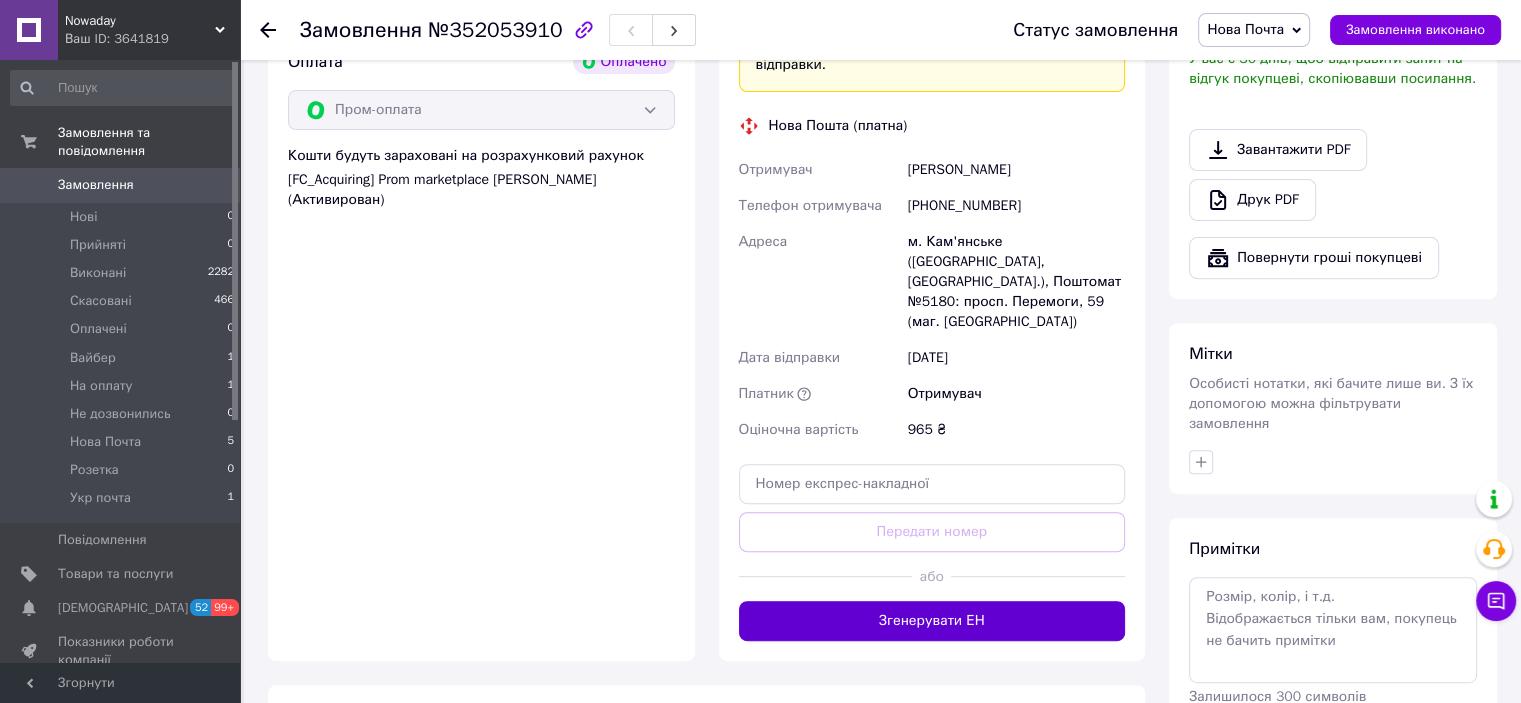 click on "Згенерувати ЕН" at bounding box center [932, 621] 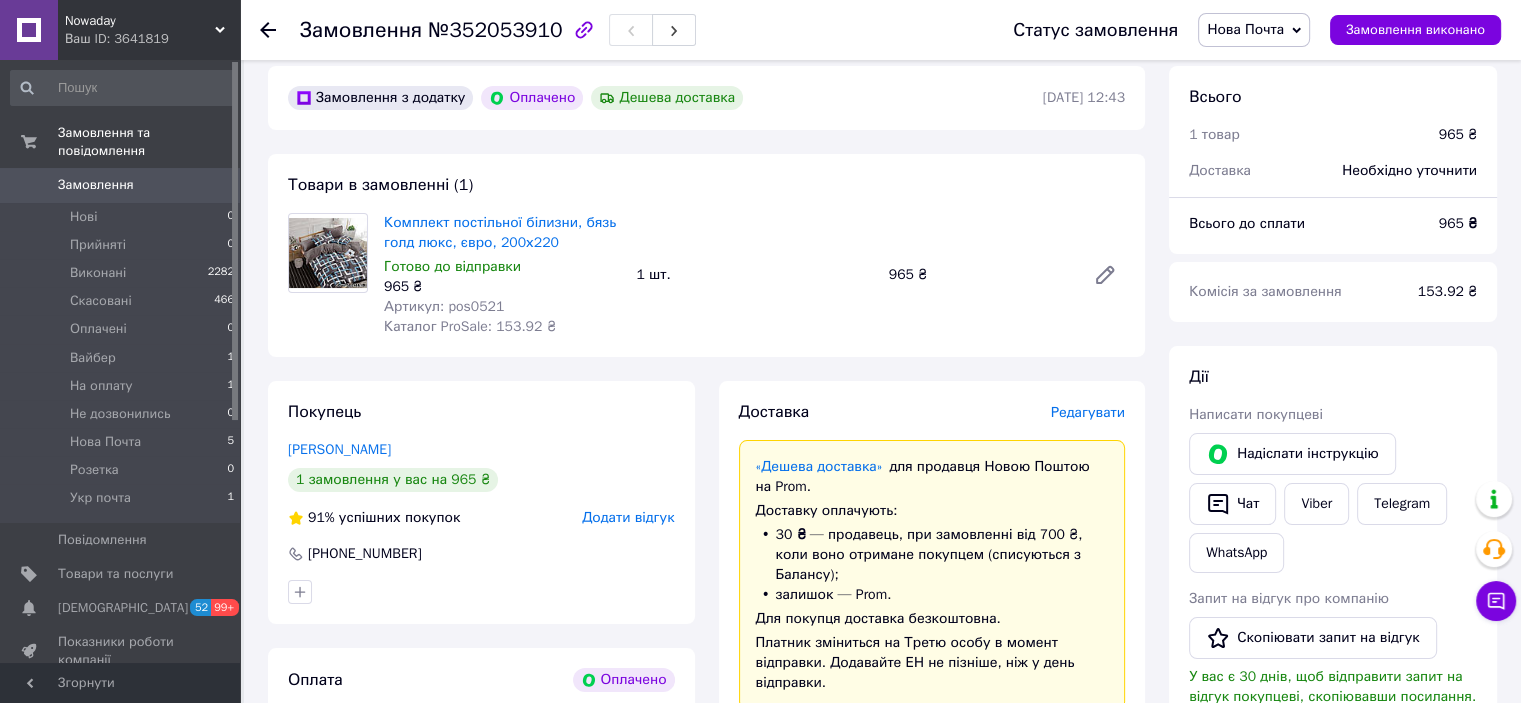 scroll, scrollTop: 80, scrollLeft: 0, axis: vertical 